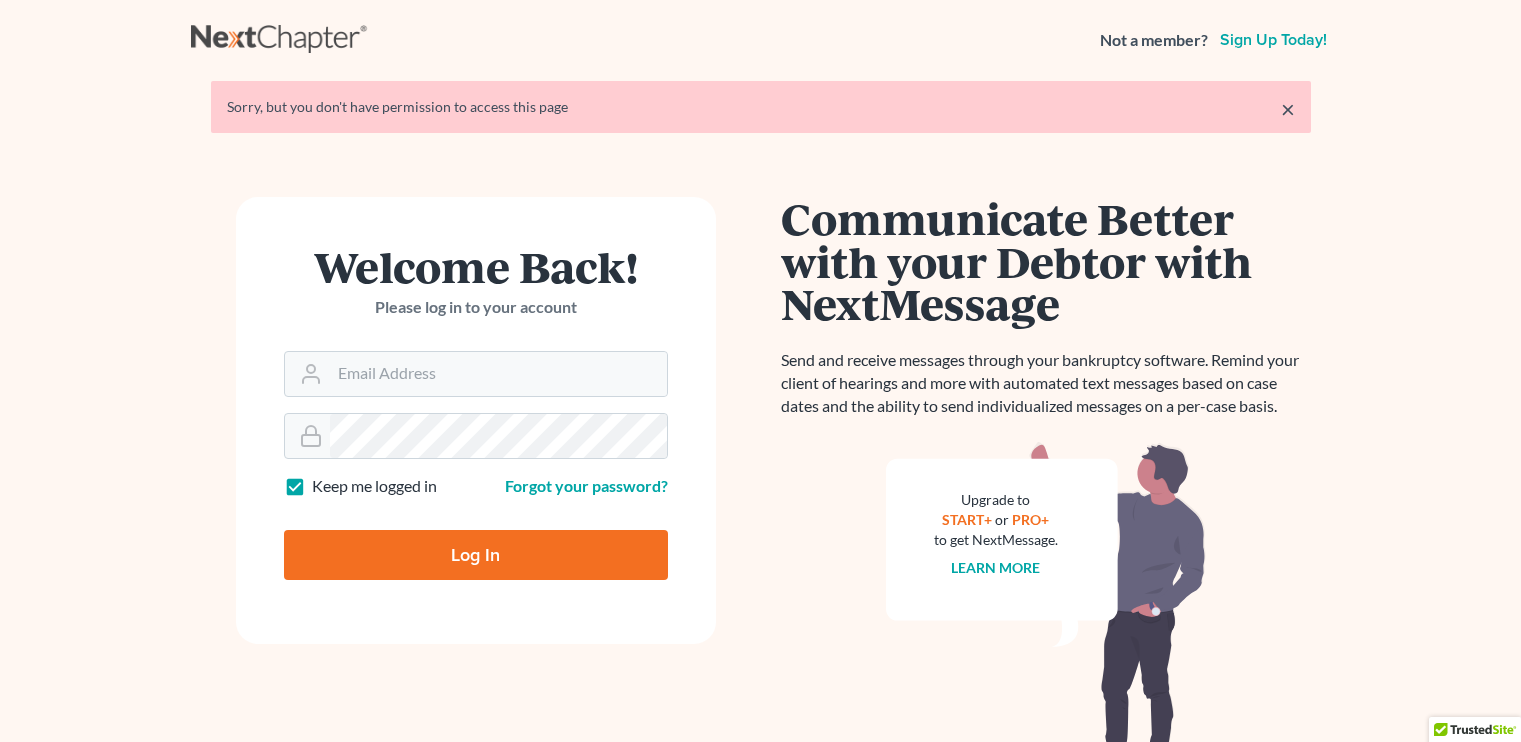 scroll, scrollTop: 0, scrollLeft: 0, axis: both 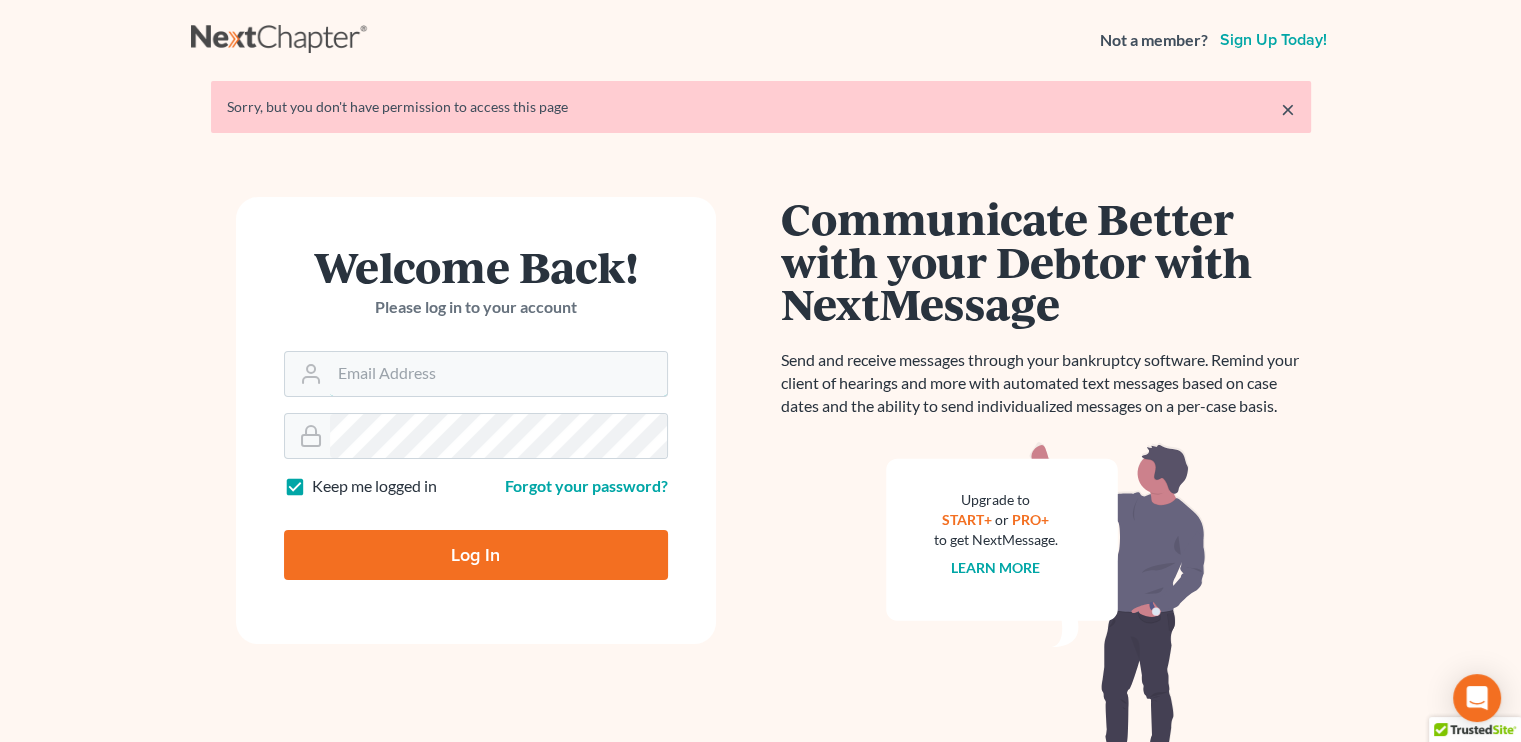 type on "[USERNAME]@example.com" 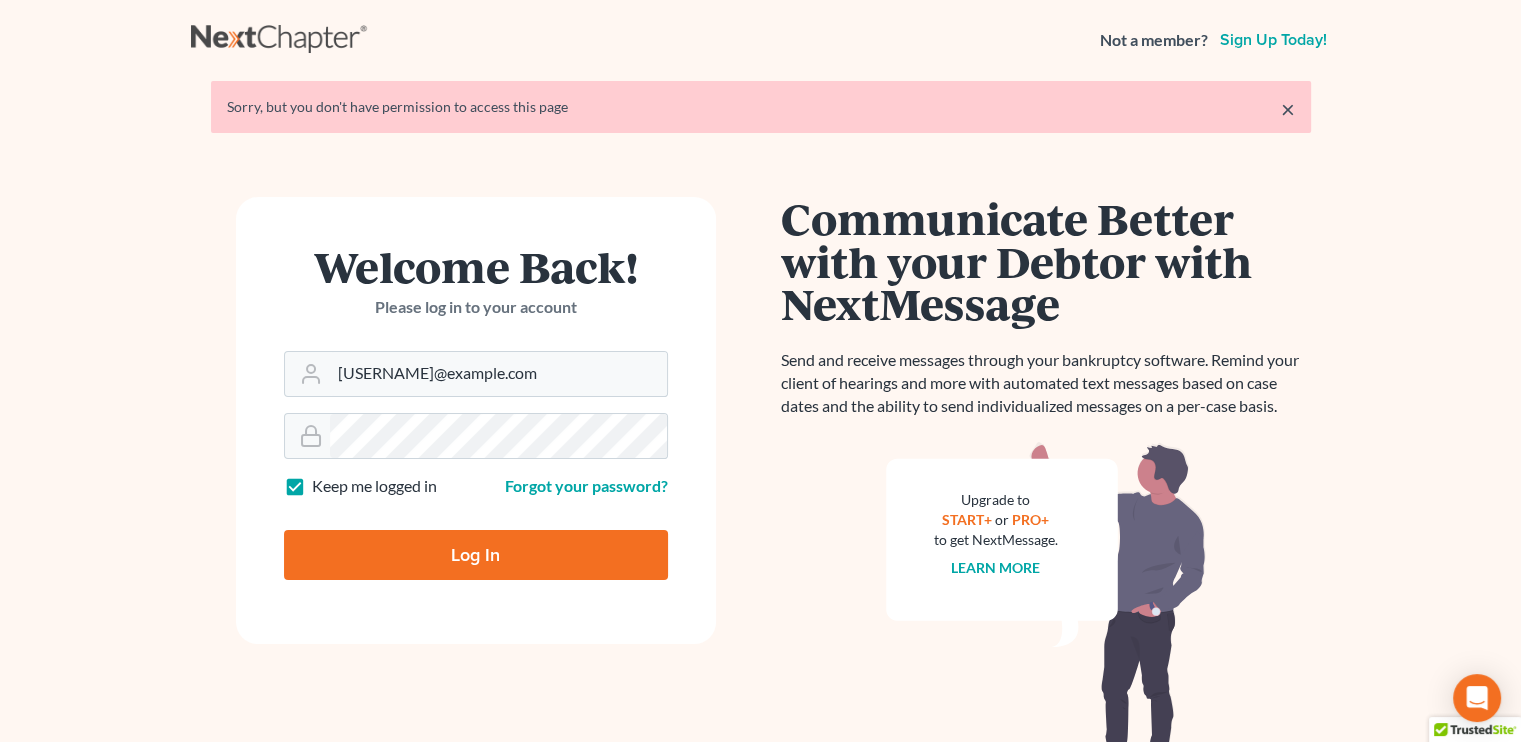 click on "Log In" at bounding box center (476, 555) 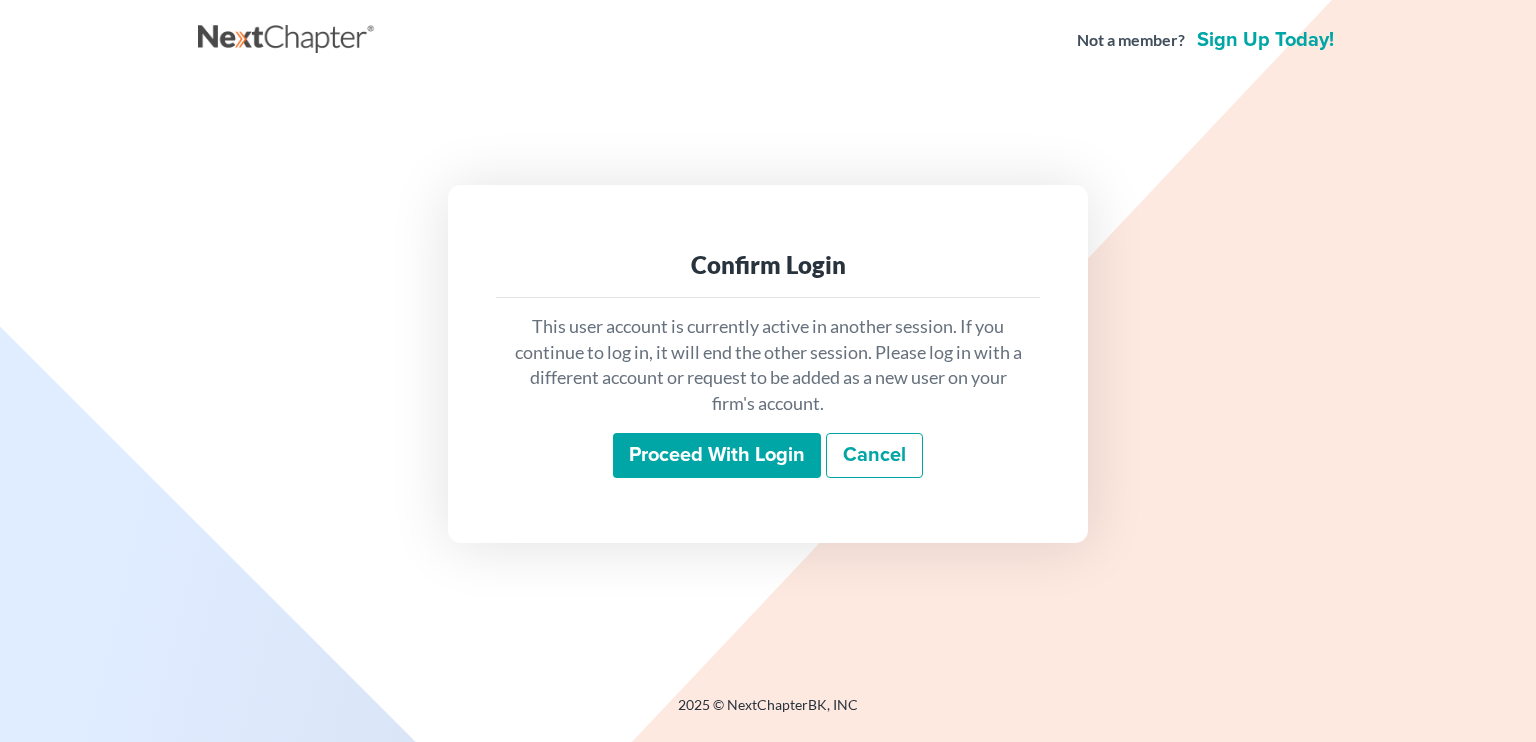 scroll, scrollTop: 0, scrollLeft: 0, axis: both 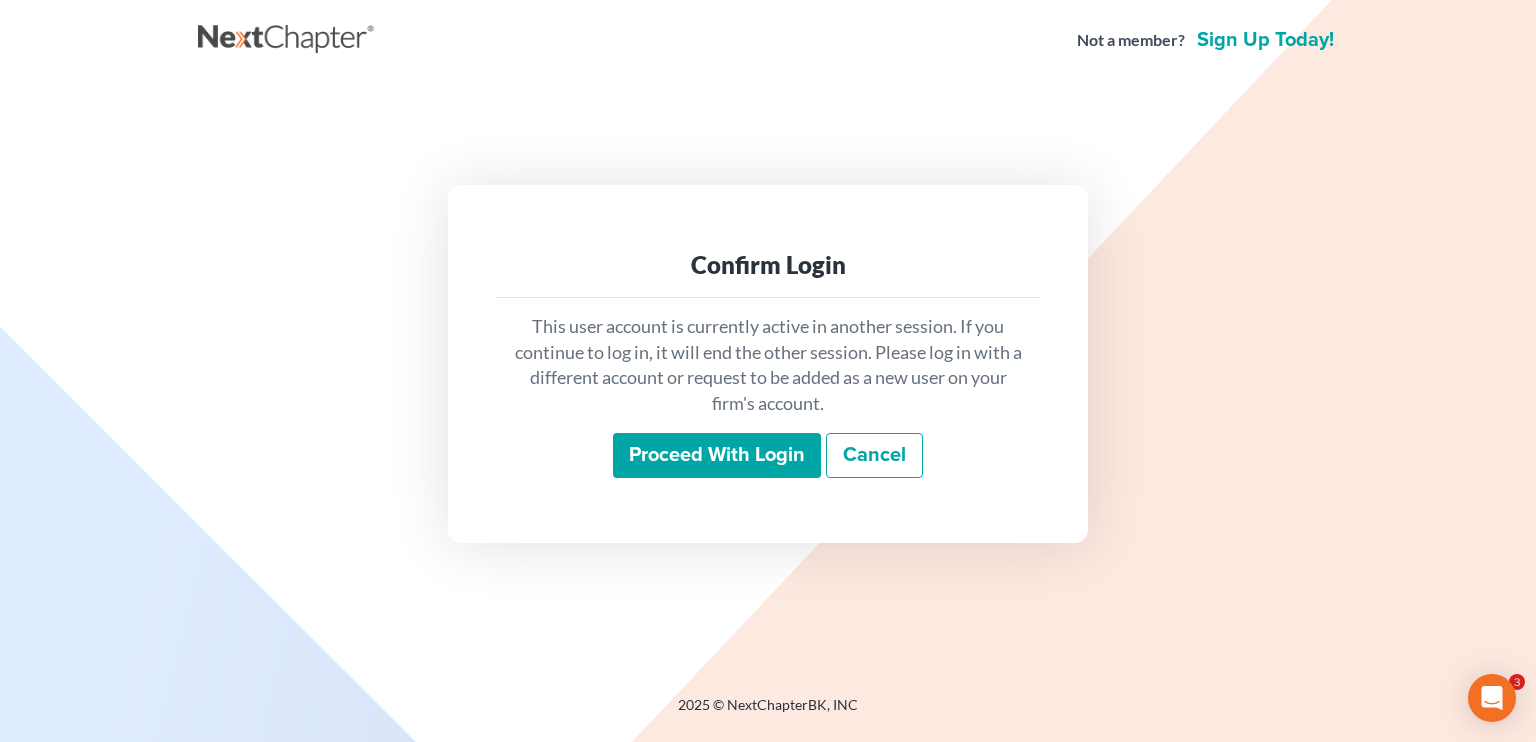 click on "Proceed with login" at bounding box center (717, 456) 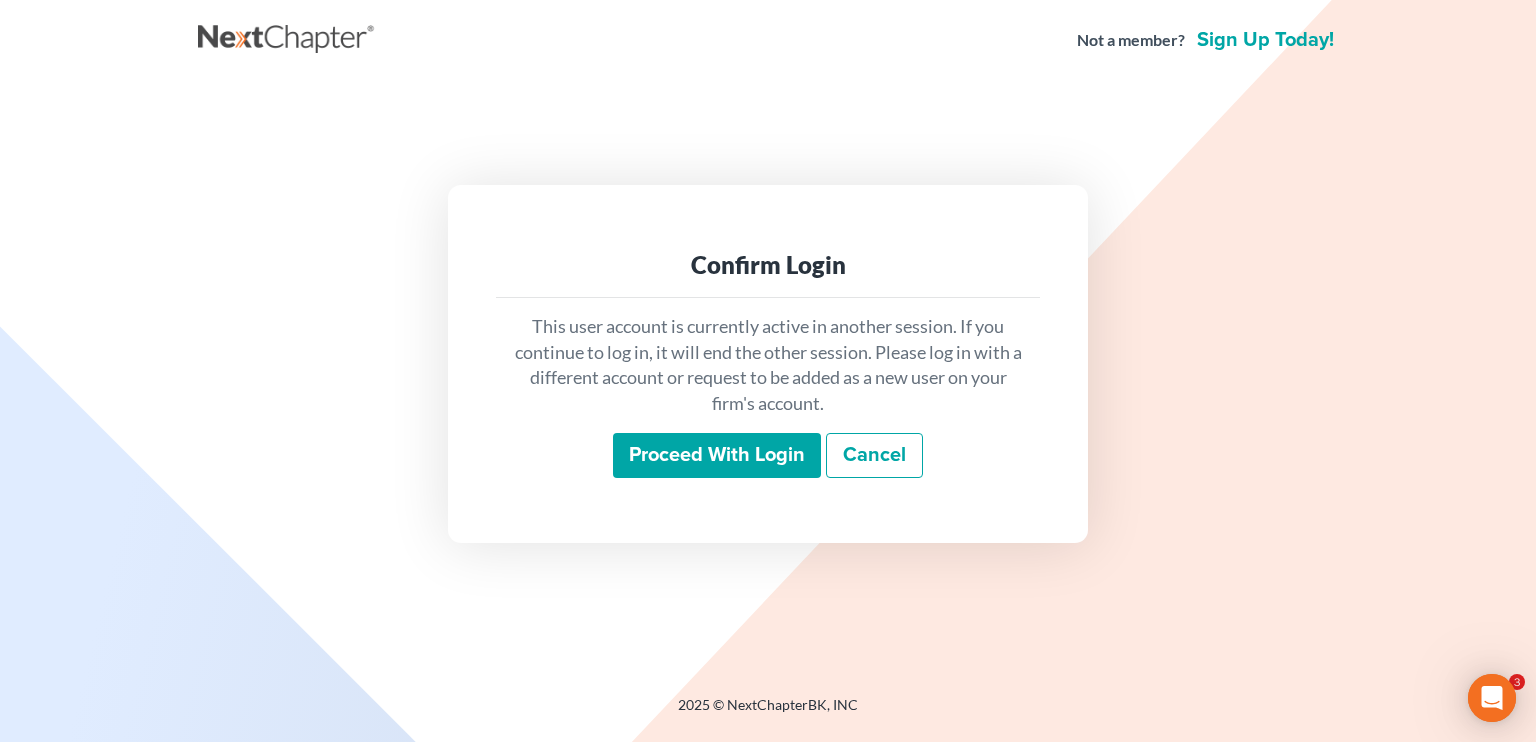 scroll, scrollTop: 0, scrollLeft: 0, axis: both 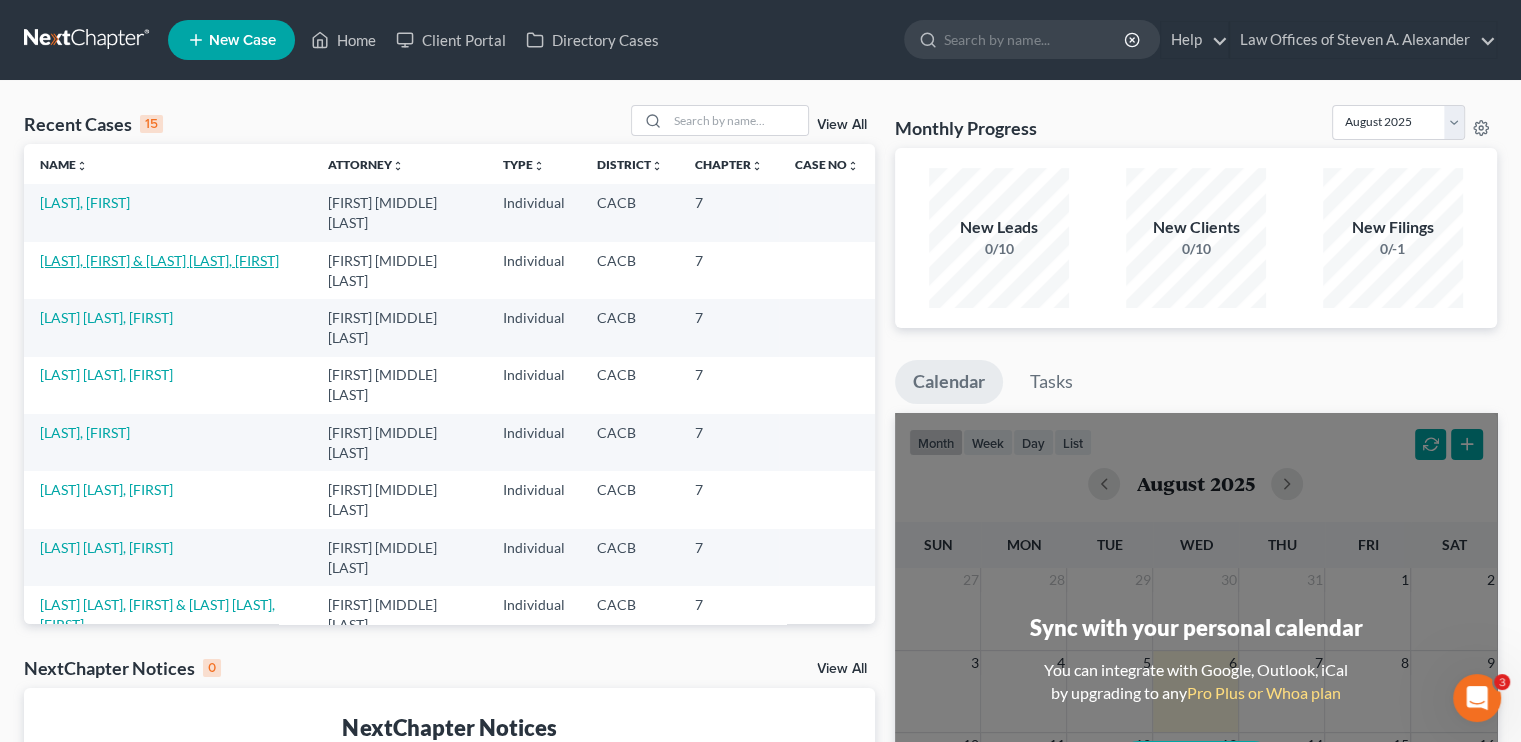 click on "[LAST], [FIRST] & [LAST] [LAST], [FIRST]" at bounding box center (159, 260) 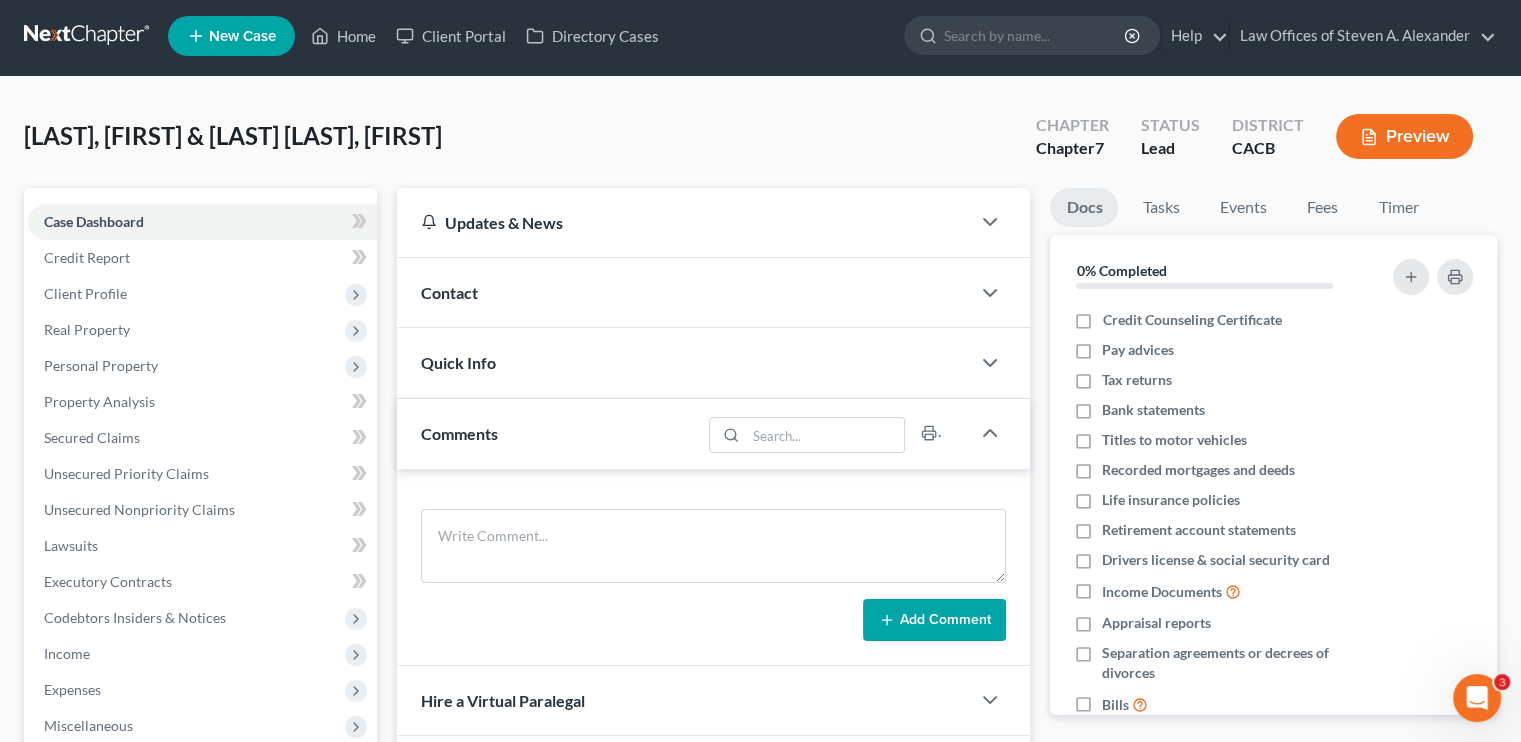 scroll, scrollTop: 1, scrollLeft: 0, axis: vertical 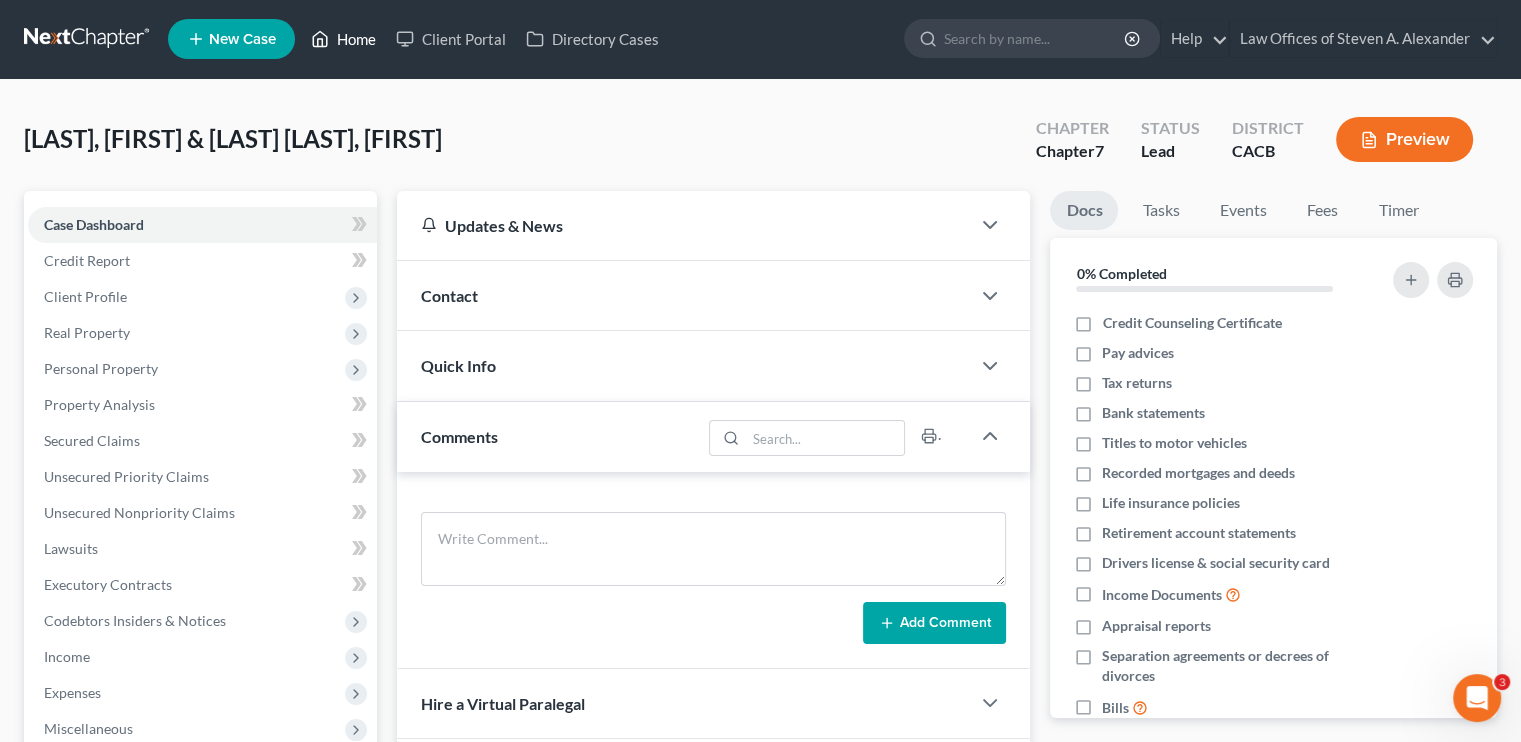 click on "Home" at bounding box center [343, 39] 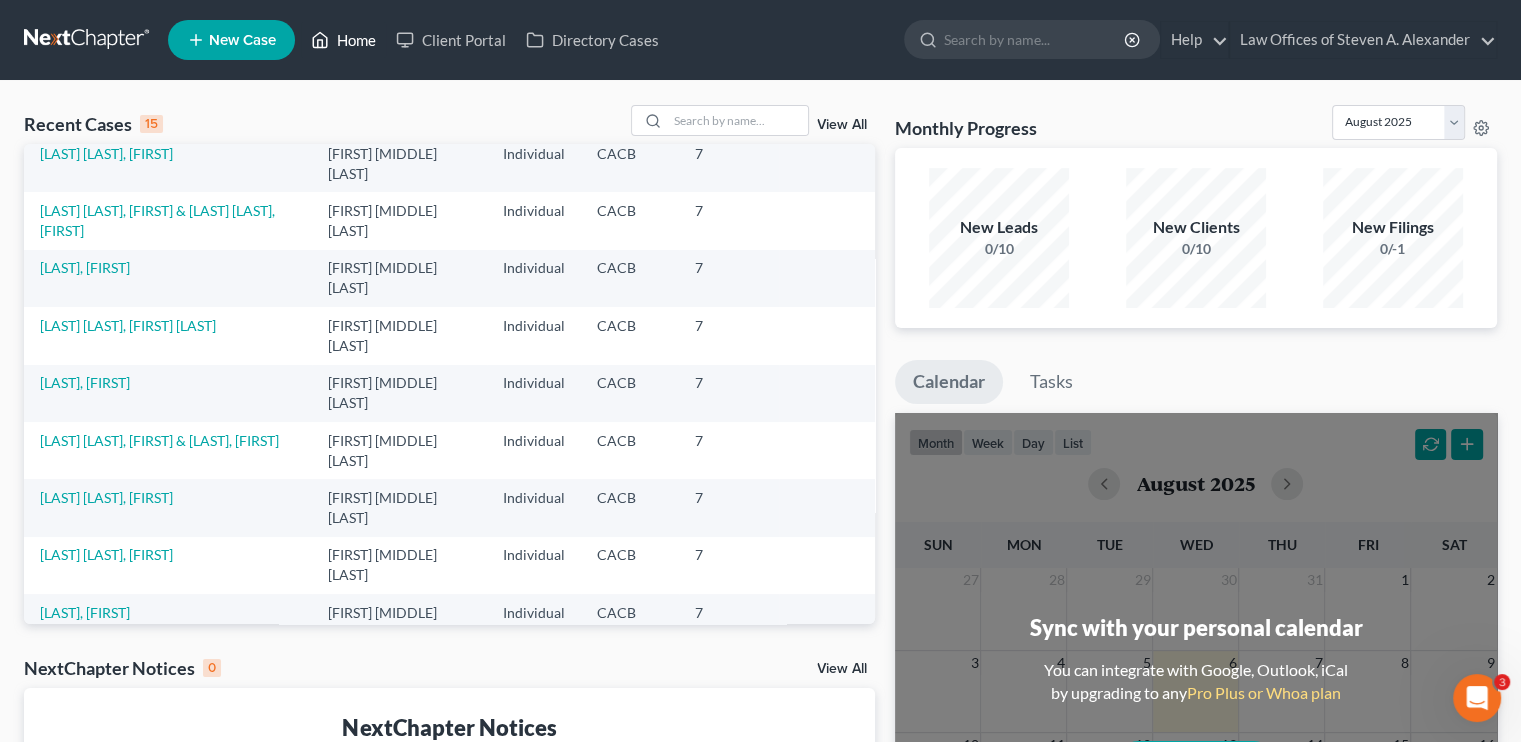 scroll, scrollTop: 437, scrollLeft: 0, axis: vertical 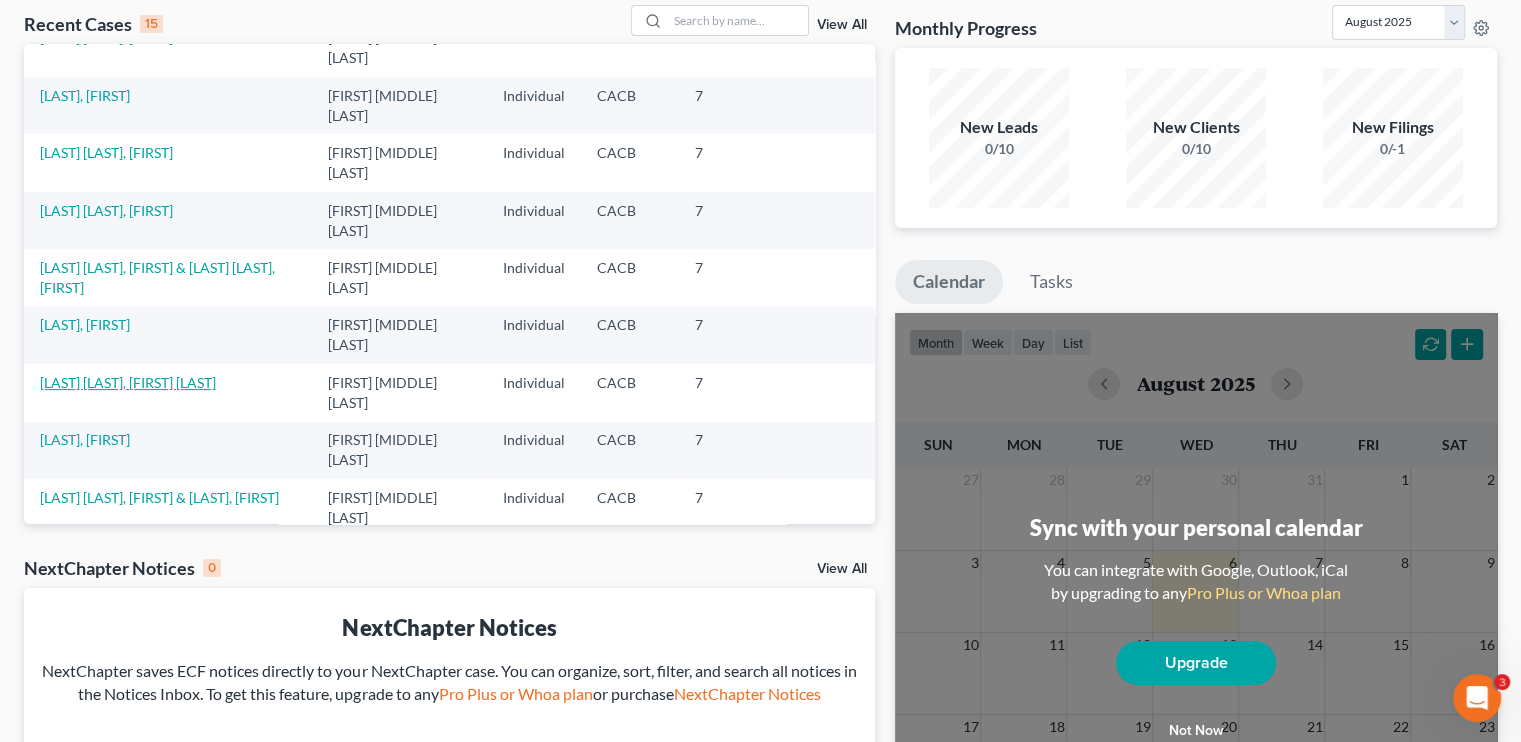 click on "Gonzalez Rodriguez, Juan Ejemplo" at bounding box center [128, 382] 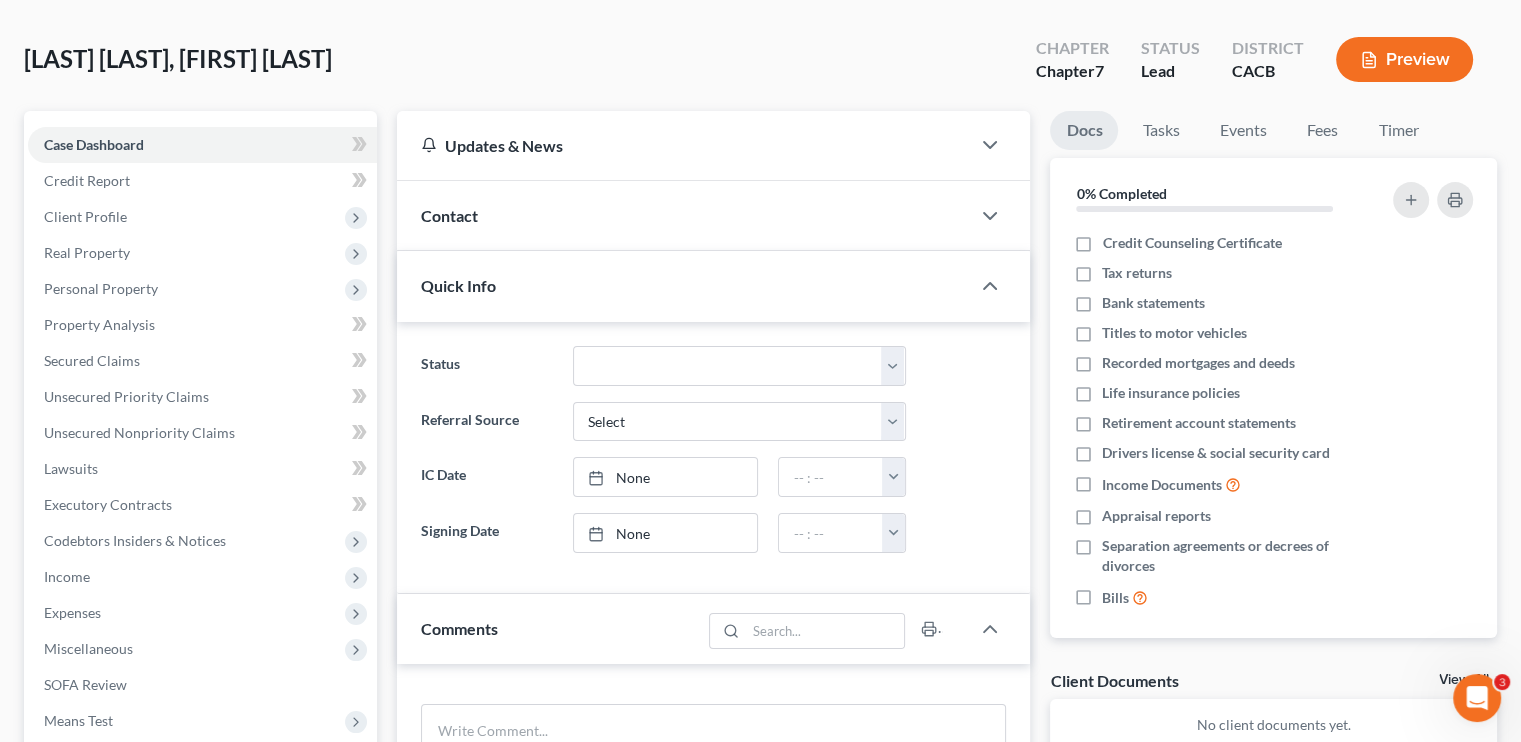 scroll, scrollTop: 0, scrollLeft: 0, axis: both 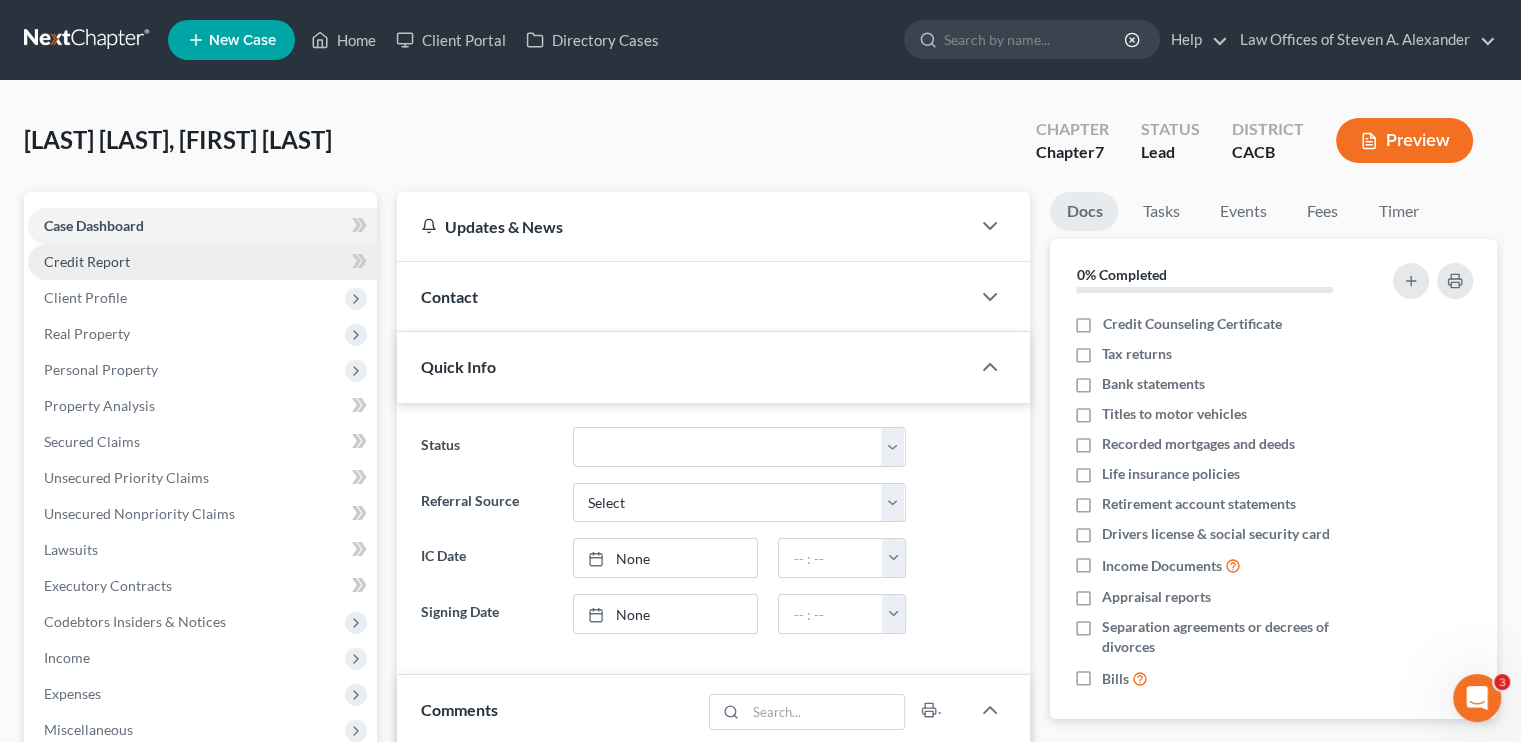click on "Credit Report" at bounding box center [87, 261] 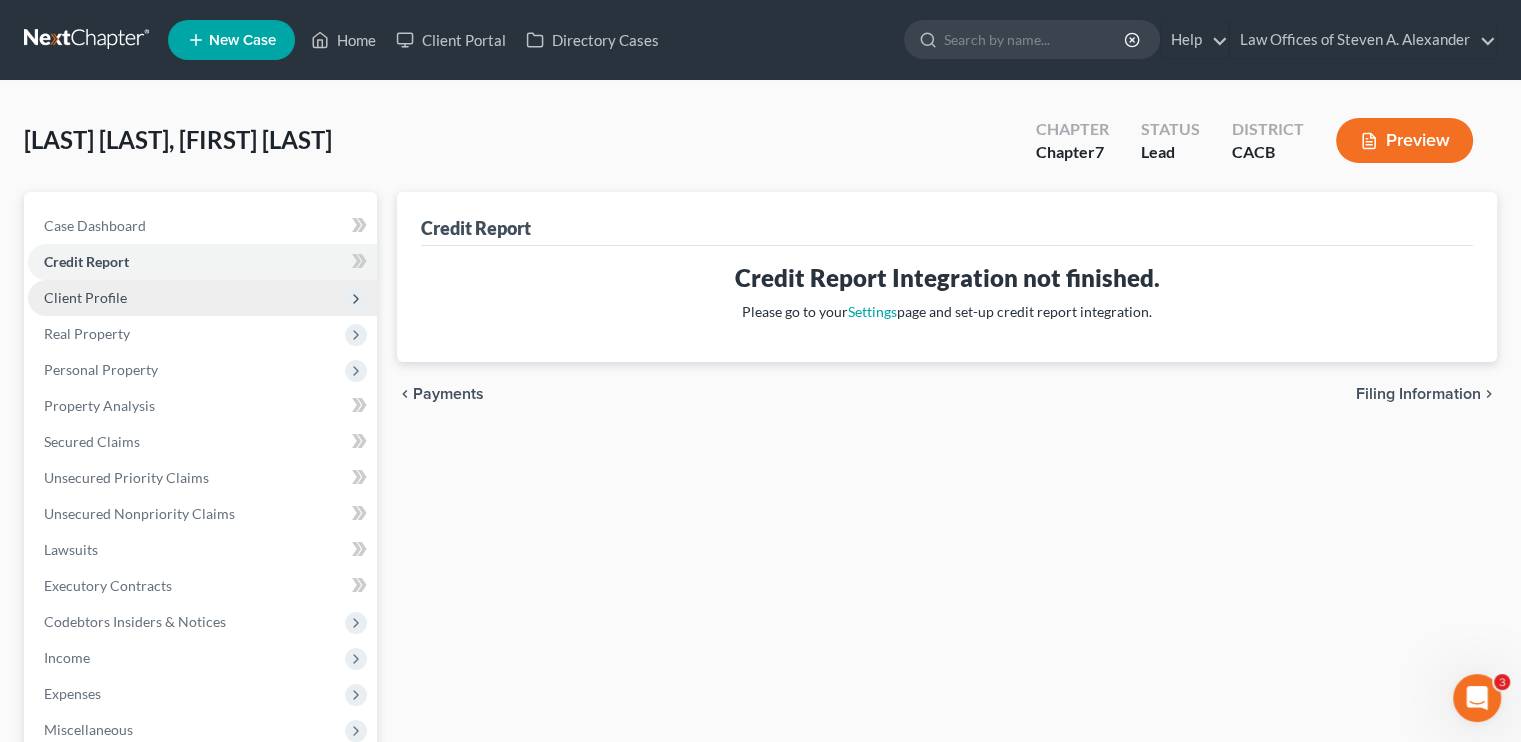 click on "Client Profile" at bounding box center [85, 297] 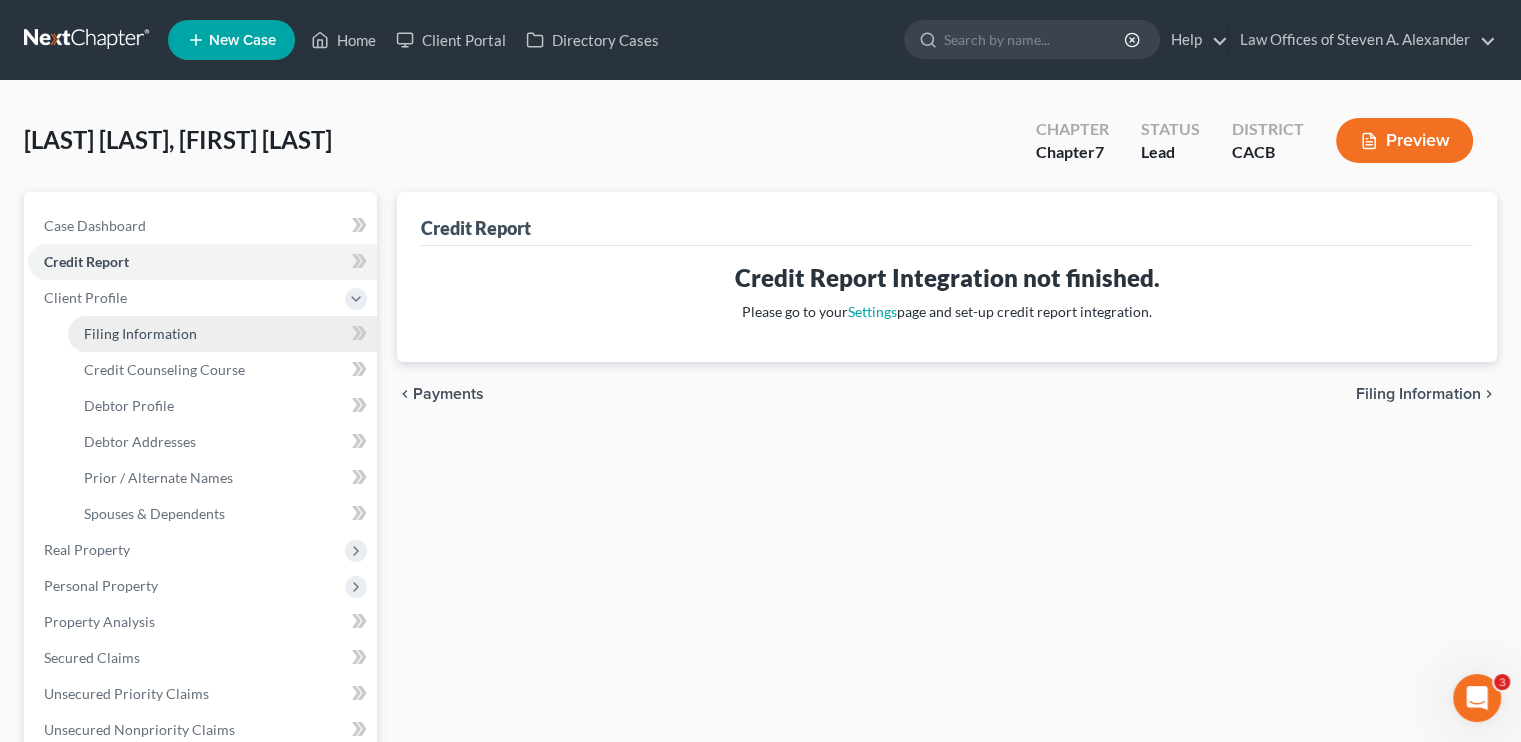 click on "Filing Information" at bounding box center [140, 333] 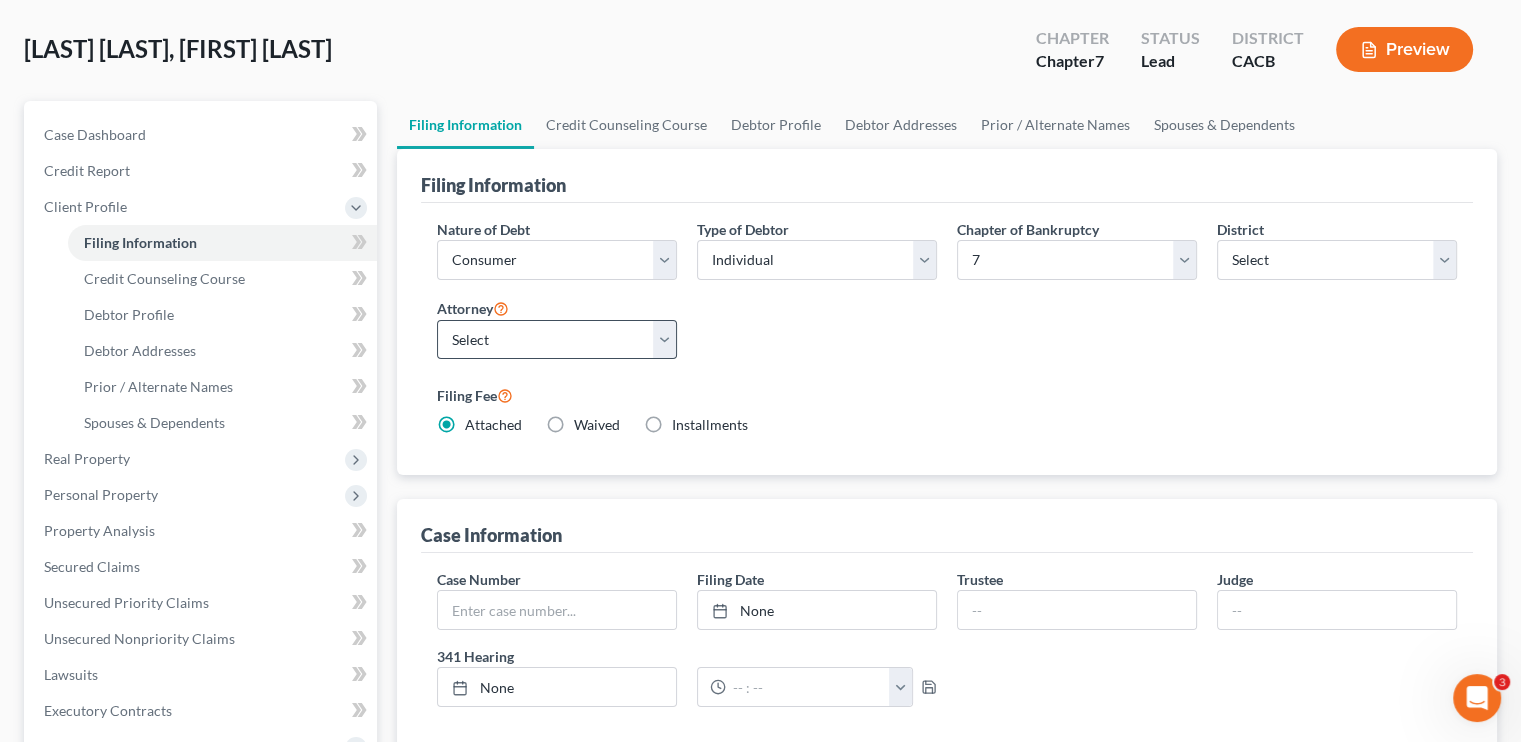 scroll, scrollTop: 200, scrollLeft: 0, axis: vertical 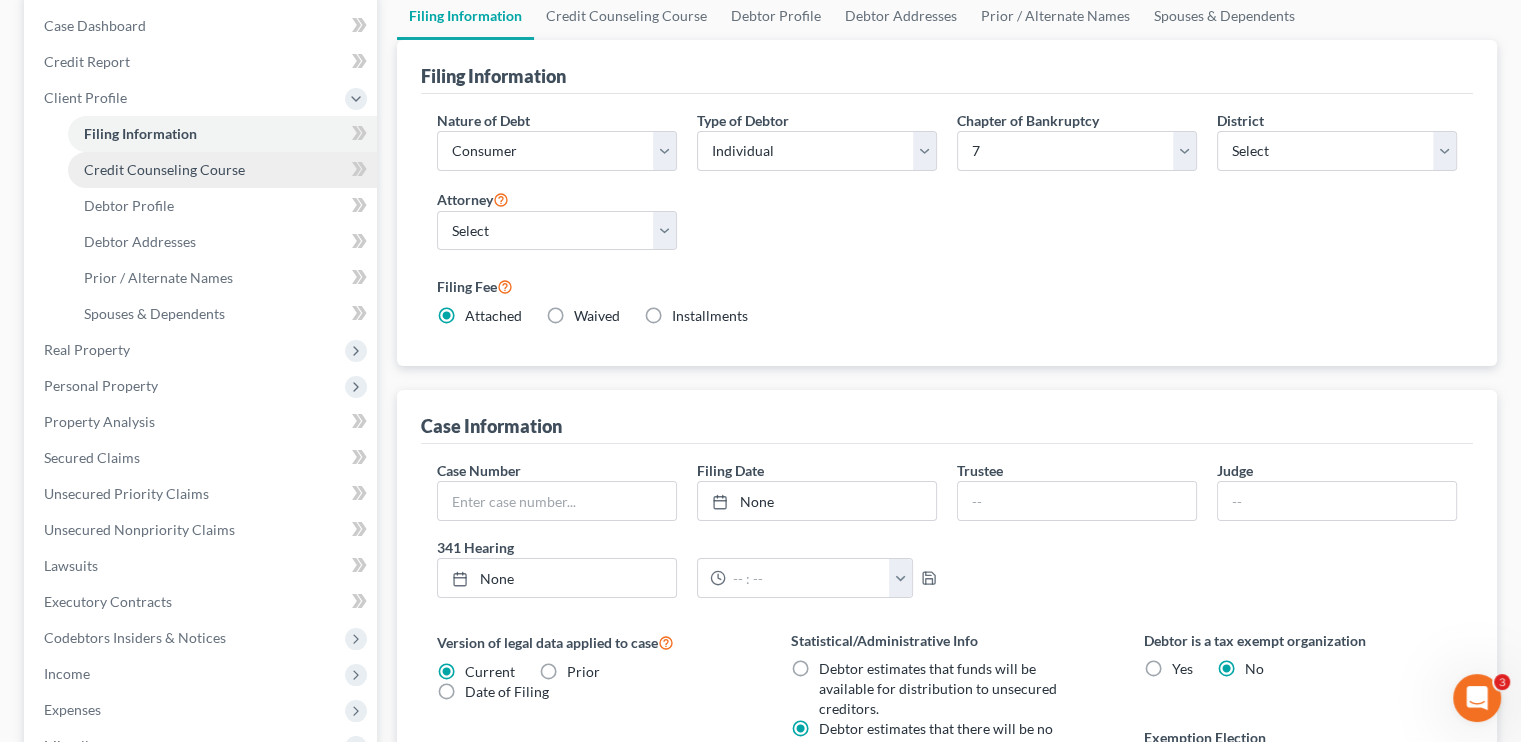 click on "Credit Counseling Course" at bounding box center (164, 169) 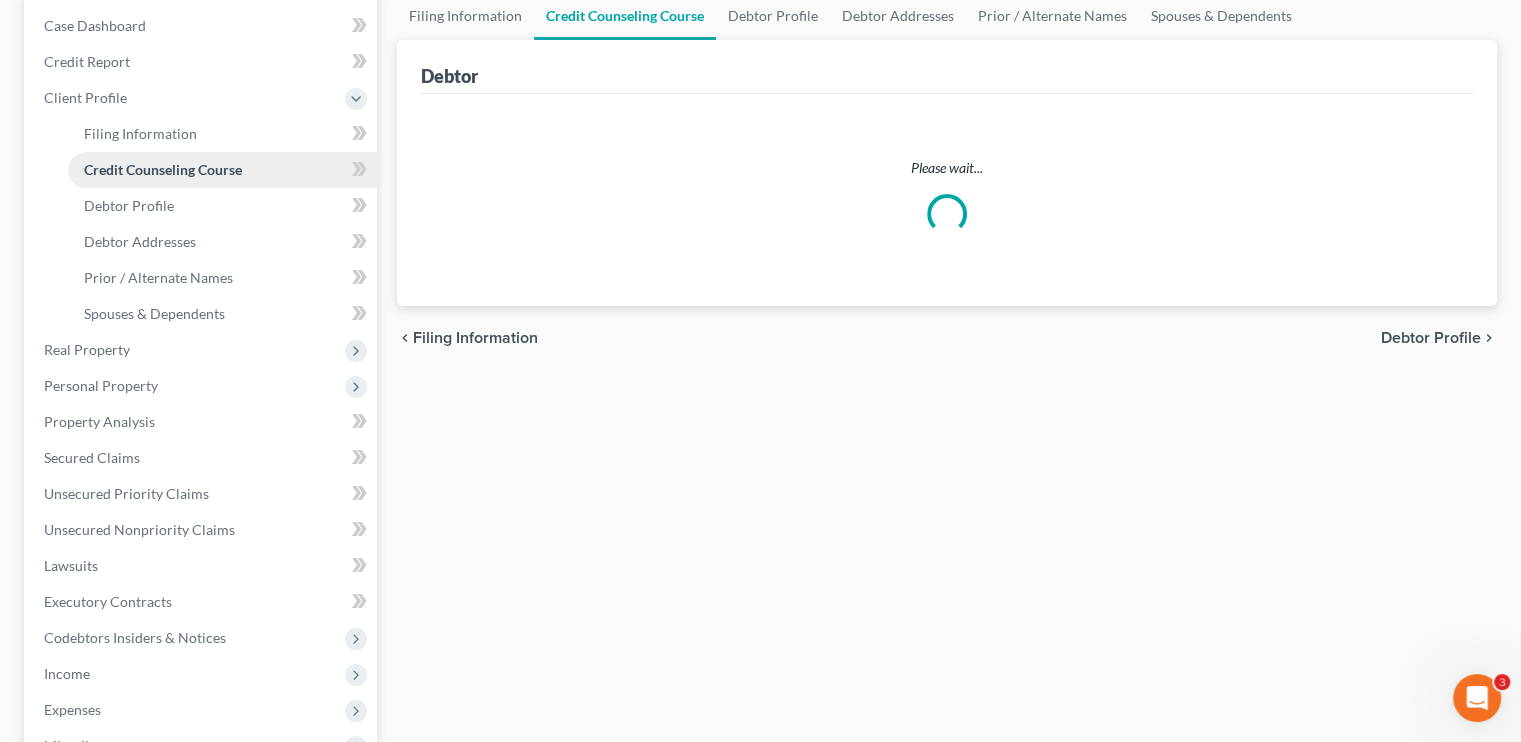 scroll, scrollTop: 76, scrollLeft: 0, axis: vertical 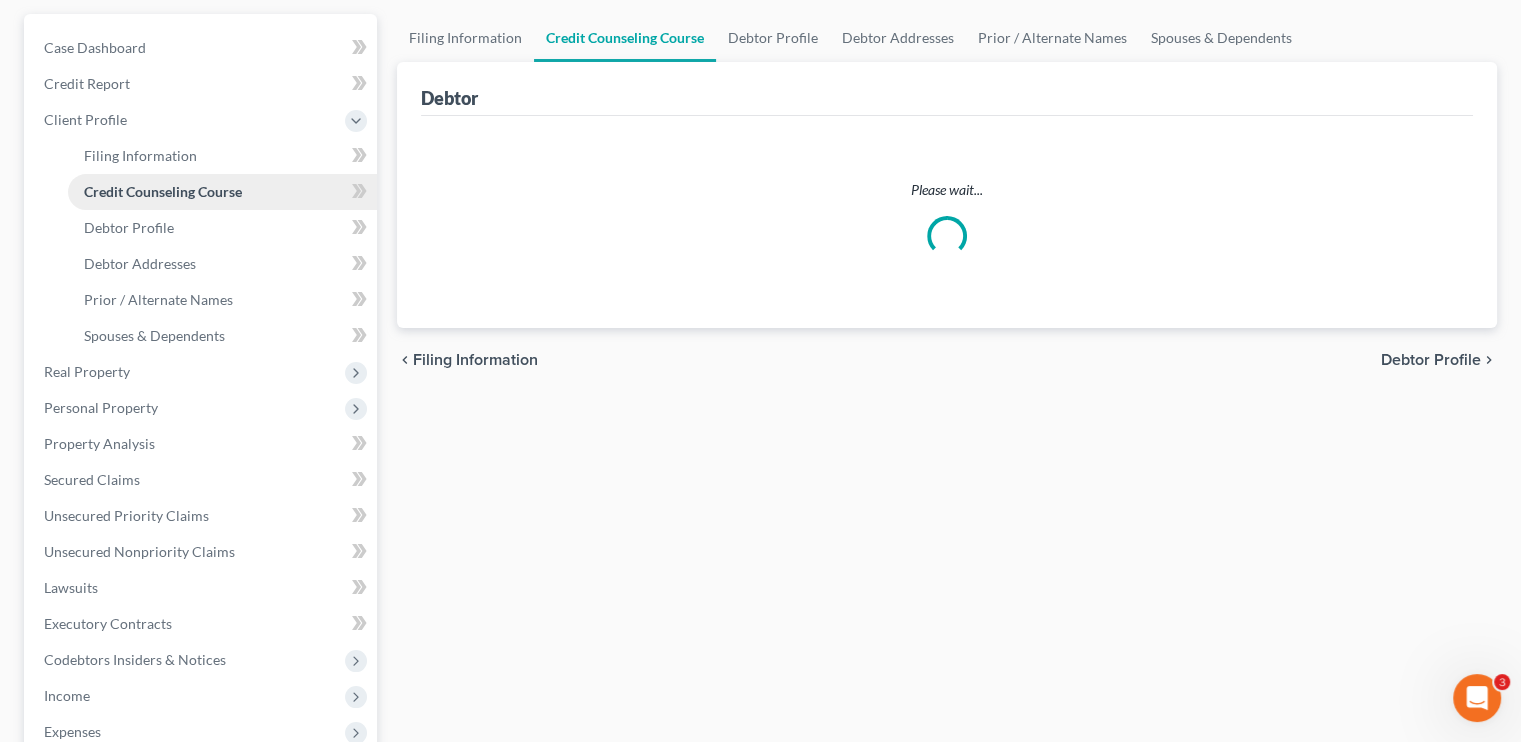 click on "Filing Information
Credit Counseling Course
Debtor Profile
Debtor Addresses" at bounding box center (202, 246) 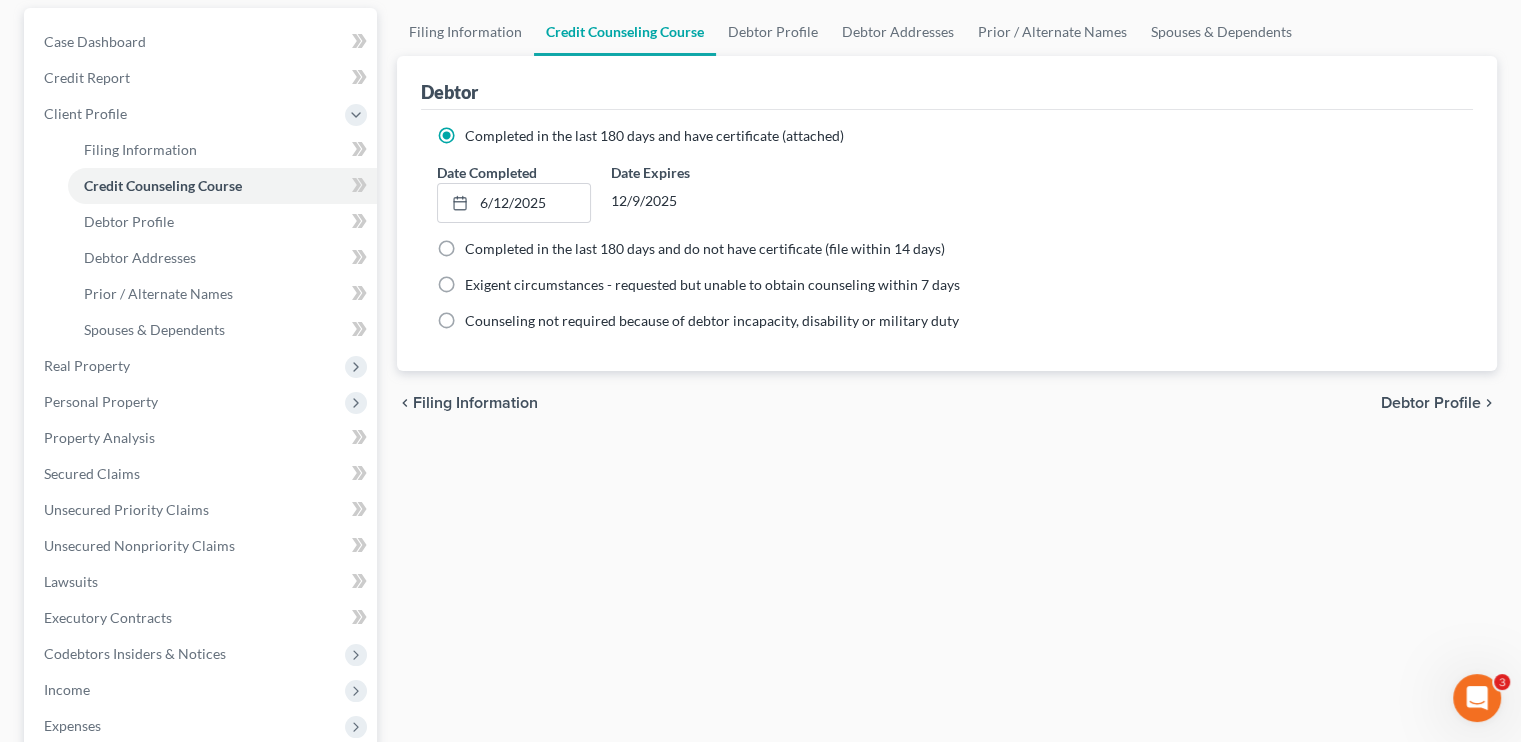 scroll, scrollTop: 200, scrollLeft: 0, axis: vertical 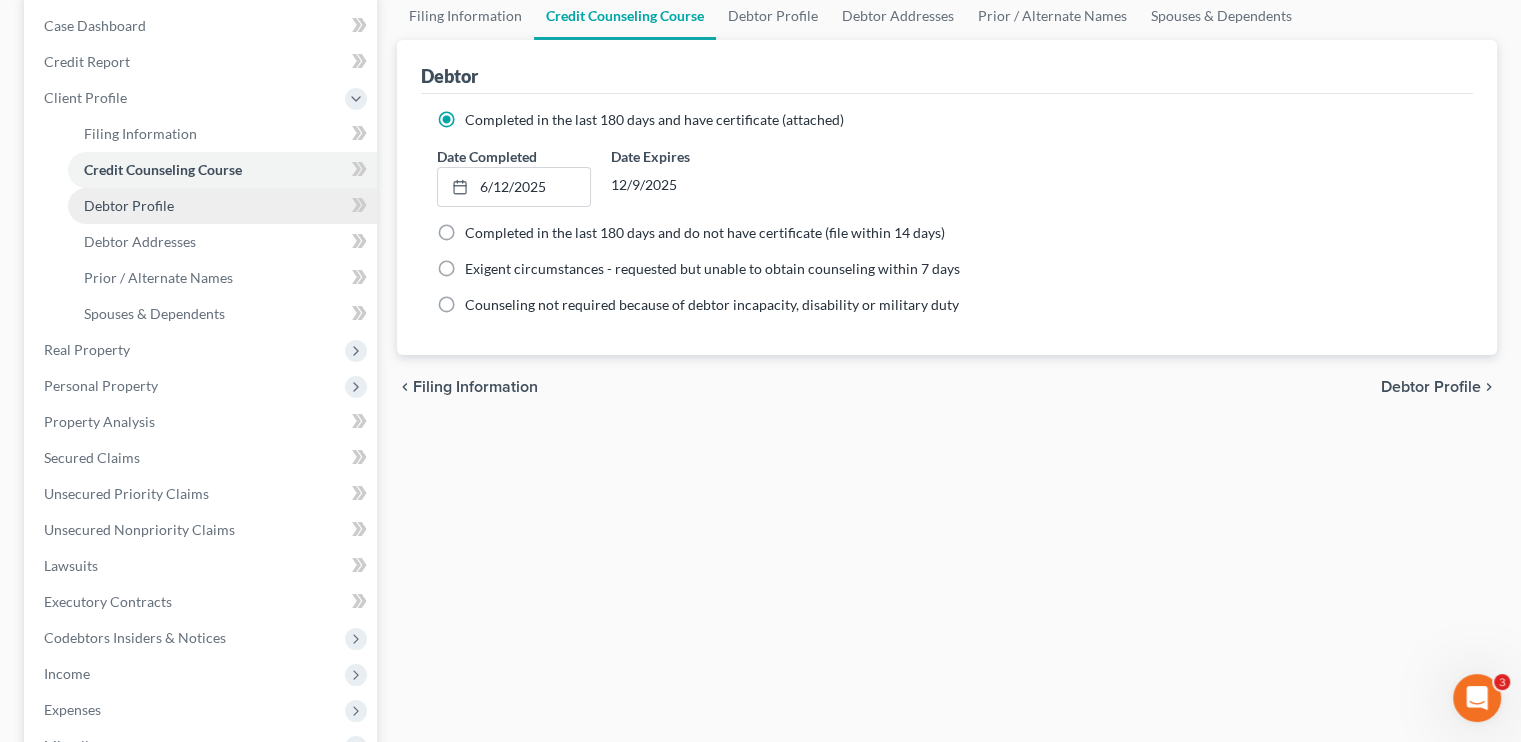 click on "Debtor Profile" at bounding box center (129, 205) 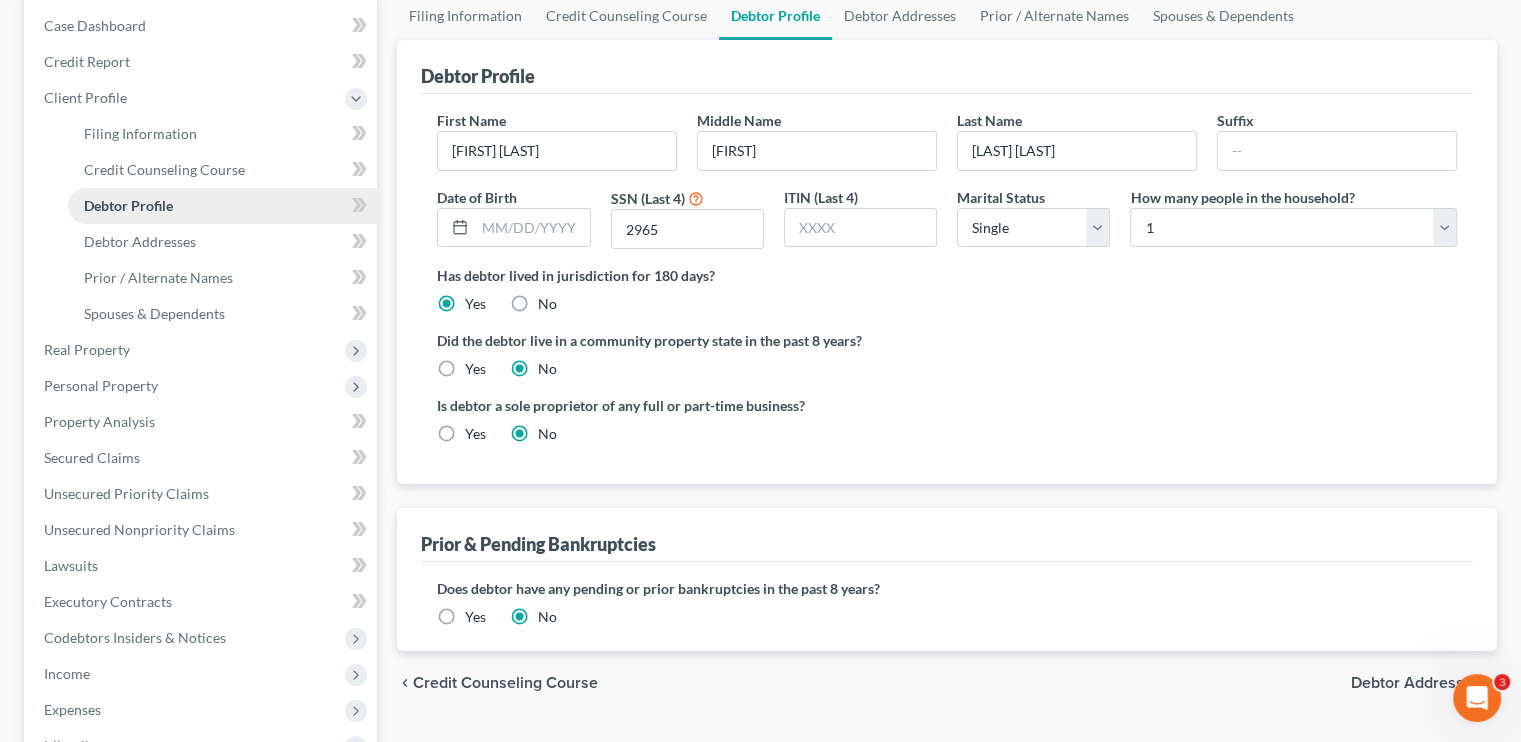scroll, scrollTop: 97, scrollLeft: 0, axis: vertical 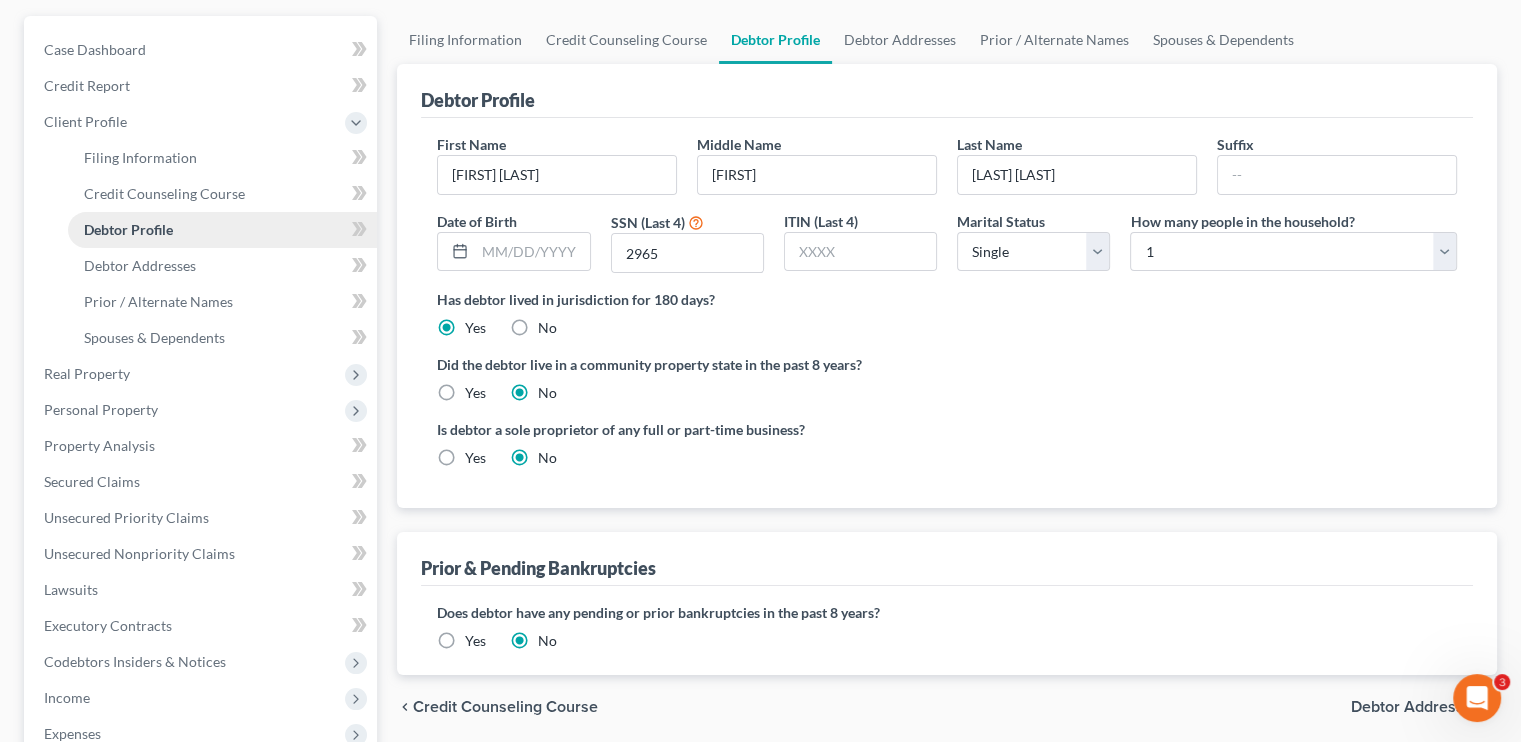 click on "Debtor Profile" at bounding box center [222, 230] 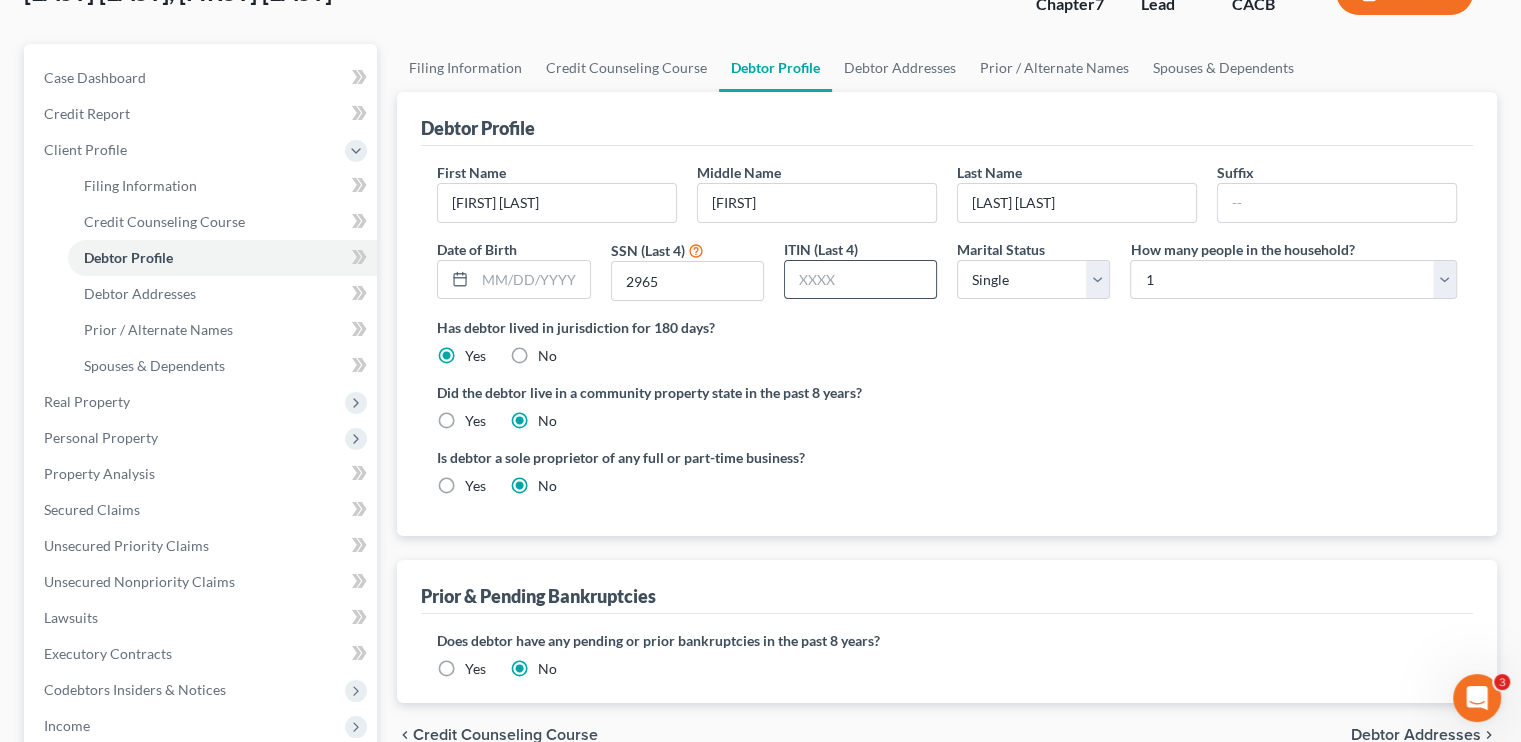 scroll, scrollTop: 200, scrollLeft: 0, axis: vertical 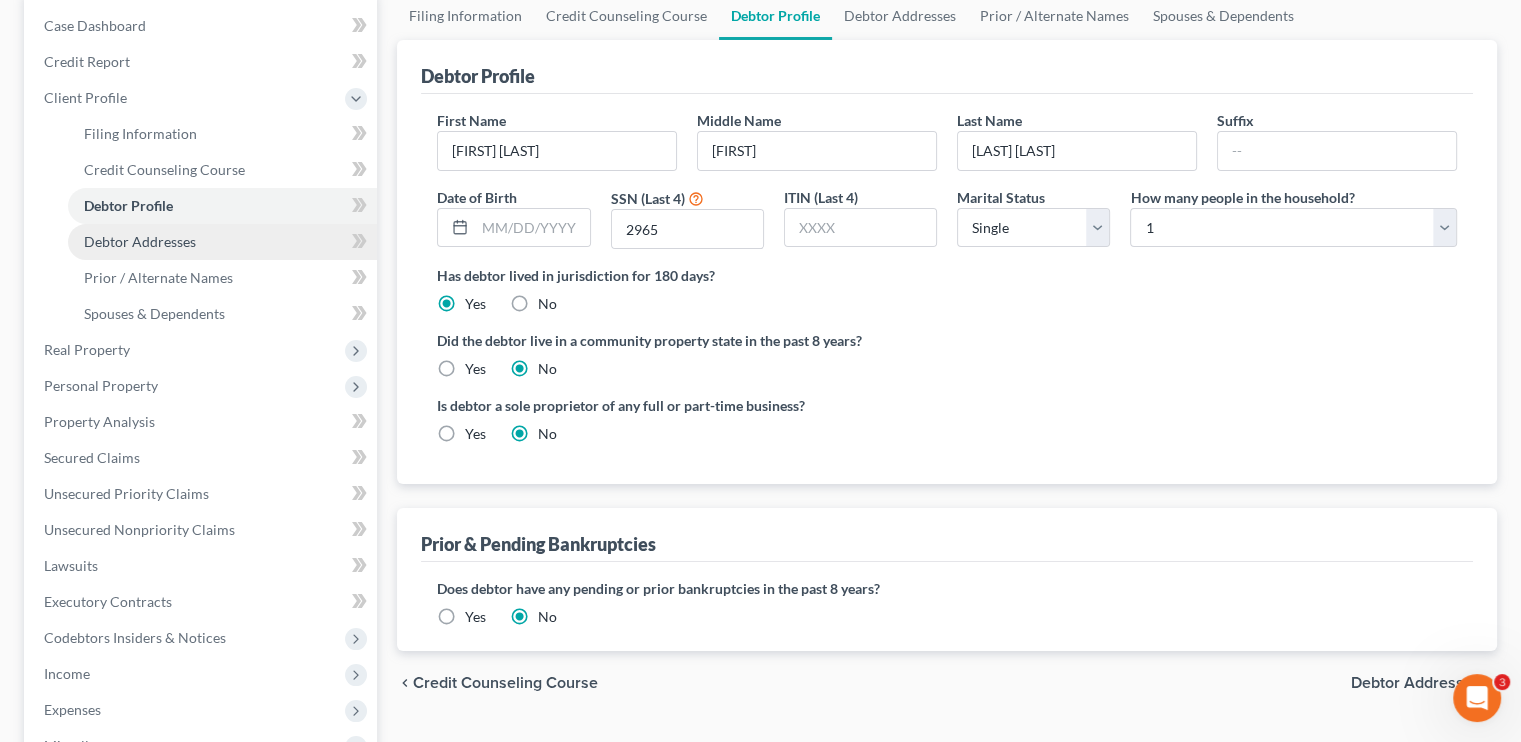click on "Debtor Addresses" at bounding box center [140, 241] 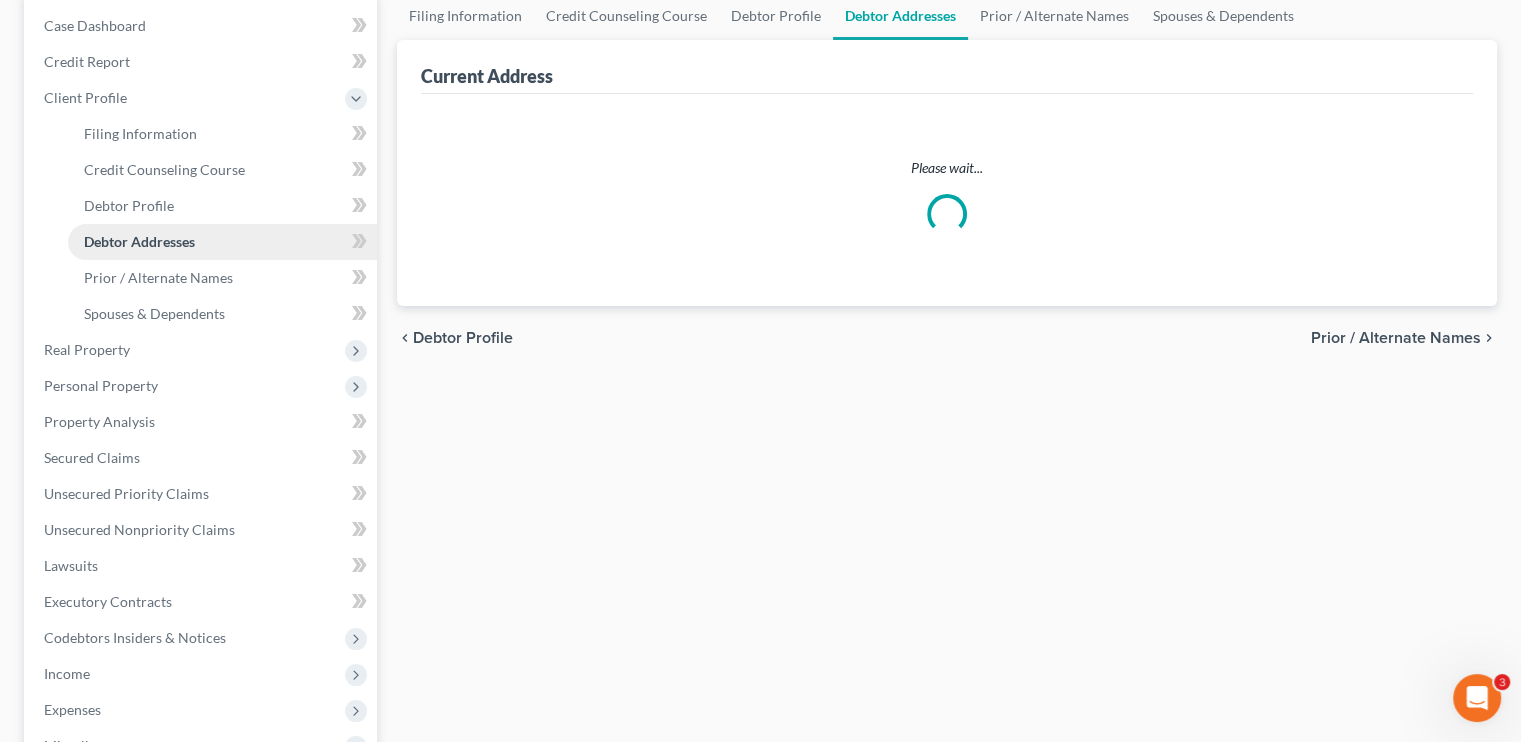 click on "Debtor Addresses" at bounding box center (222, 242) 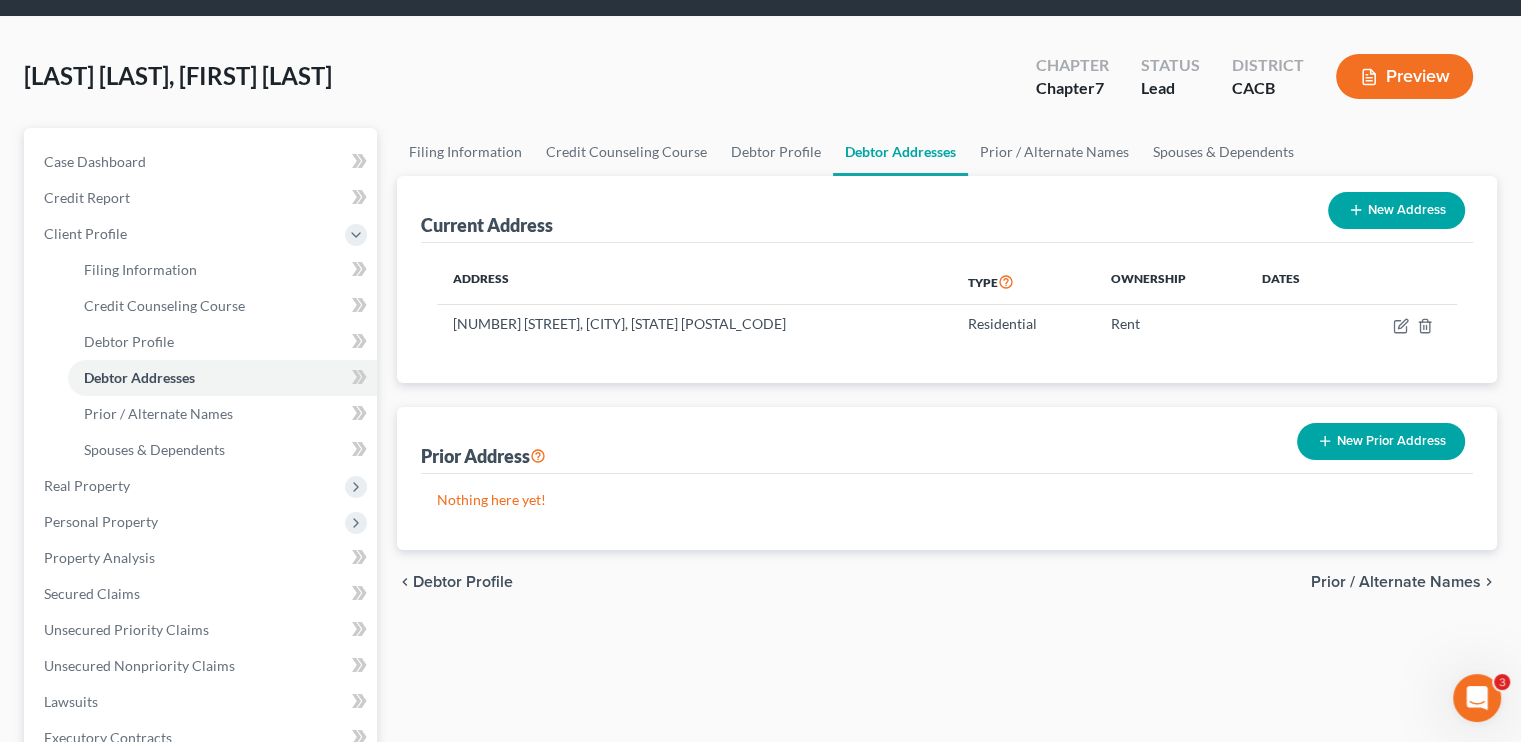 scroll, scrollTop: 100, scrollLeft: 0, axis: vertical 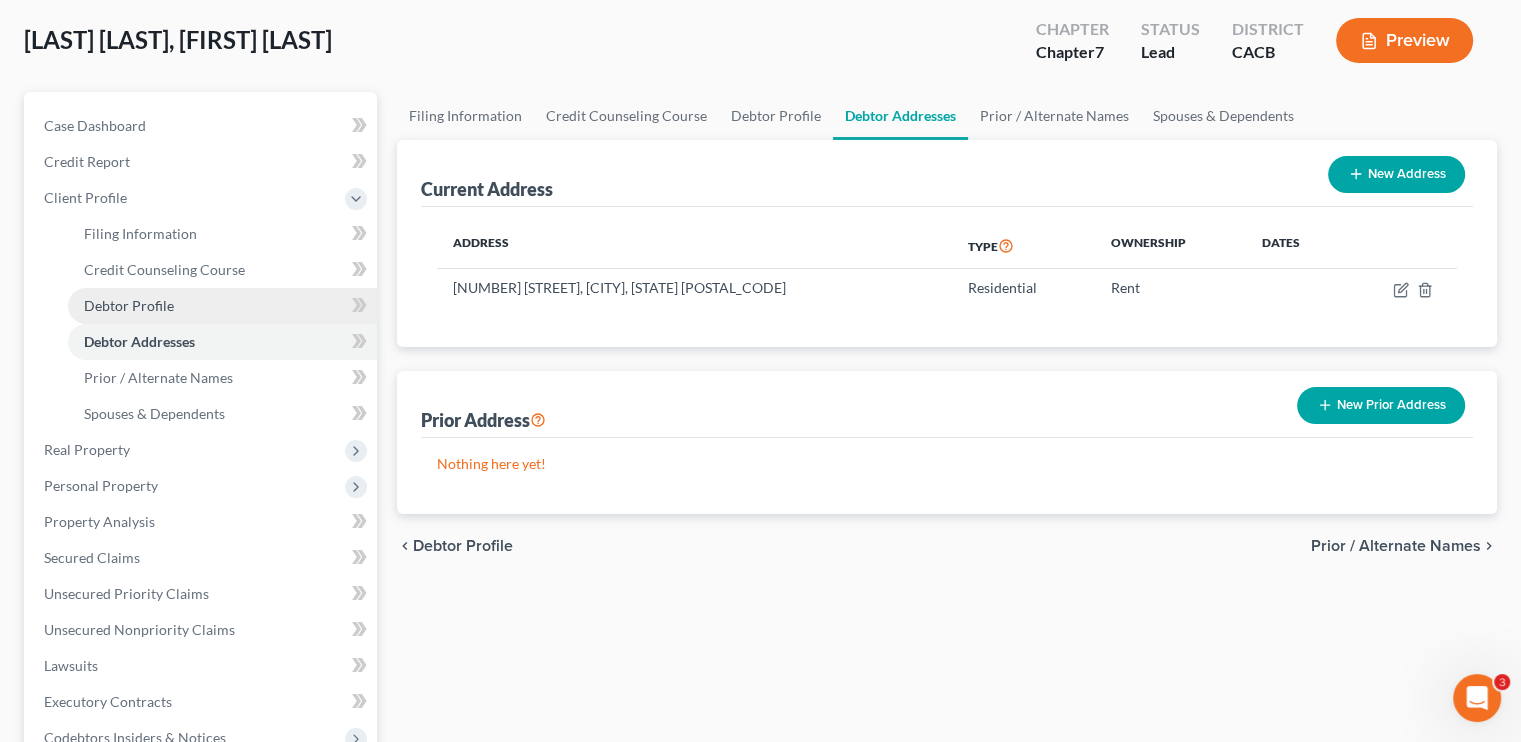 click on "Debtor Profile" at bounding box center [129, 305] 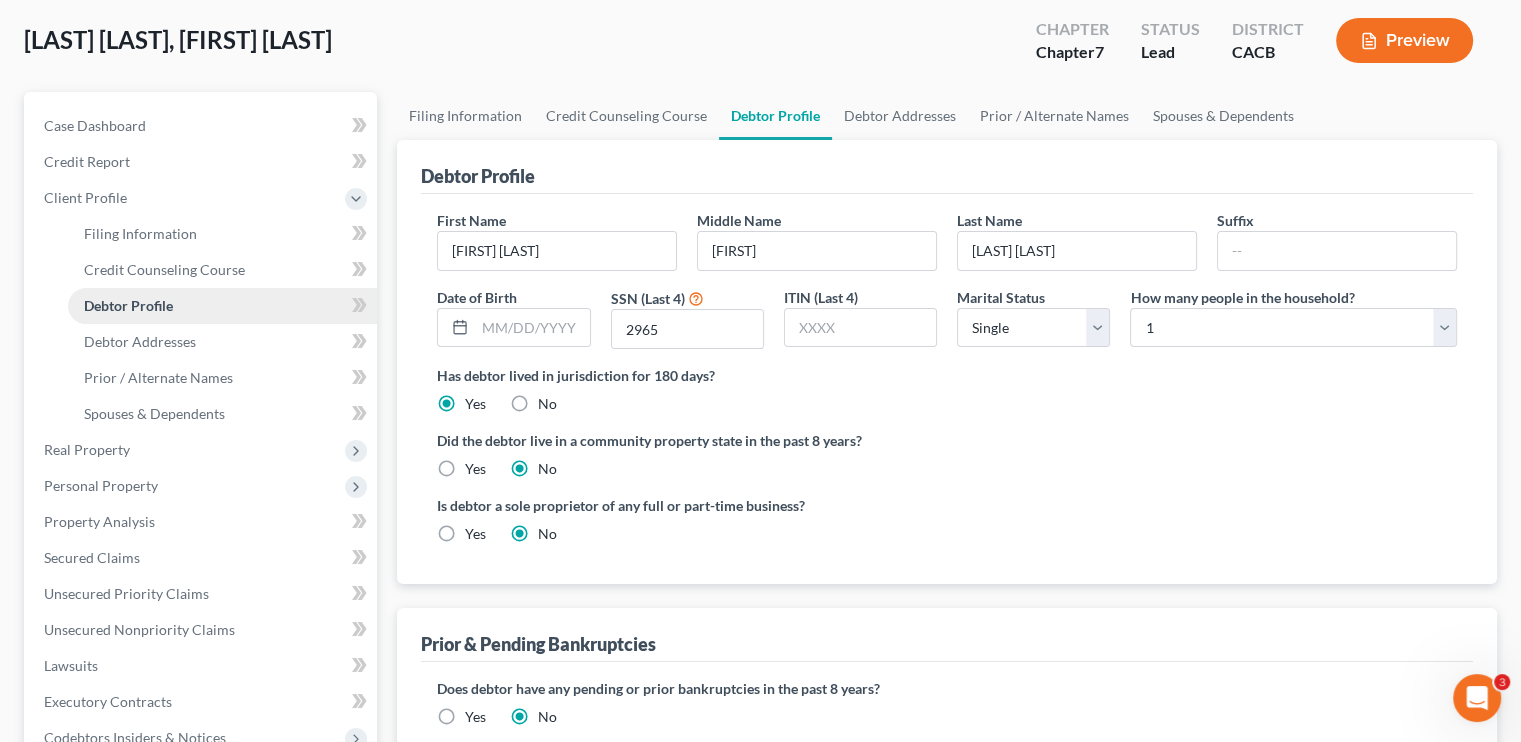scroll, scrollTop: 28, scrollLeft: 0, axis: vertical 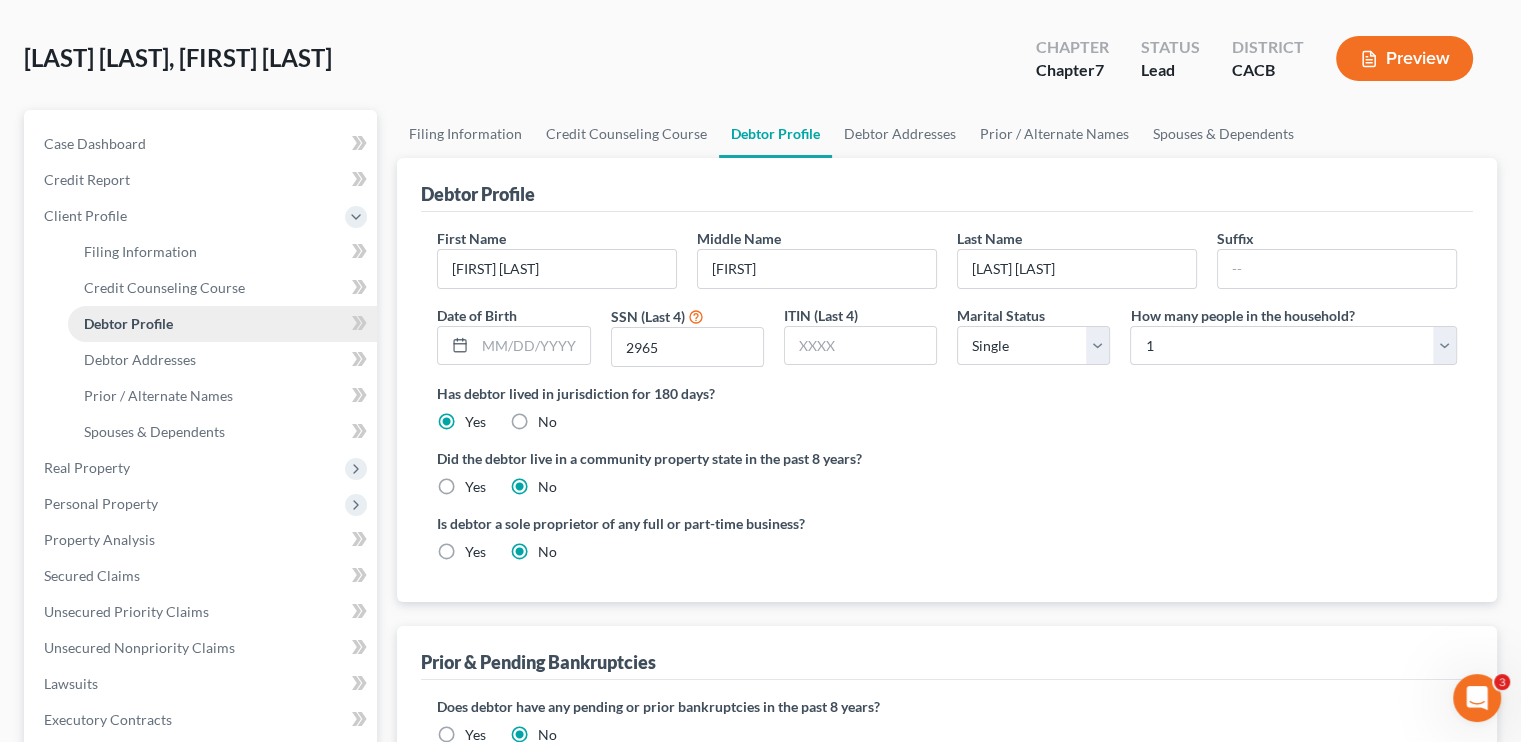 click on "Debtor Profile" at bounding box center [128, 323] 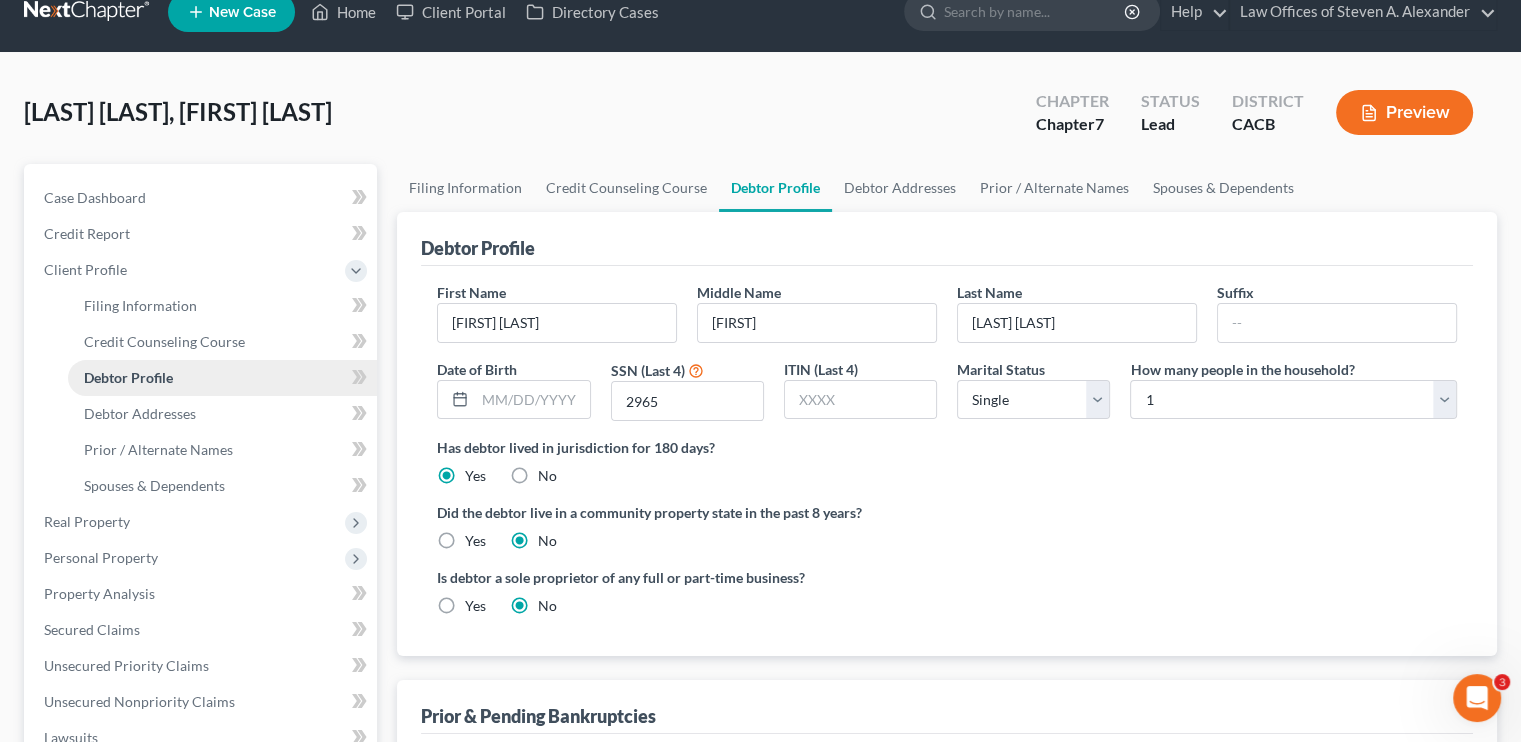 scroll, scrollTop: 0, scrollLeft: 0, axis: both 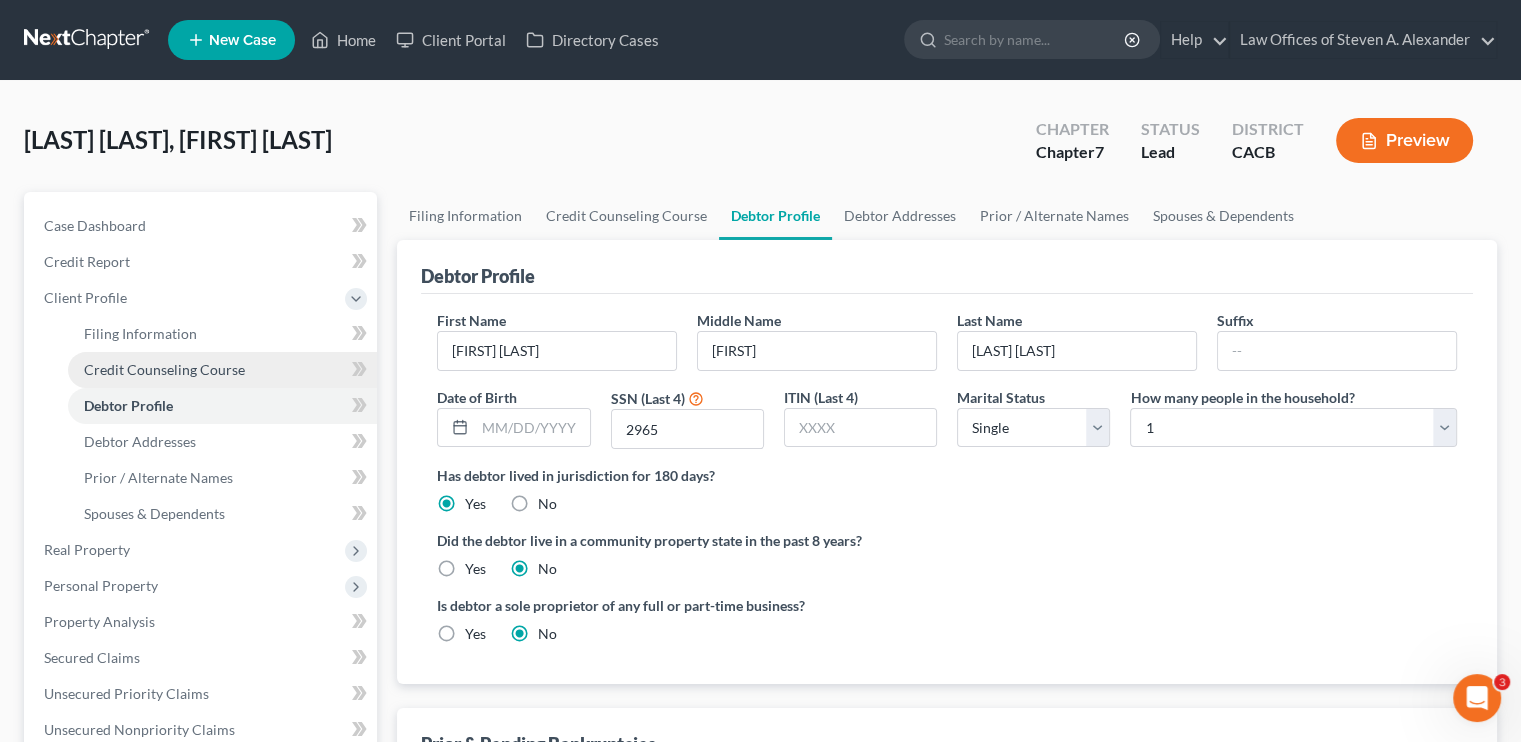 click on "Credit Counseling Course" at bounding box center (164, 369) 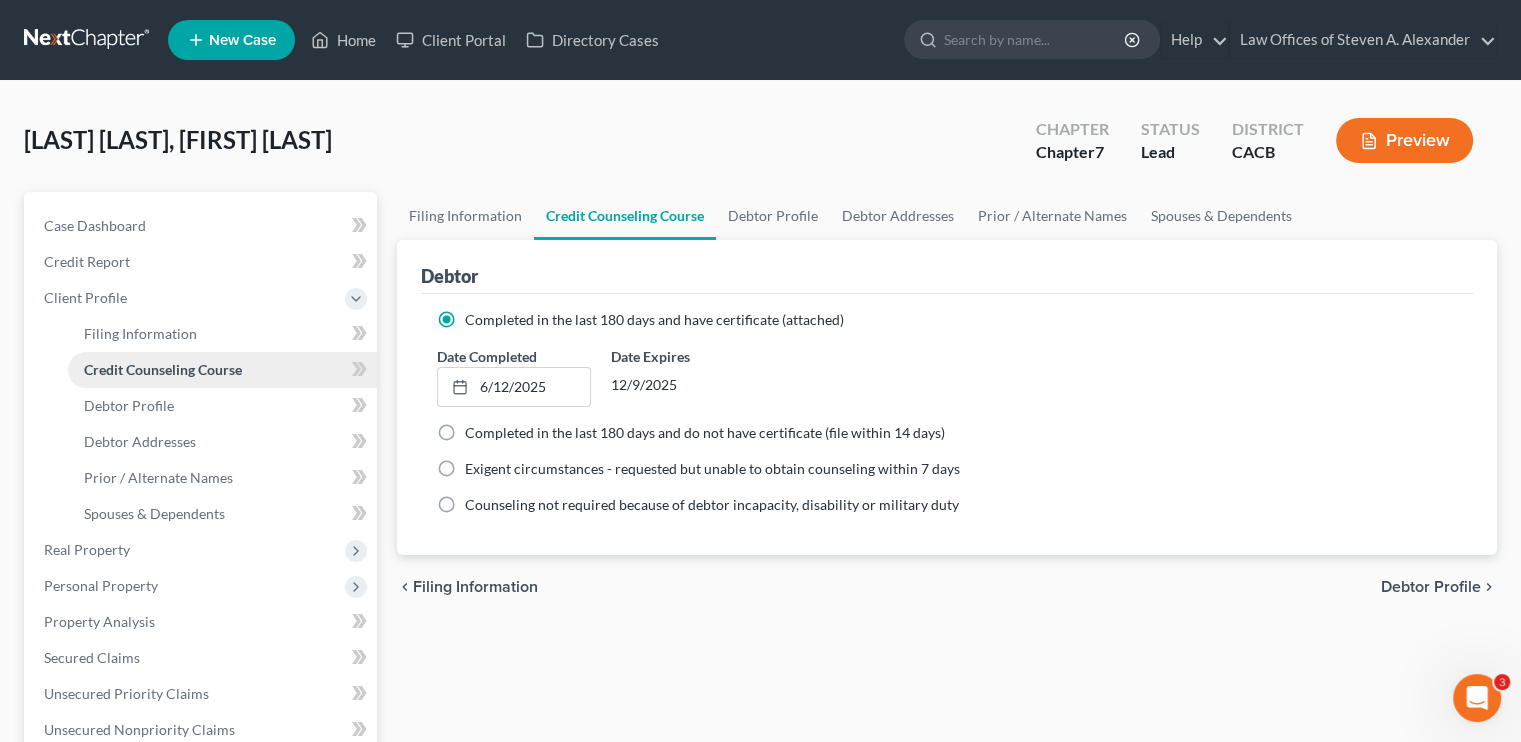click on "Credit Counseling Course" at bounding box center (163, 369) 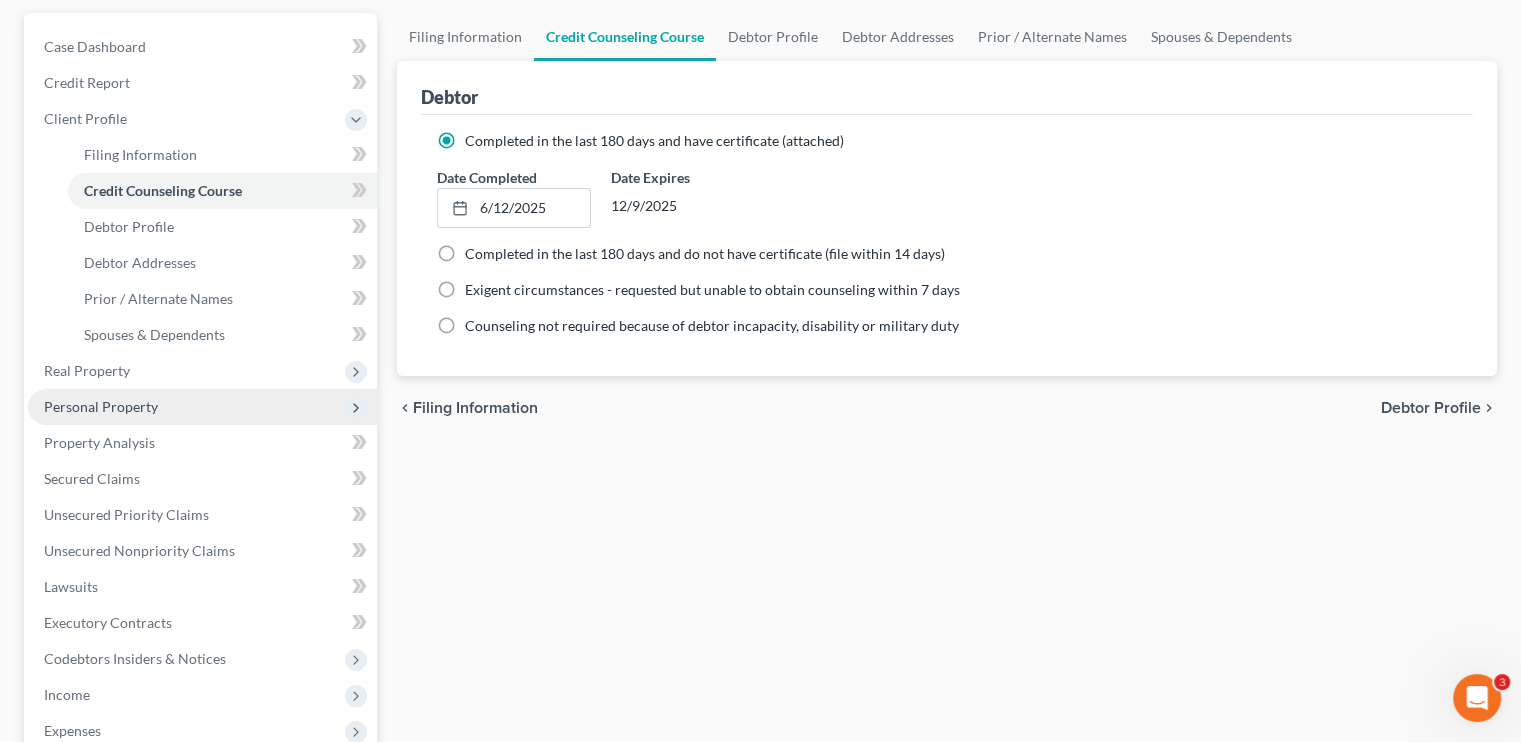 scroll, scrollTop: 200, scrollLeft: 0, axis: vertical 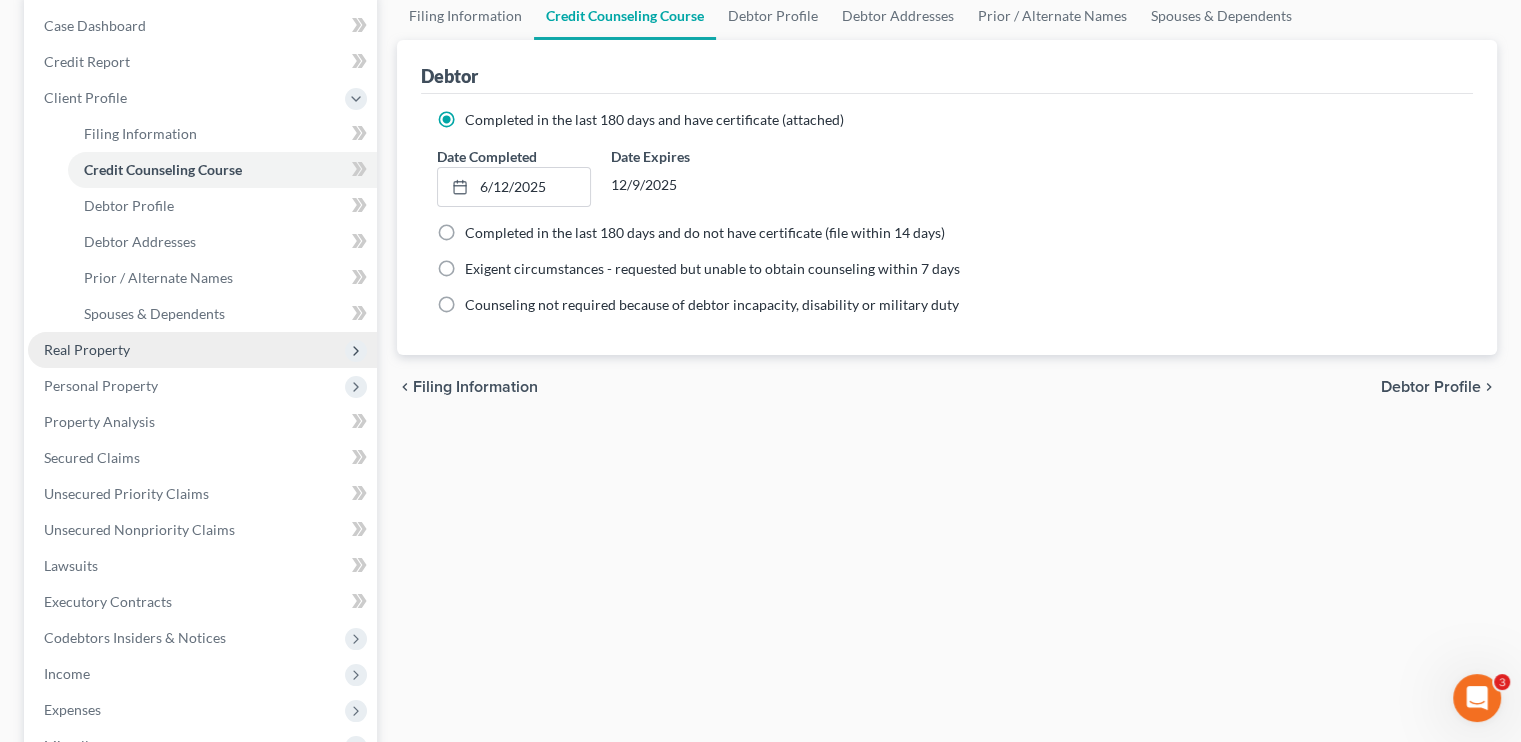 click on "Real Property" at bounding box center (87, 349) 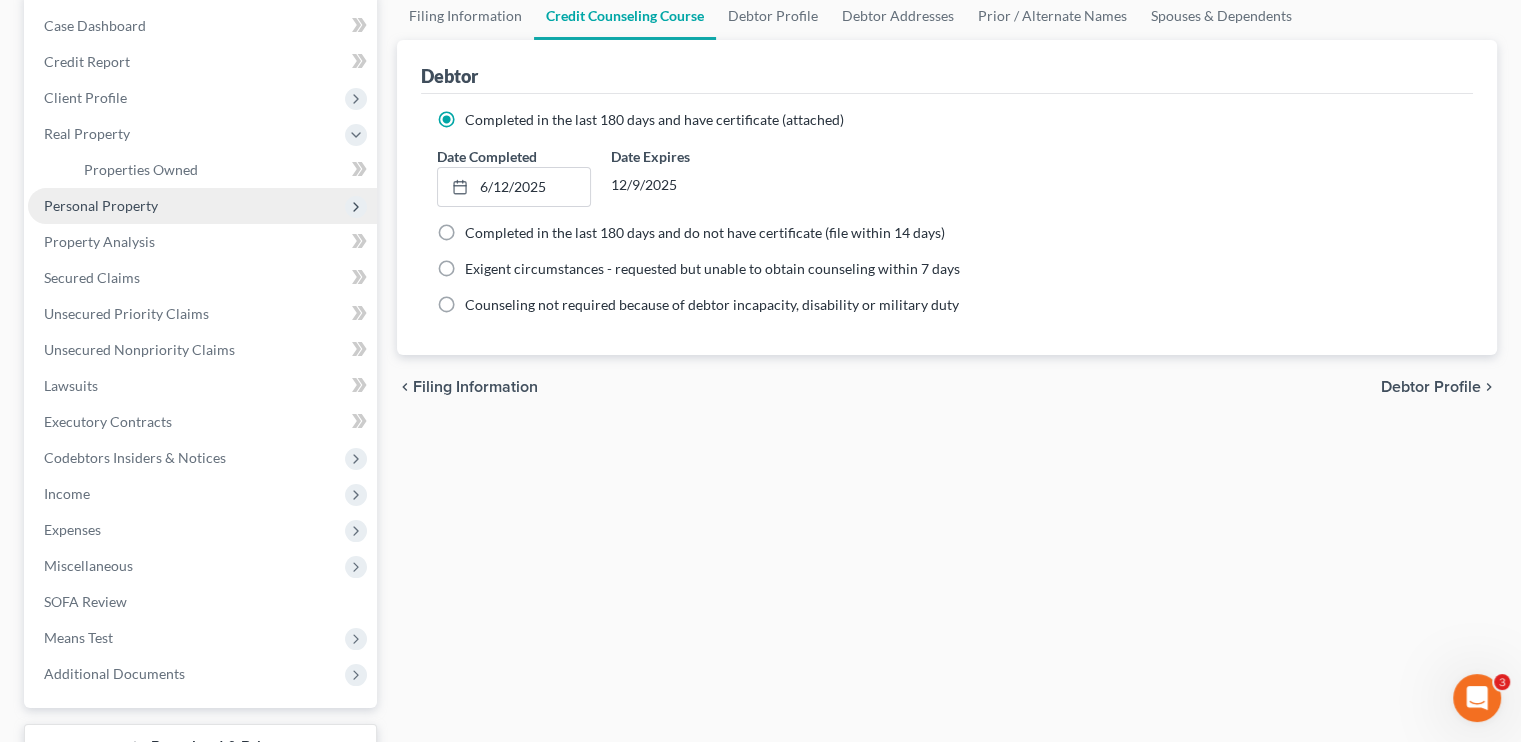 click on "Personal Property" at bounding box center (101, 205) 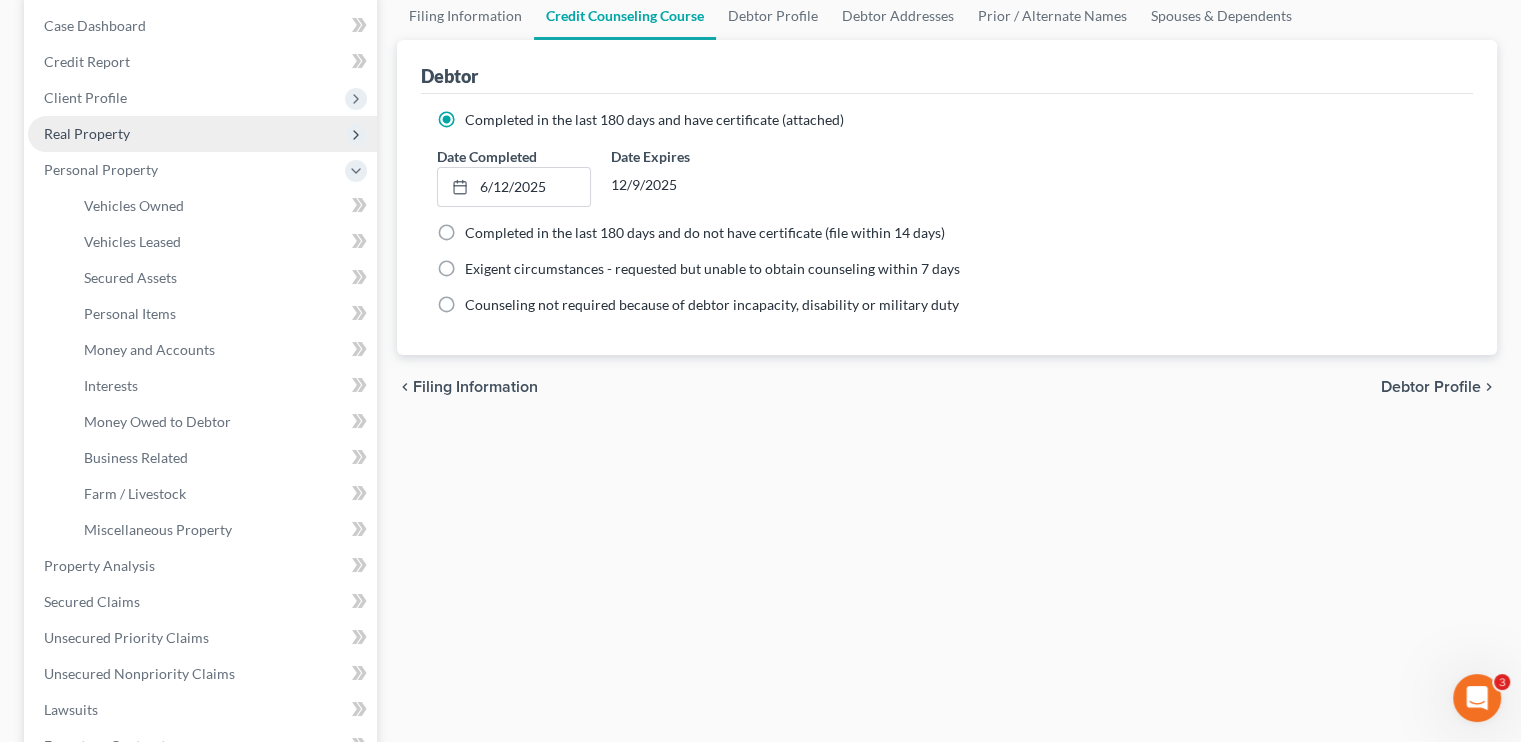 click on "Real Property" at bounding box center [202, 134] 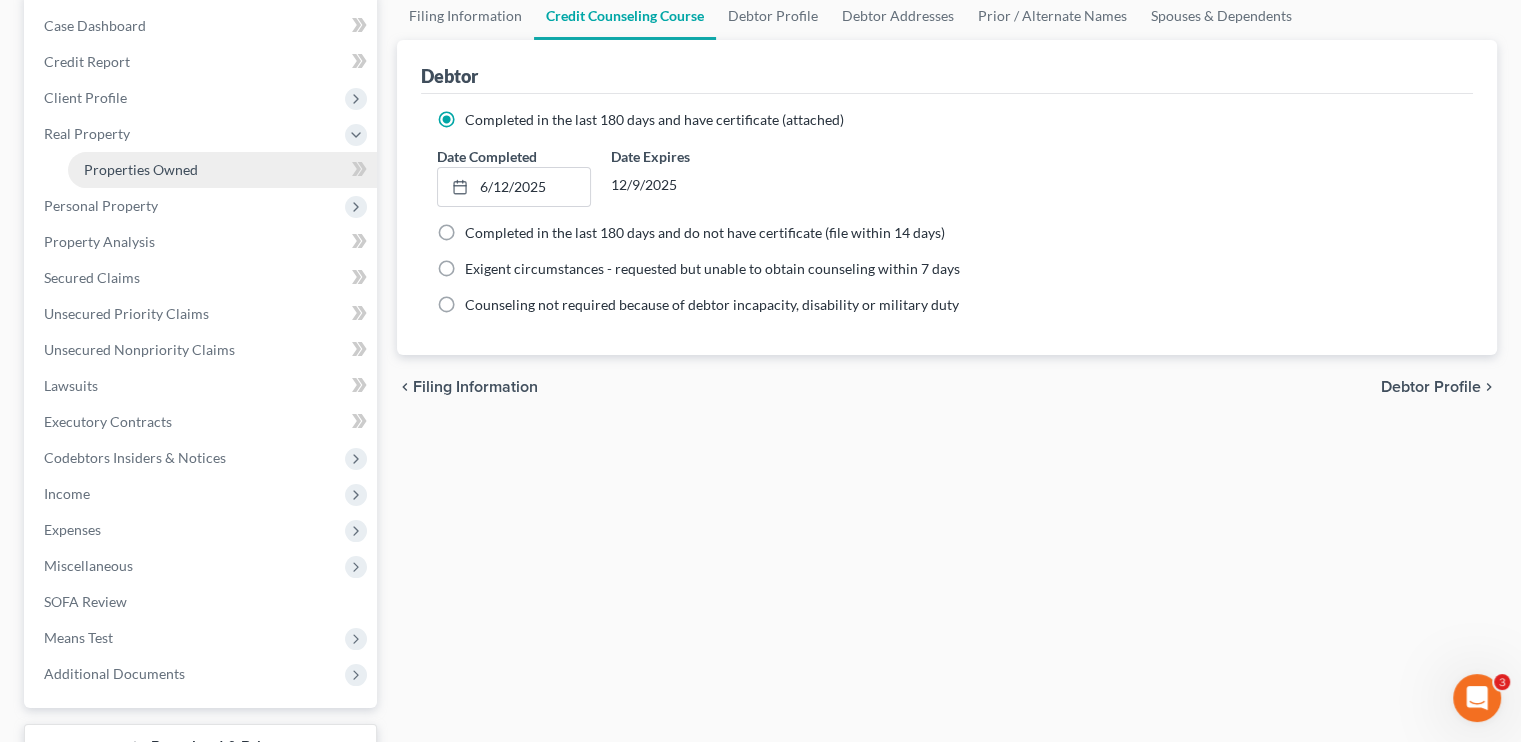 click on "Properties Owned" at bounding box center [141, 169] 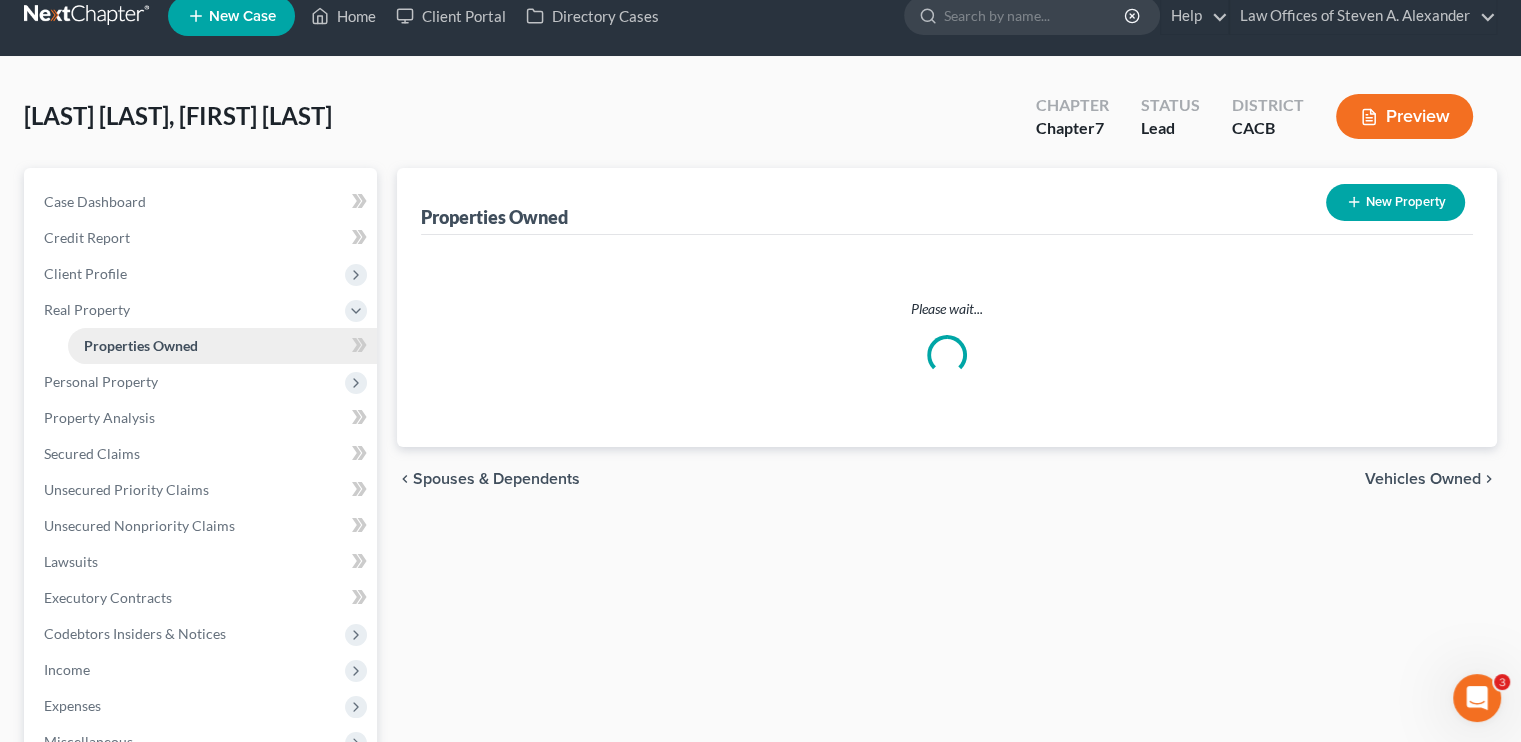 scroll, scrollTop: 0, scrollLeft: 0, axis: both 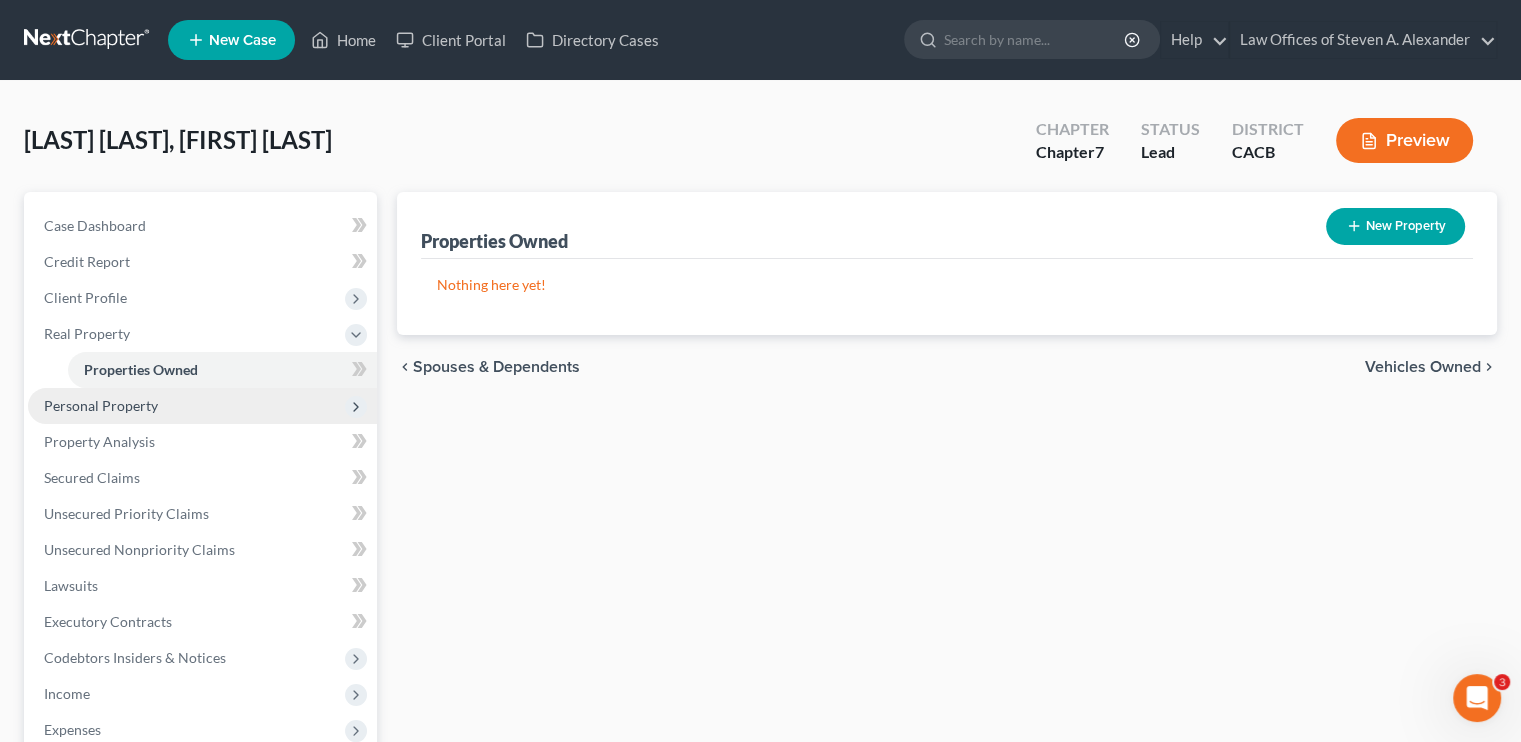 click on "Personal Property" at bounding box center (101, 405) 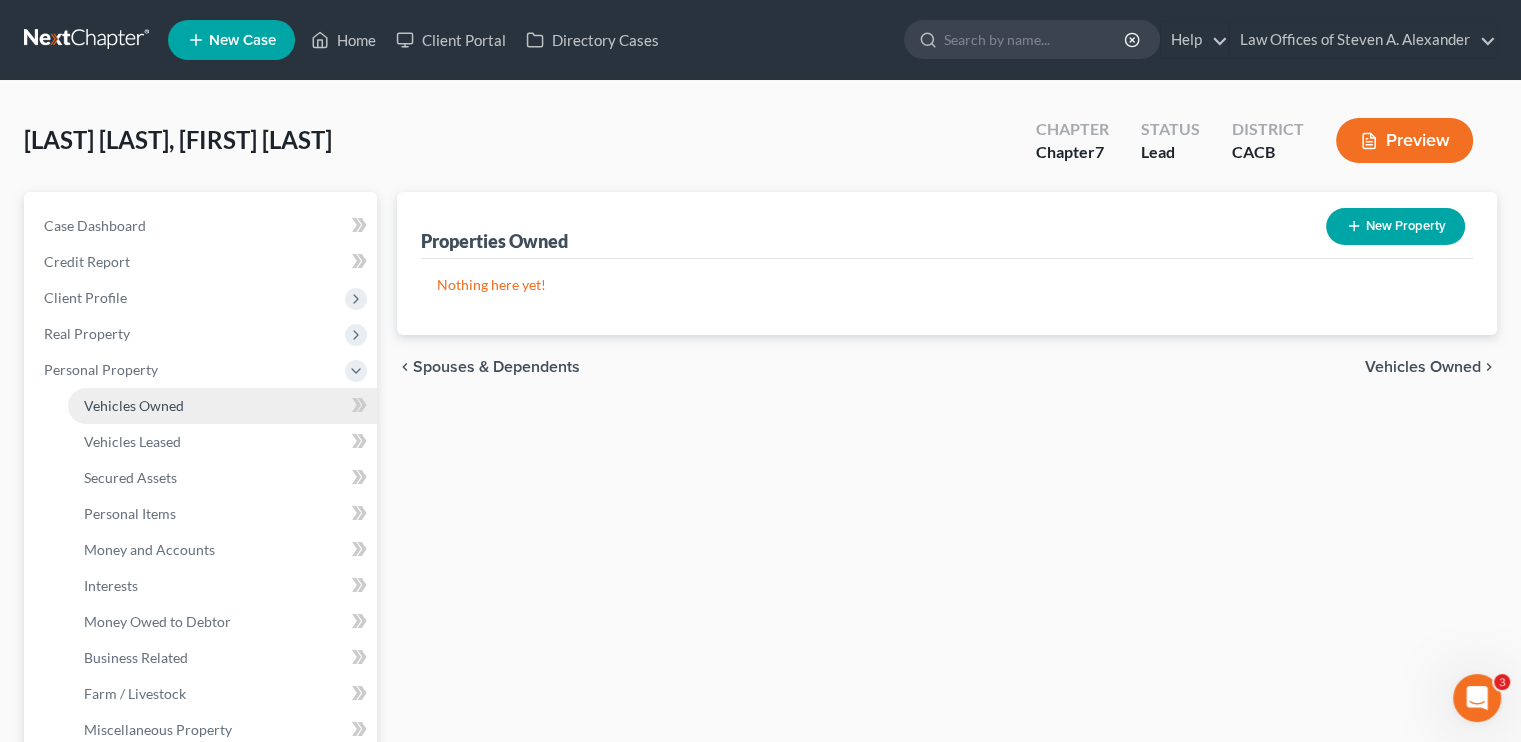click on "Vehicles Owned" at bounding box center (134, 405) 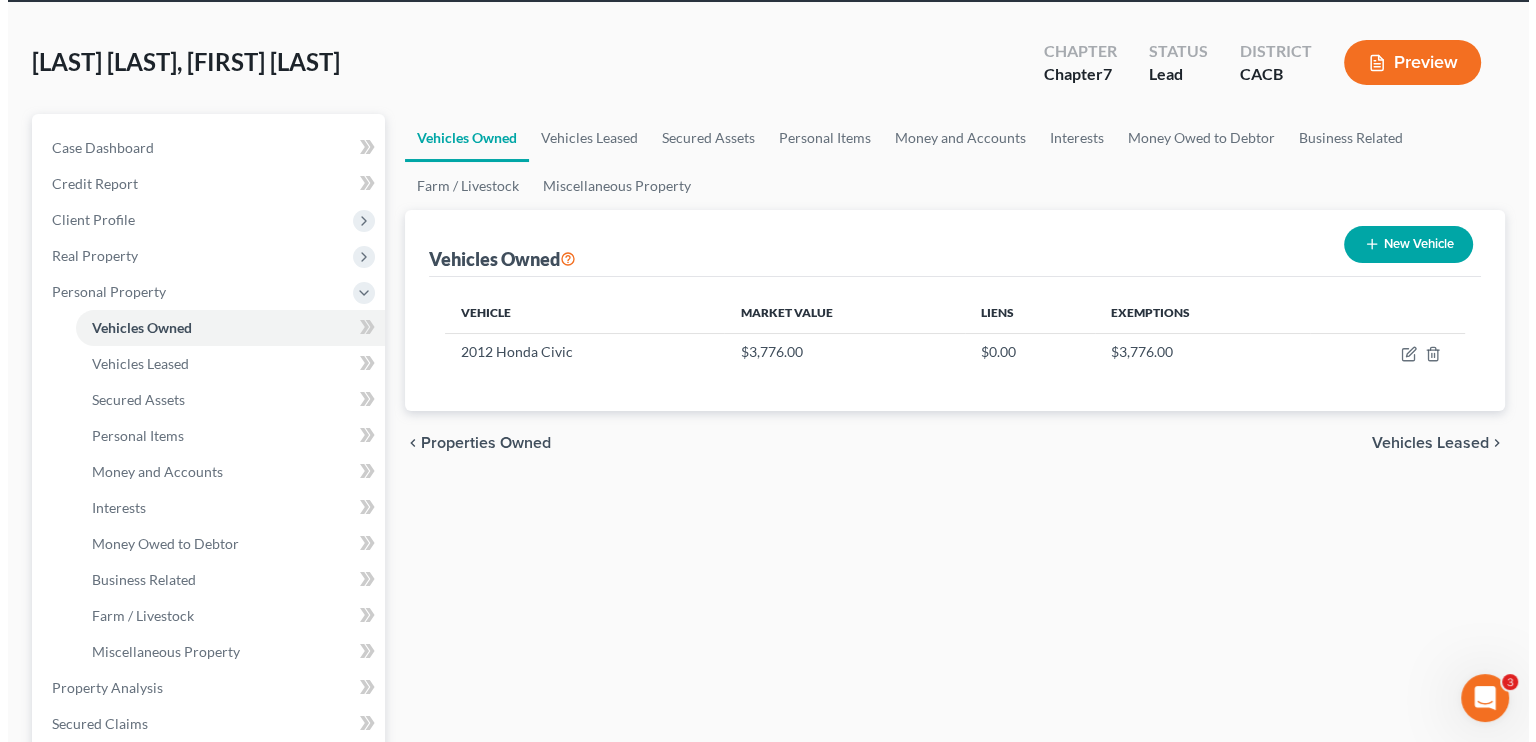 scroll, scrollTop: 100, scrollLeft: 0, axis: vertical 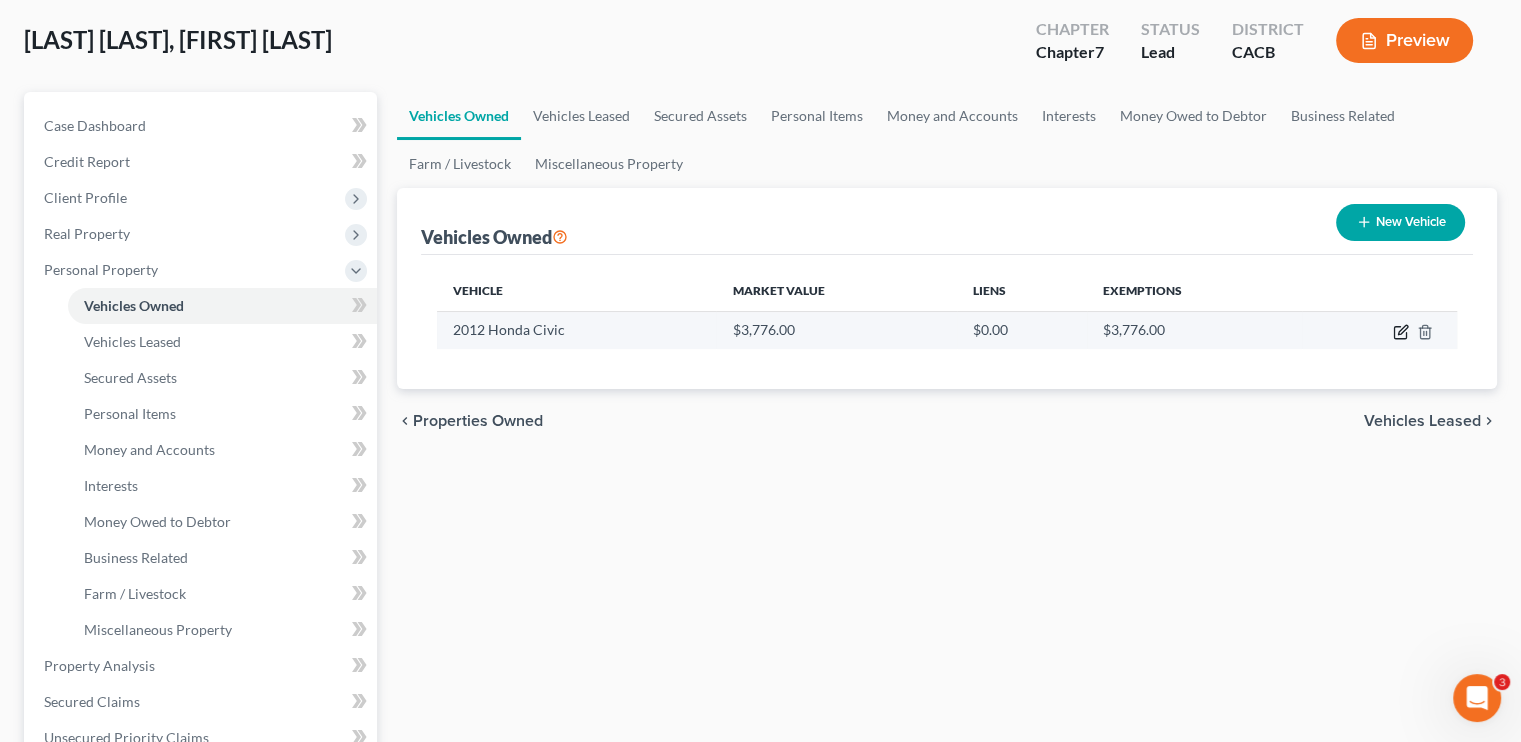 click 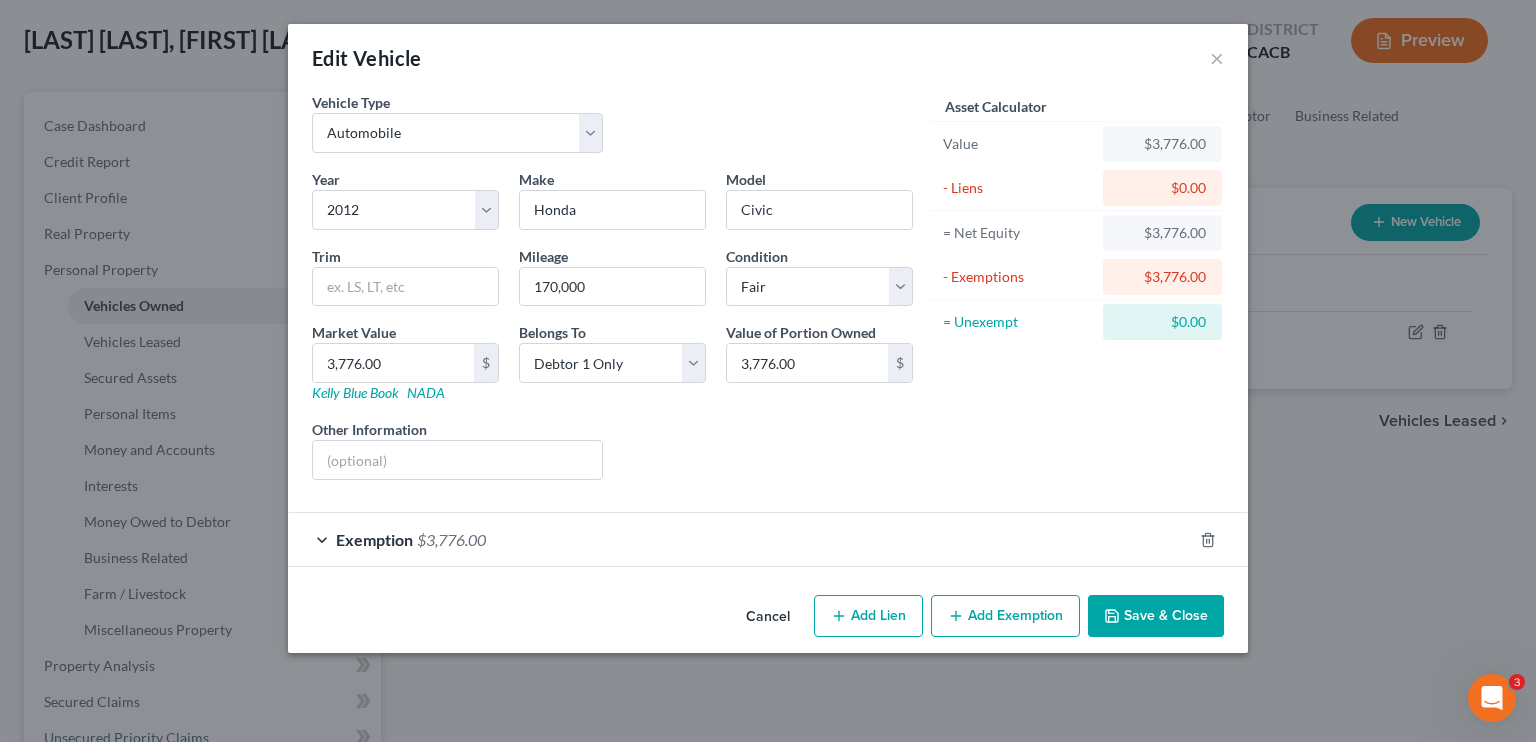 click on "$3,776.00" at bounding box center (451, 539) 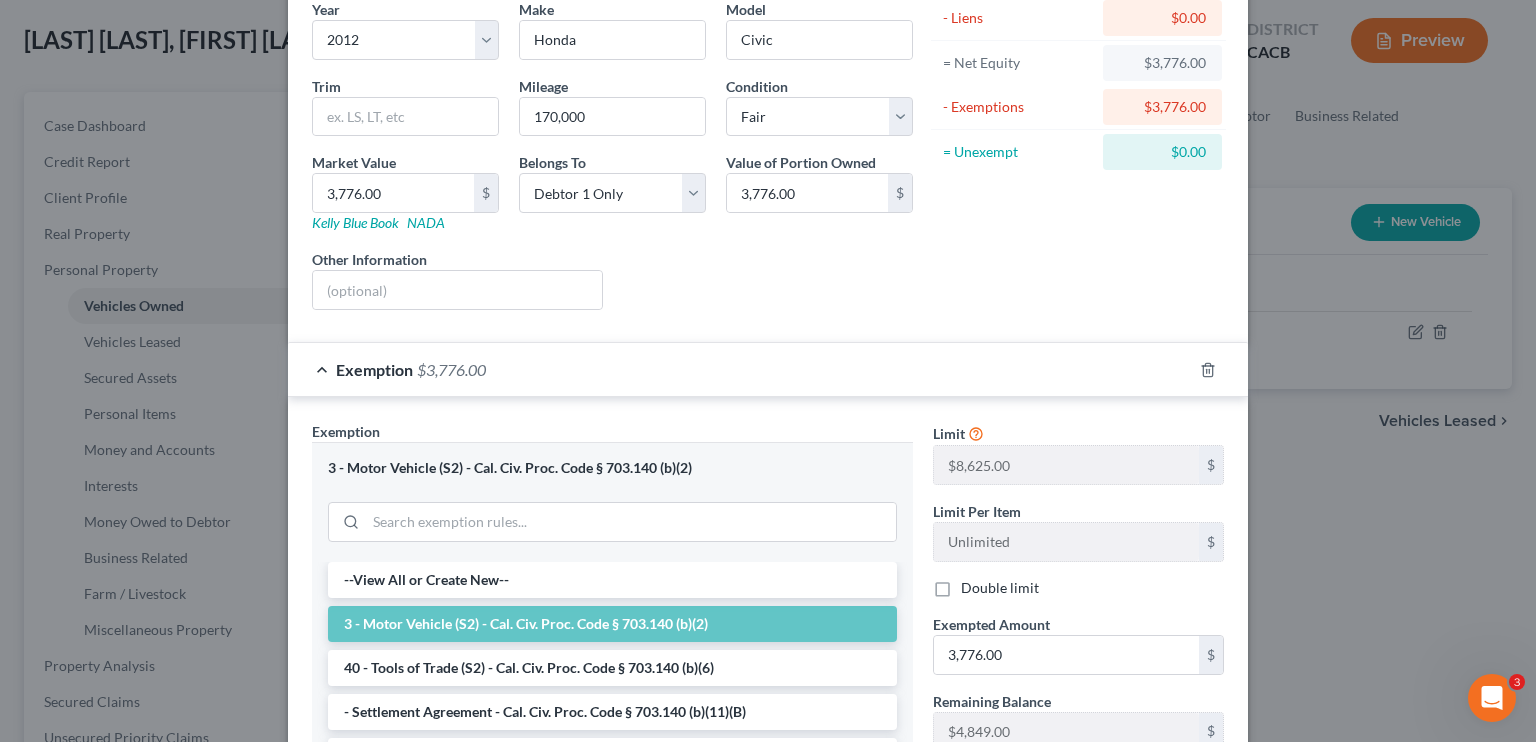 scroll, scrollTop: 200, scrollLeft: 0, axis: vertical 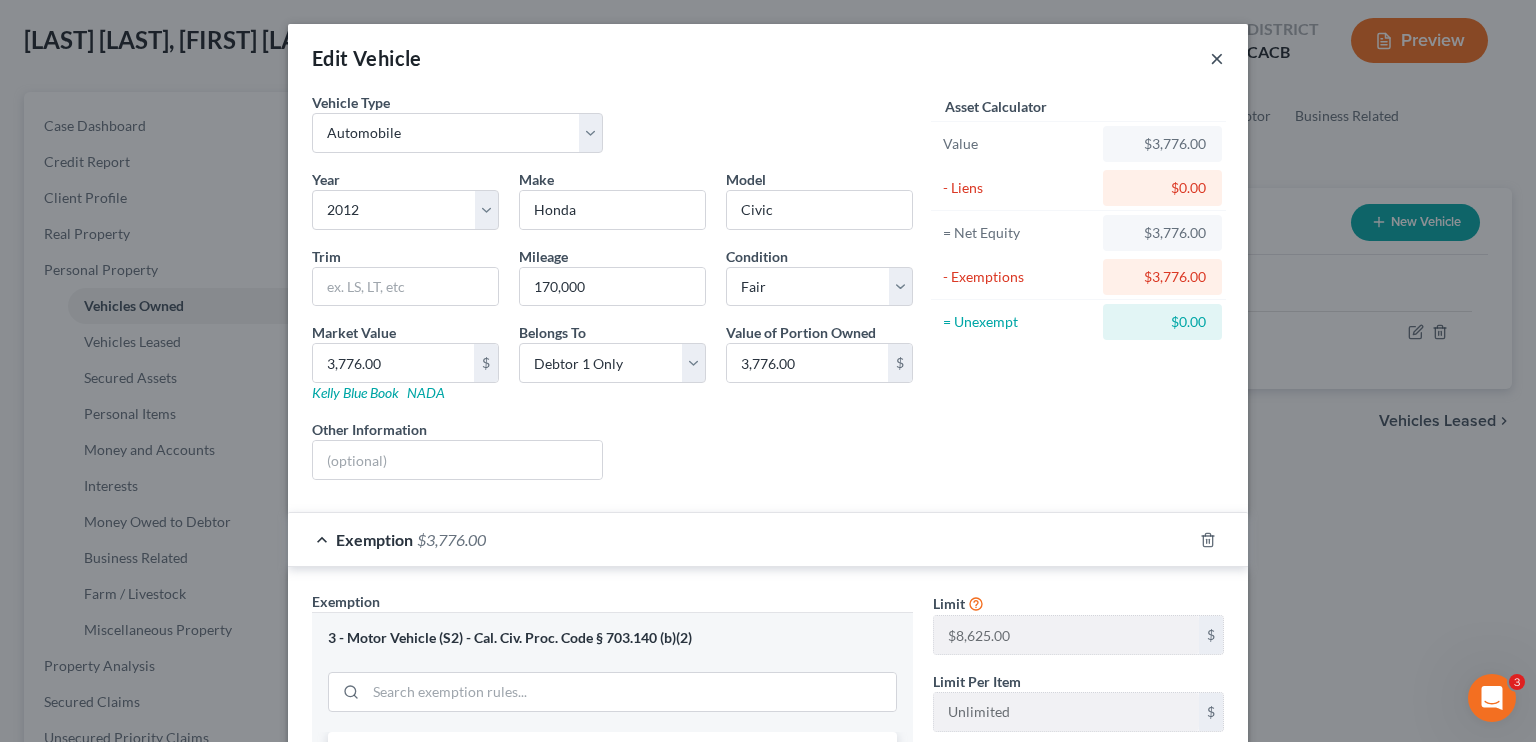 click on "×" at bounding box center (1217, 58) 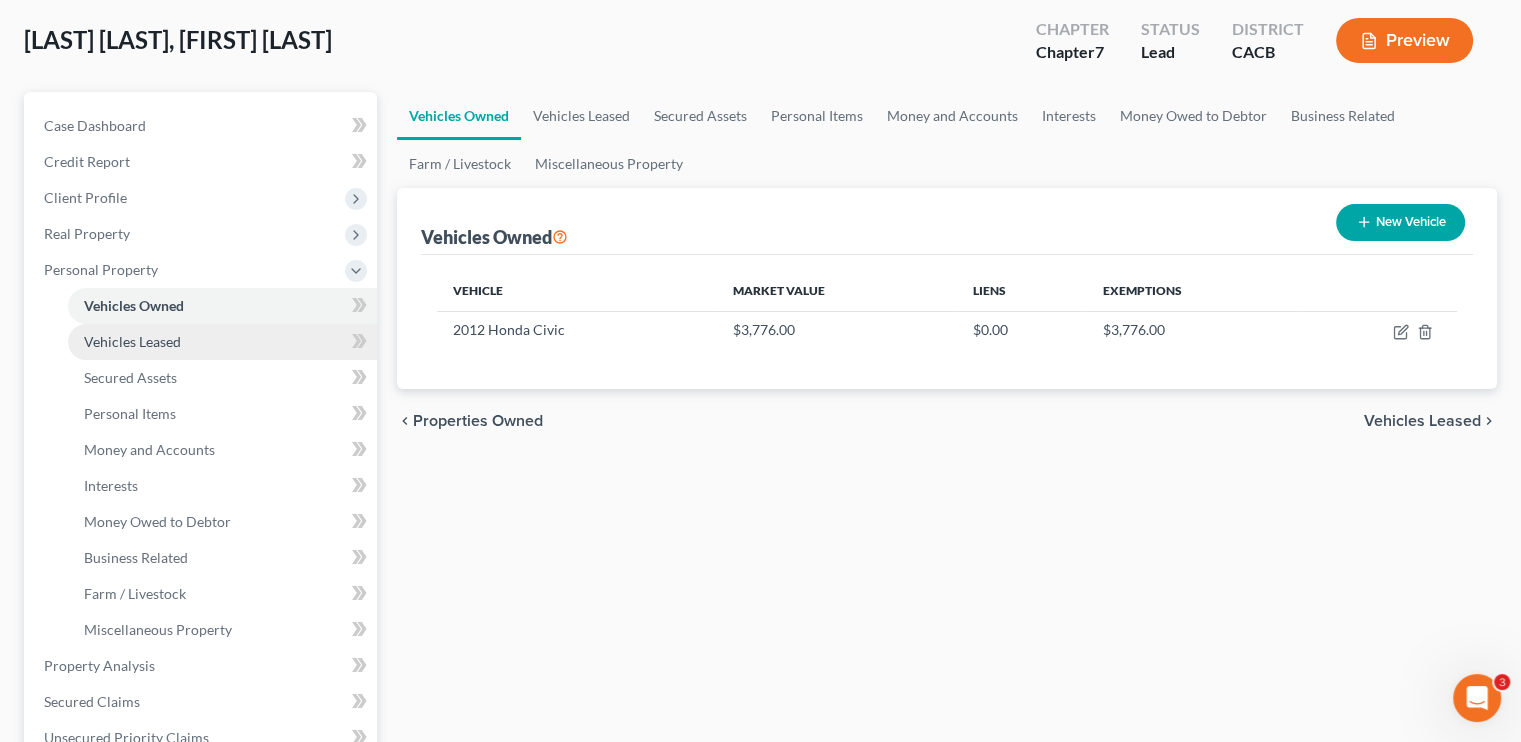 click on "Vehicles Leased" at bounding box center (132, 341) 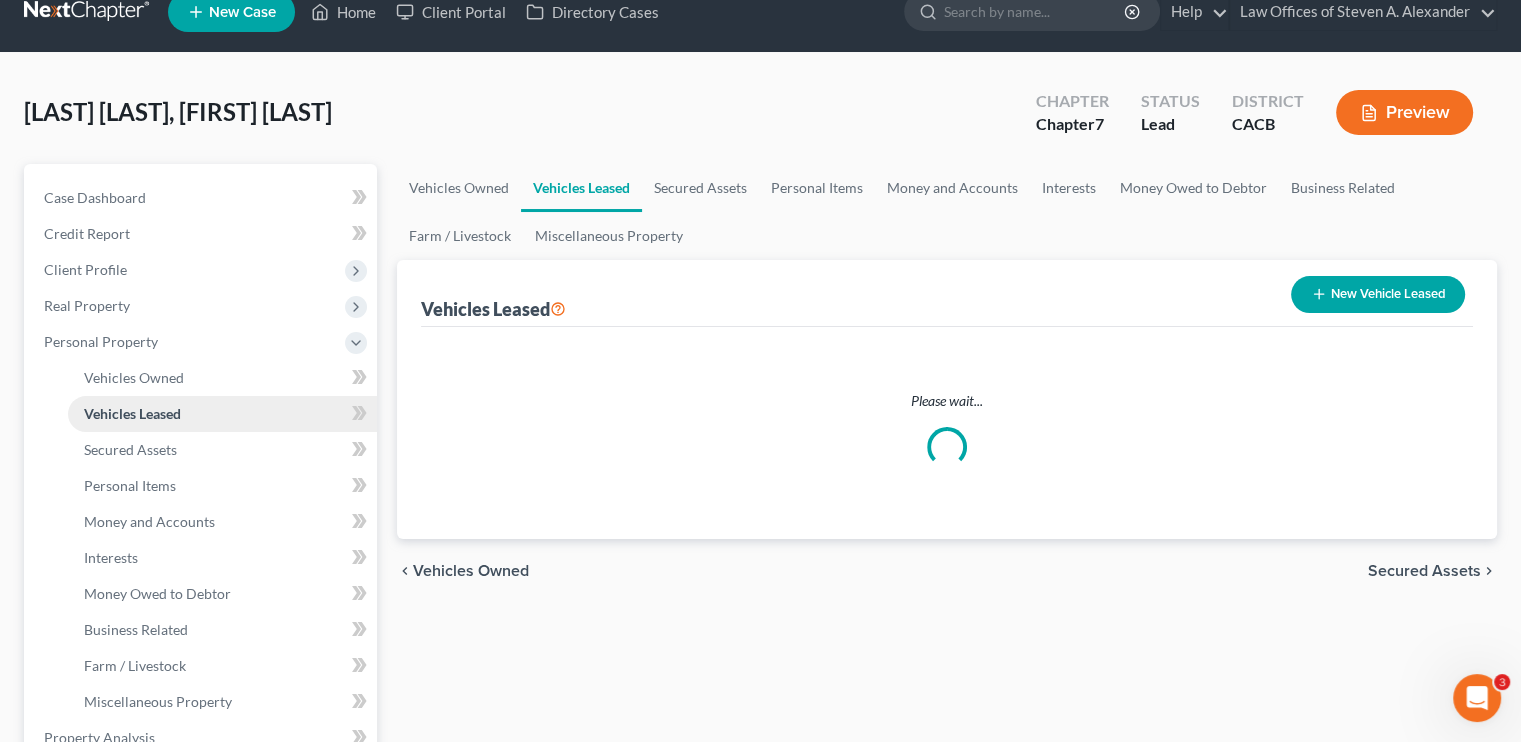scroll, scrollTop: 0, scrollLeft: 0, axis: both 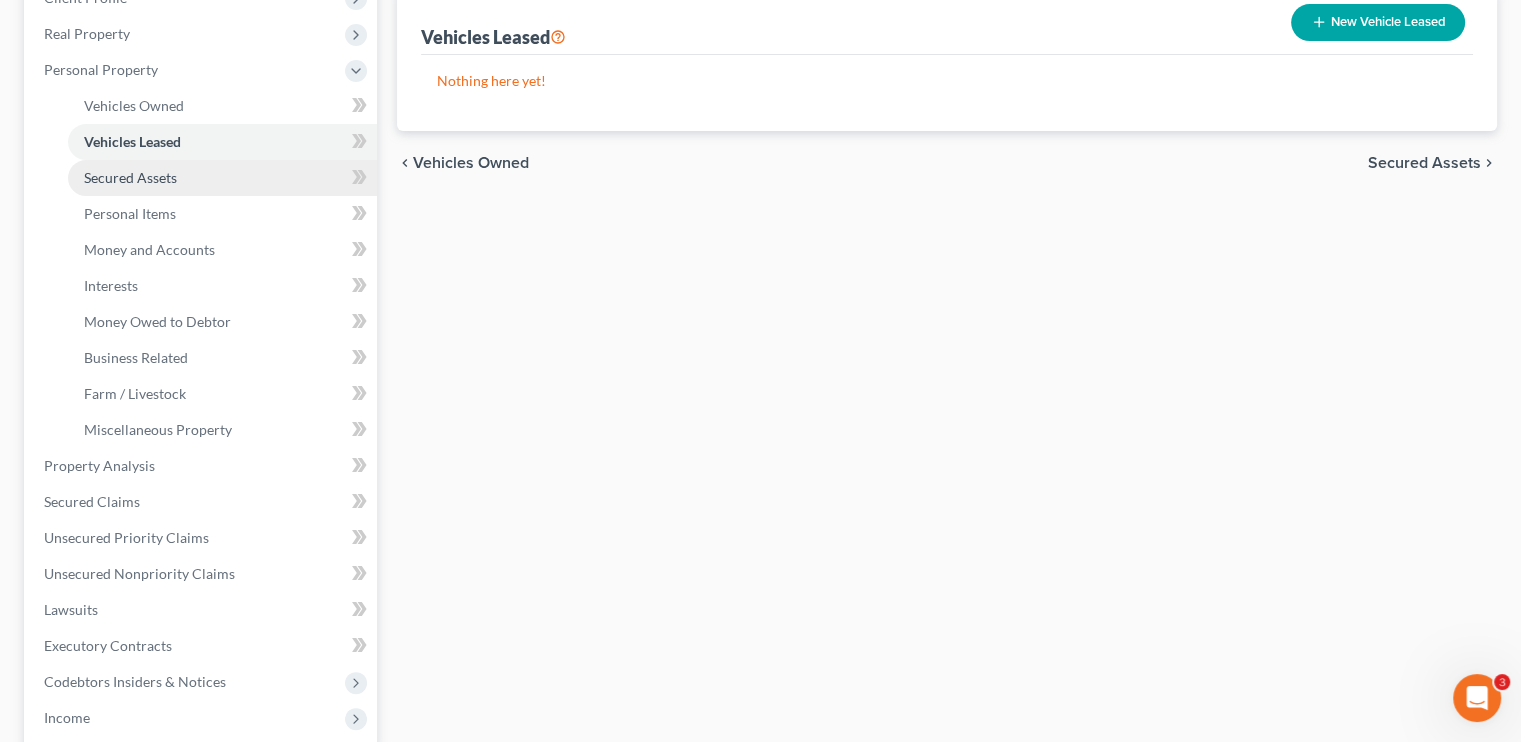 click on "Secured Assets" at bounding box center (130, 177) 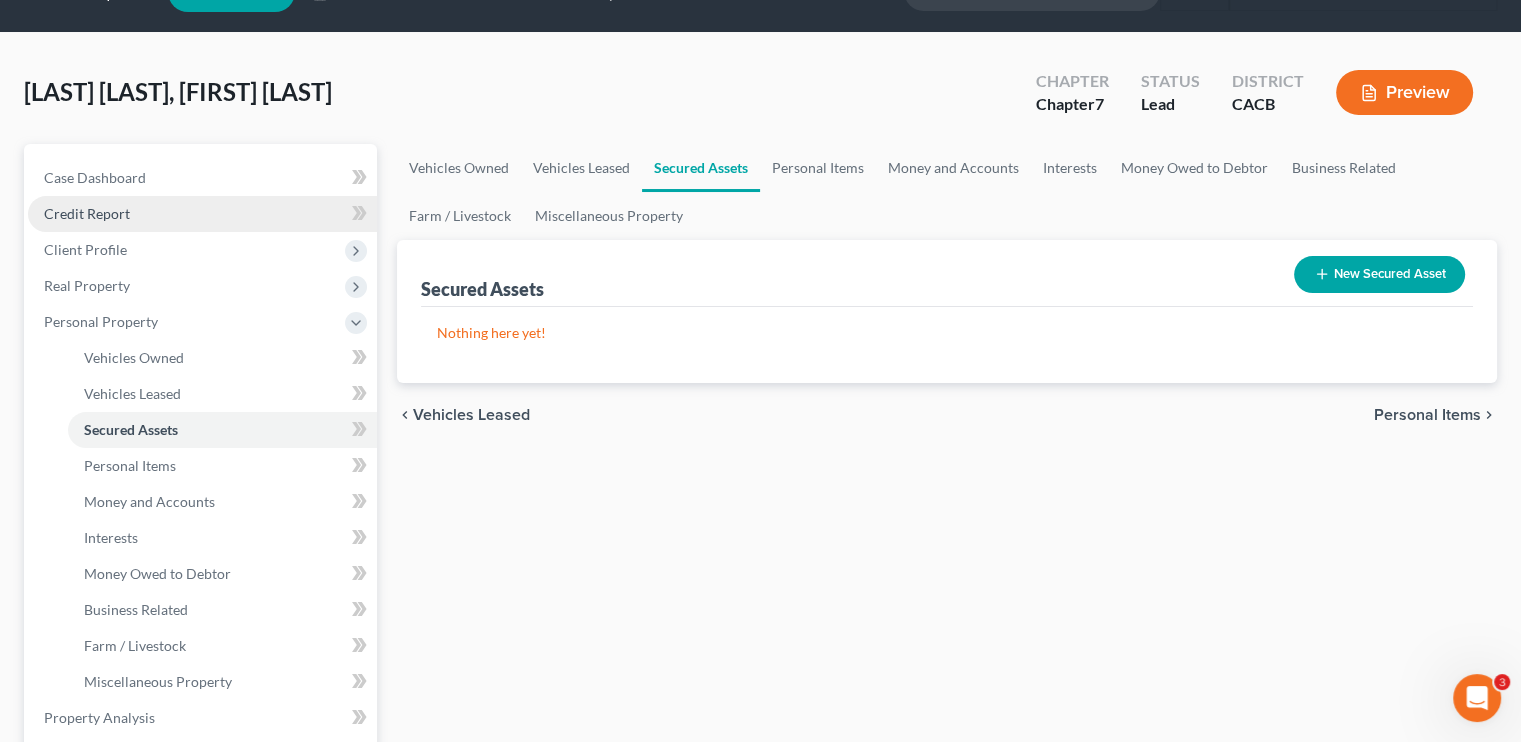 scroll, scrollTop: 0, scrollLeft: 0, axis: both 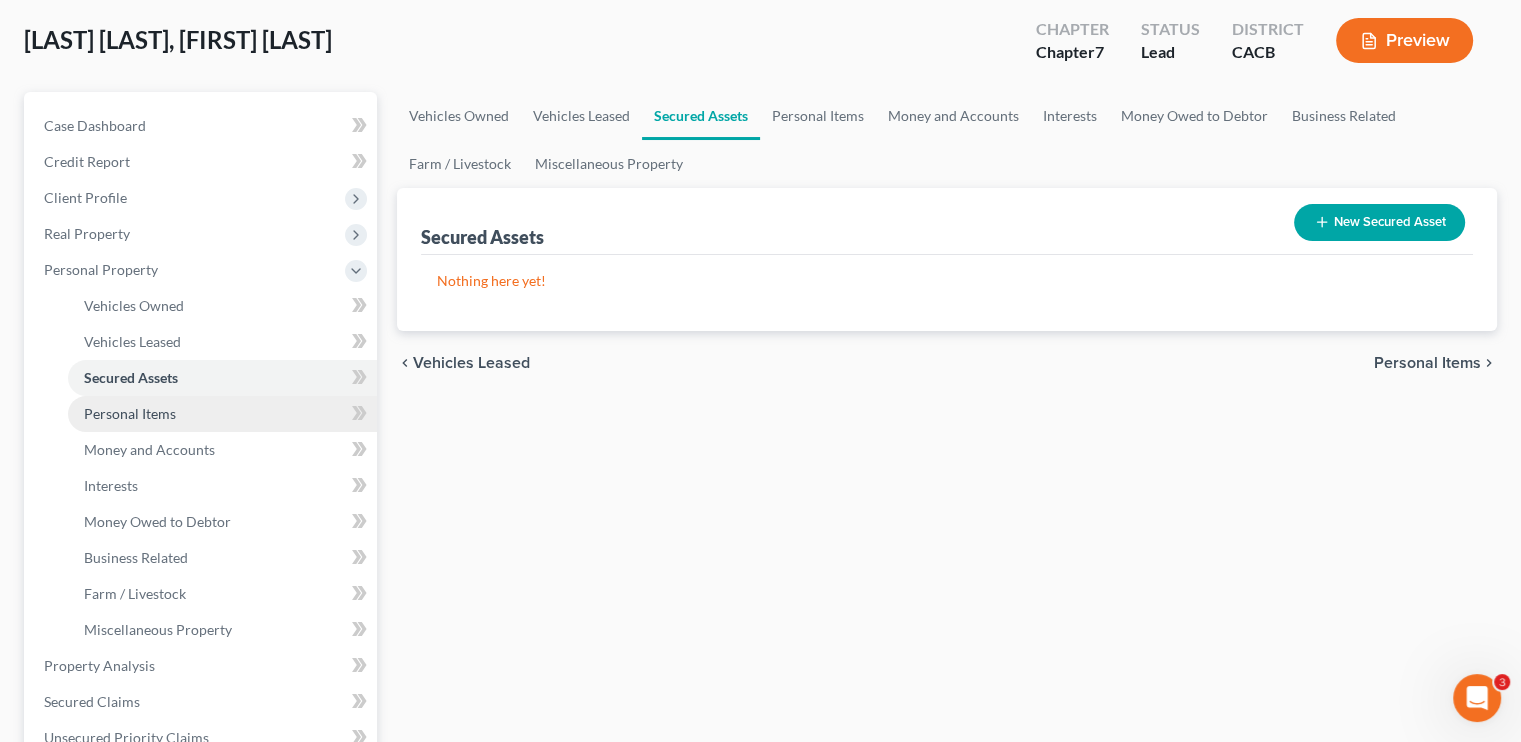 click on "Personal Items" at bounding box center [130, 413] 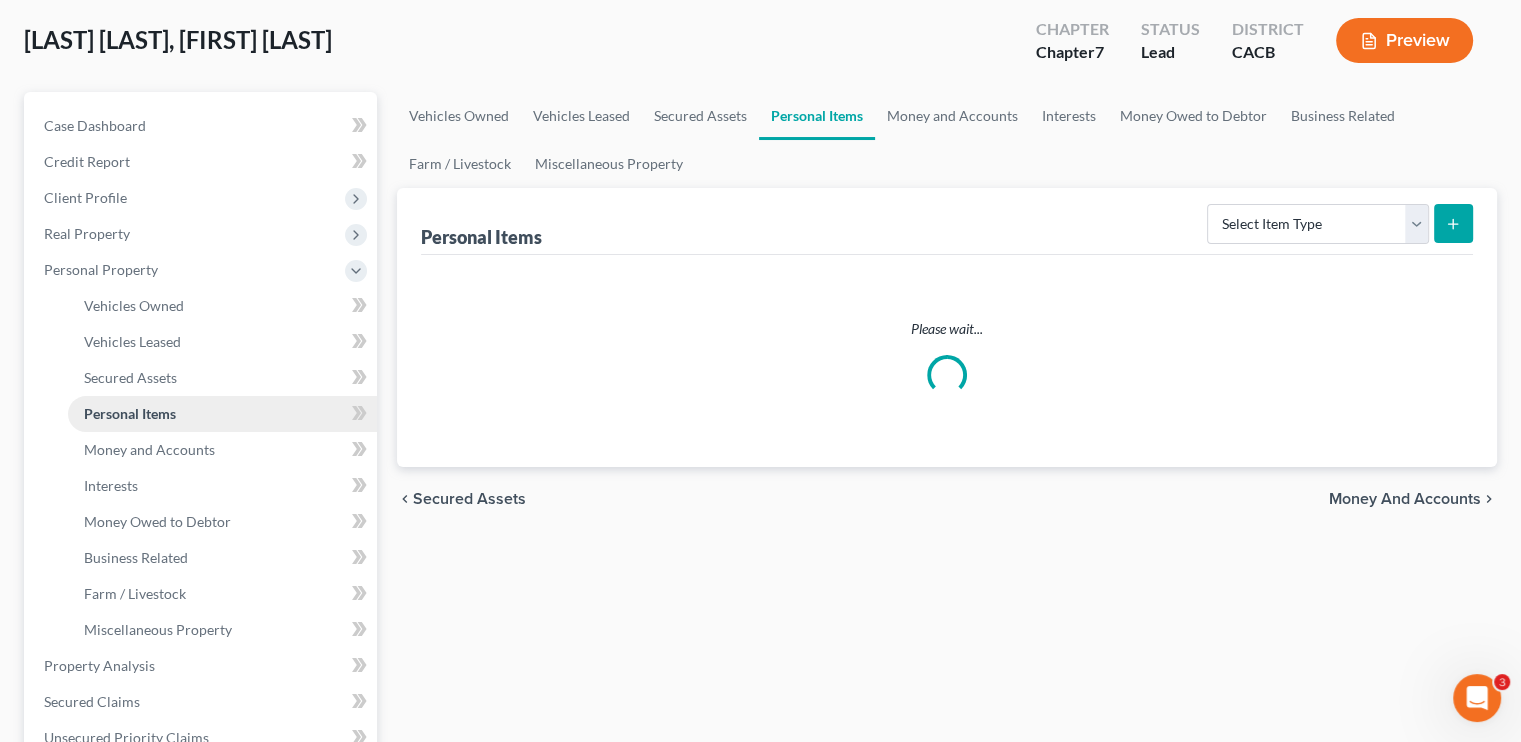 scroll, scrollTop: 28, scrollLeft: 0, axis: vertical 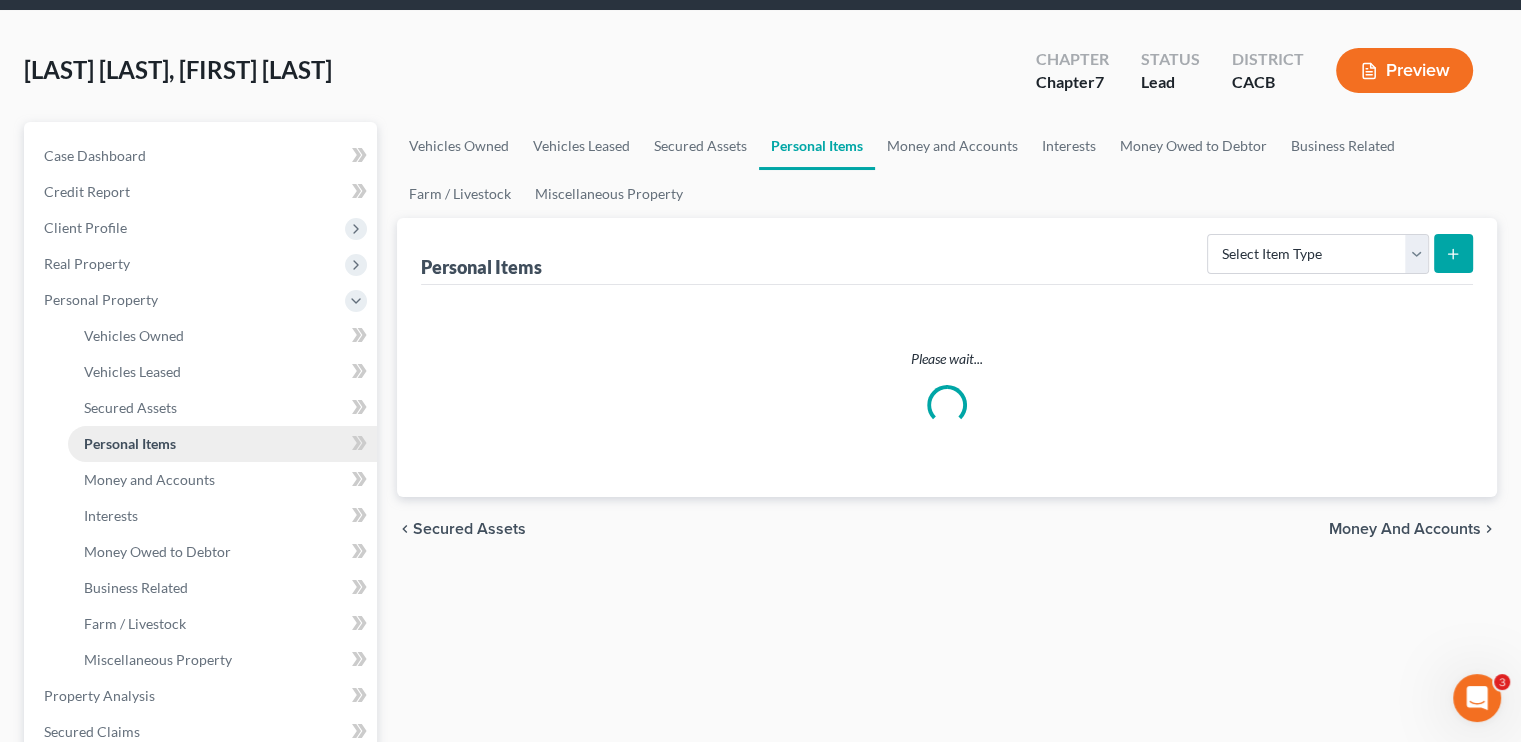 click on "Vehicles Owned
Vehicles Leased
Machinery and Vehicles
Office Related" at bounding box center [202, 498] 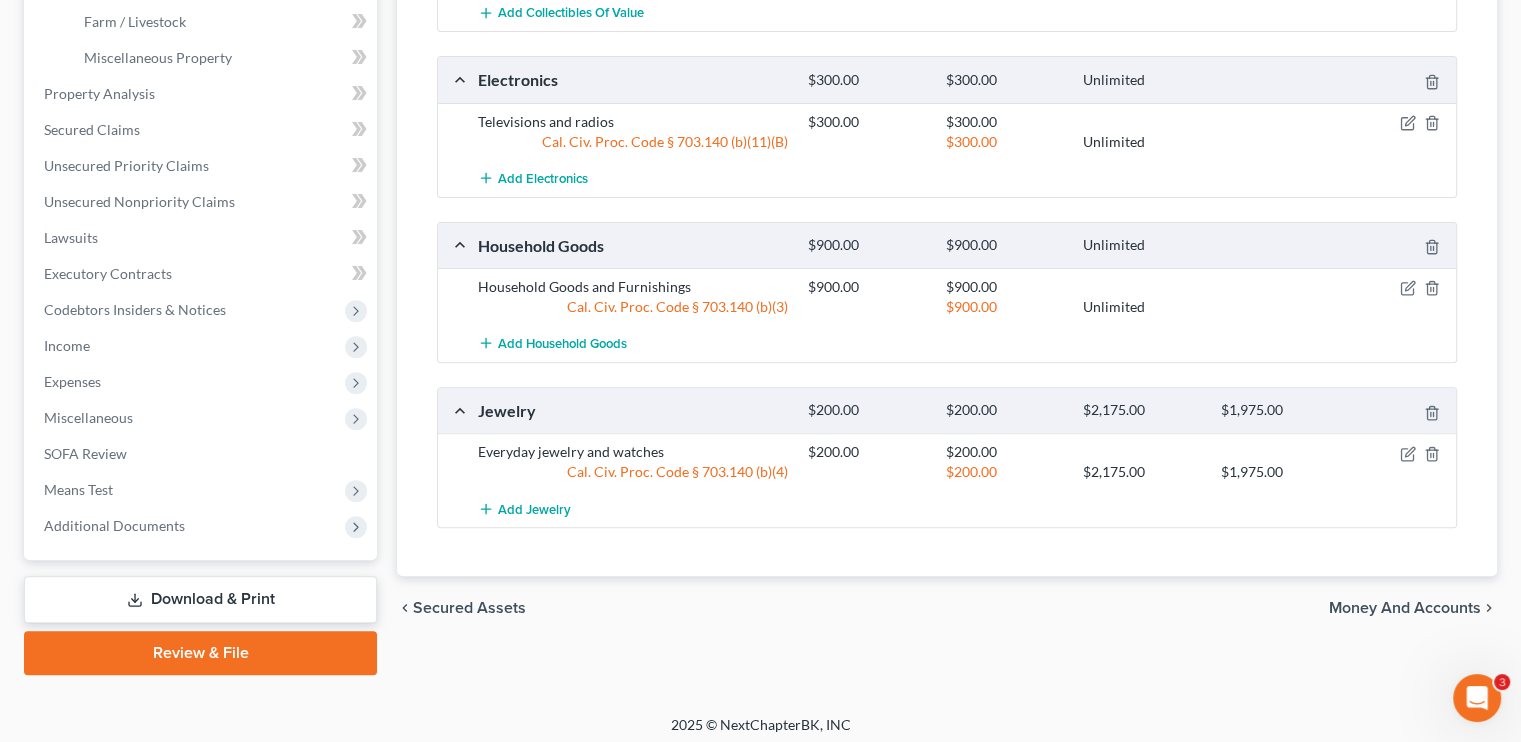 scroll, scrollTop: 679, scrollLeft: 0, axis: vertical 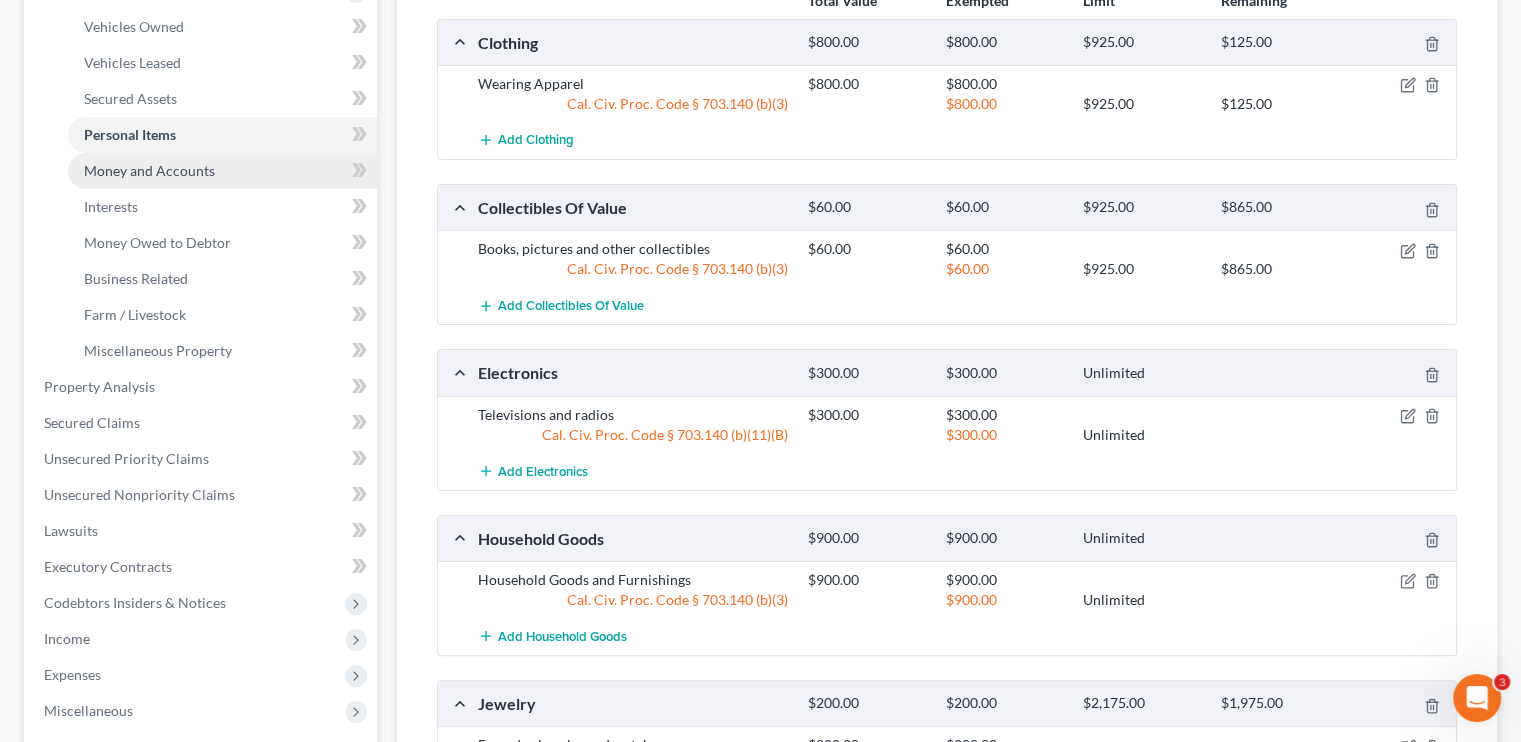 click on "Money and Accounts" at bounding box center [149, 170] 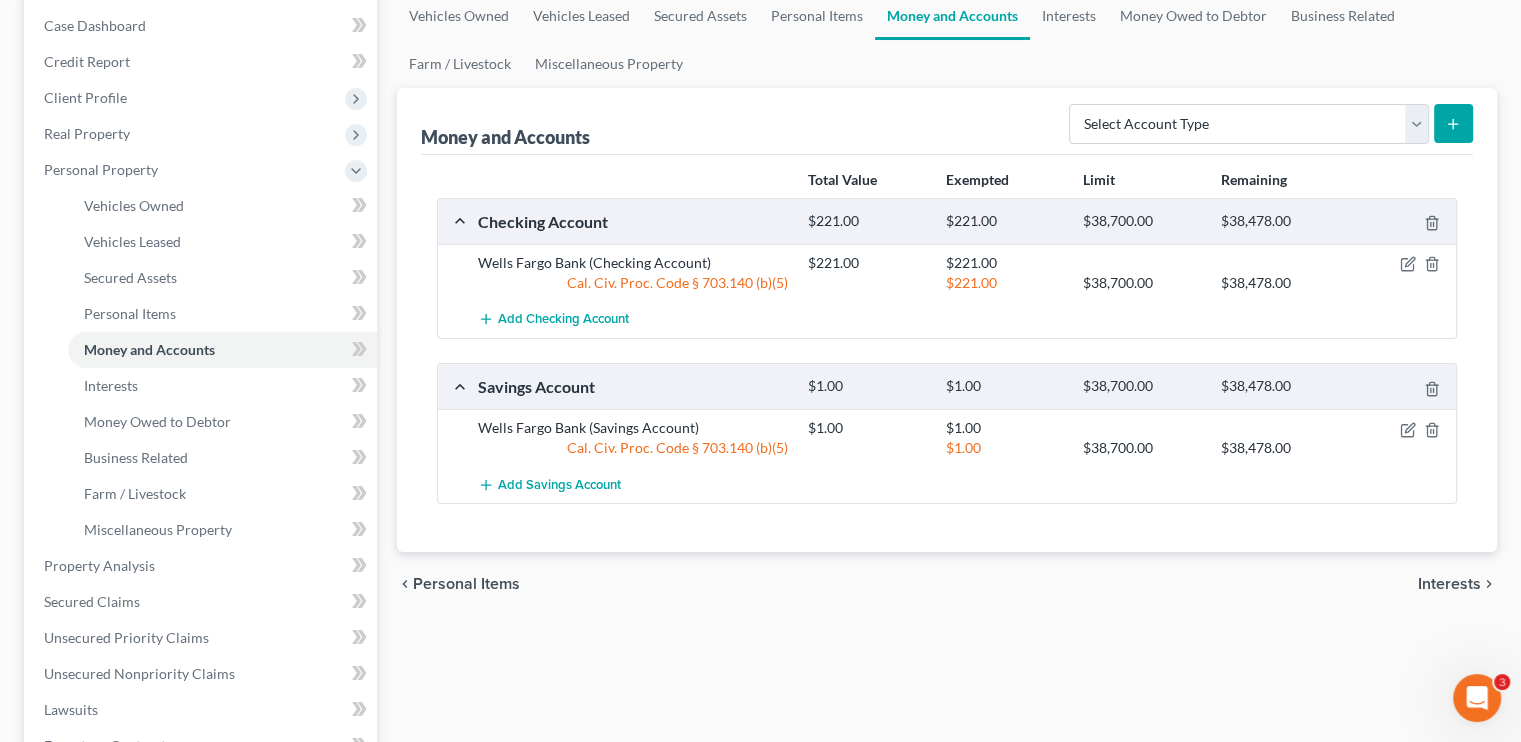 scroll, scrollTop: 300, scrollLeft: 0, axis: vertical 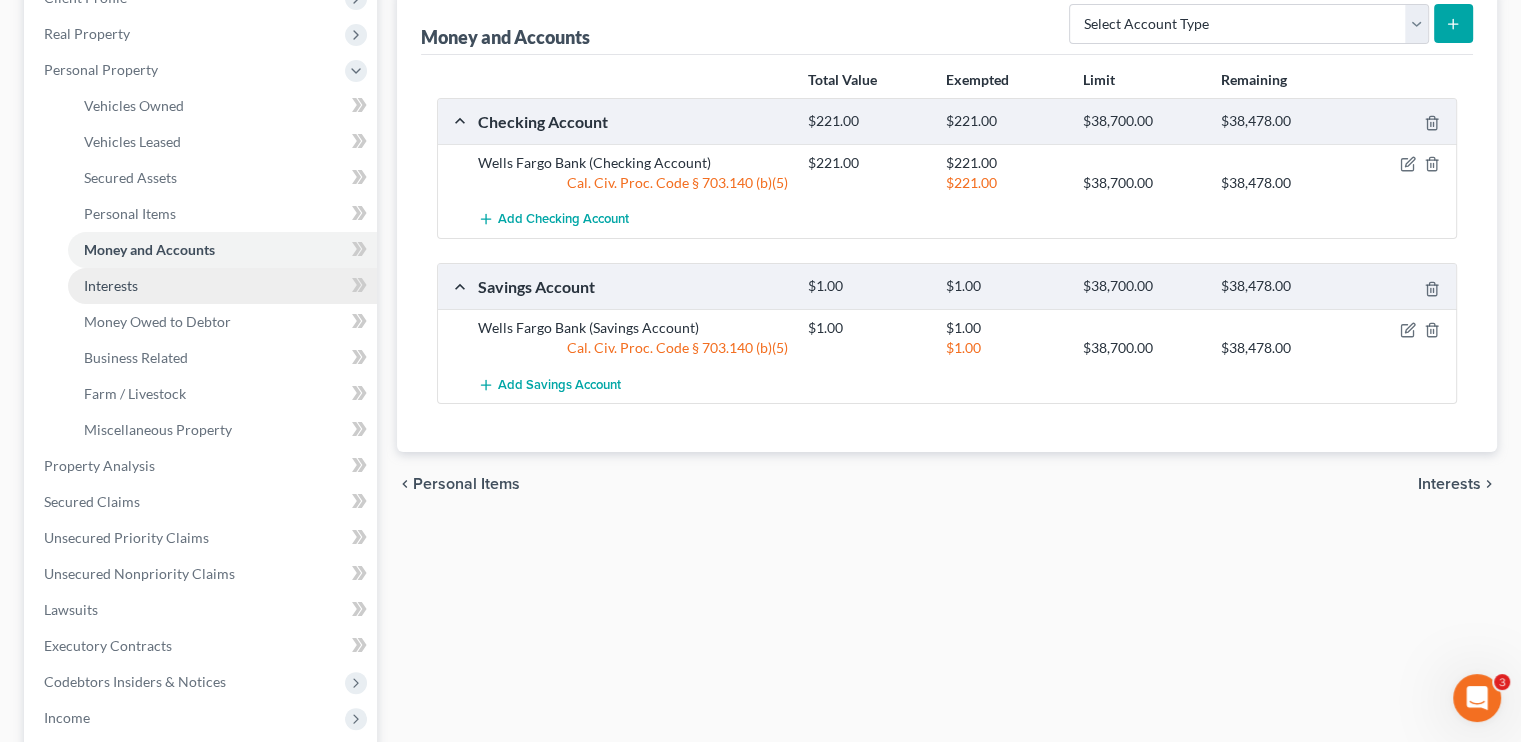 click on "Interests" at bounding box center [111, 285] 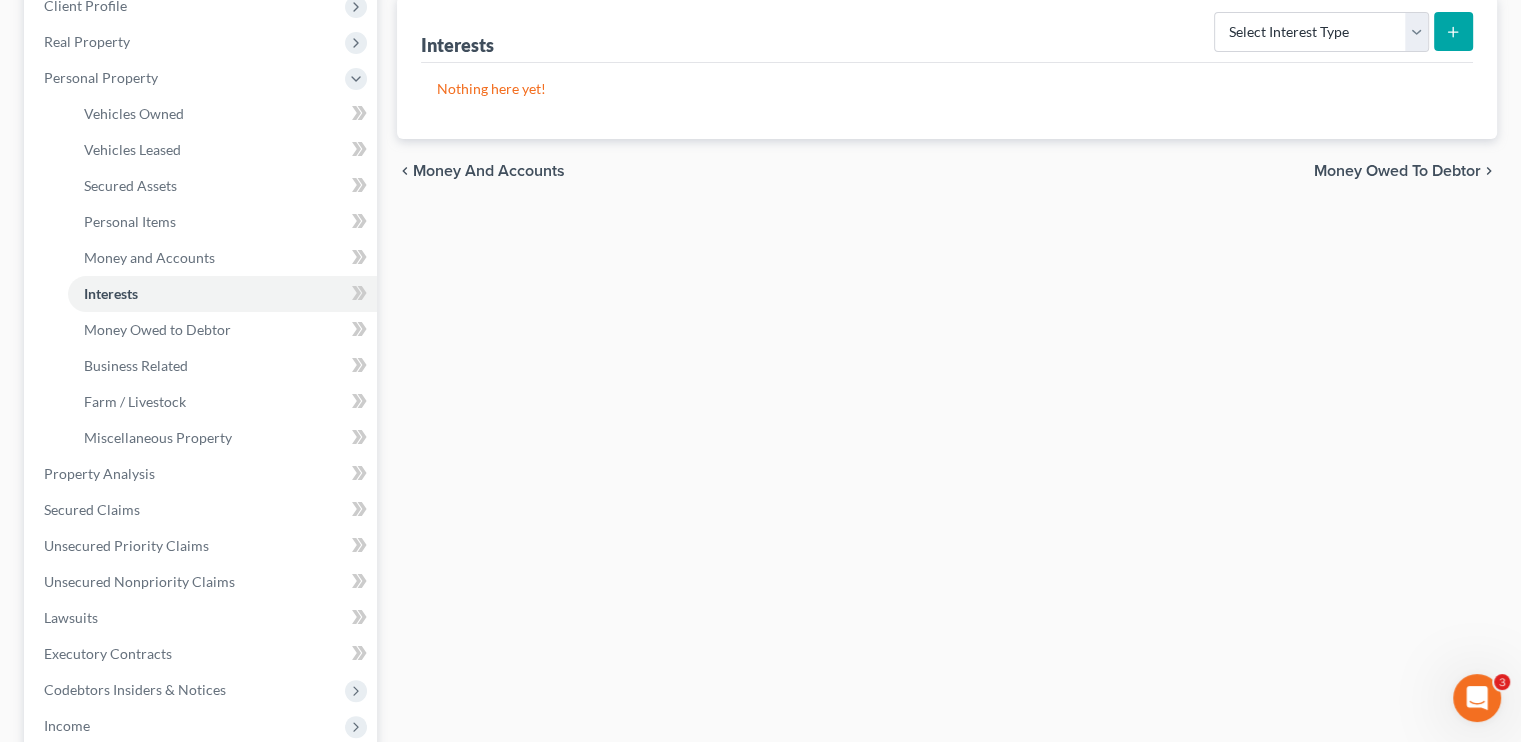 scroll, scrollTop: 300, scrollLeft: 0, axis: vertical 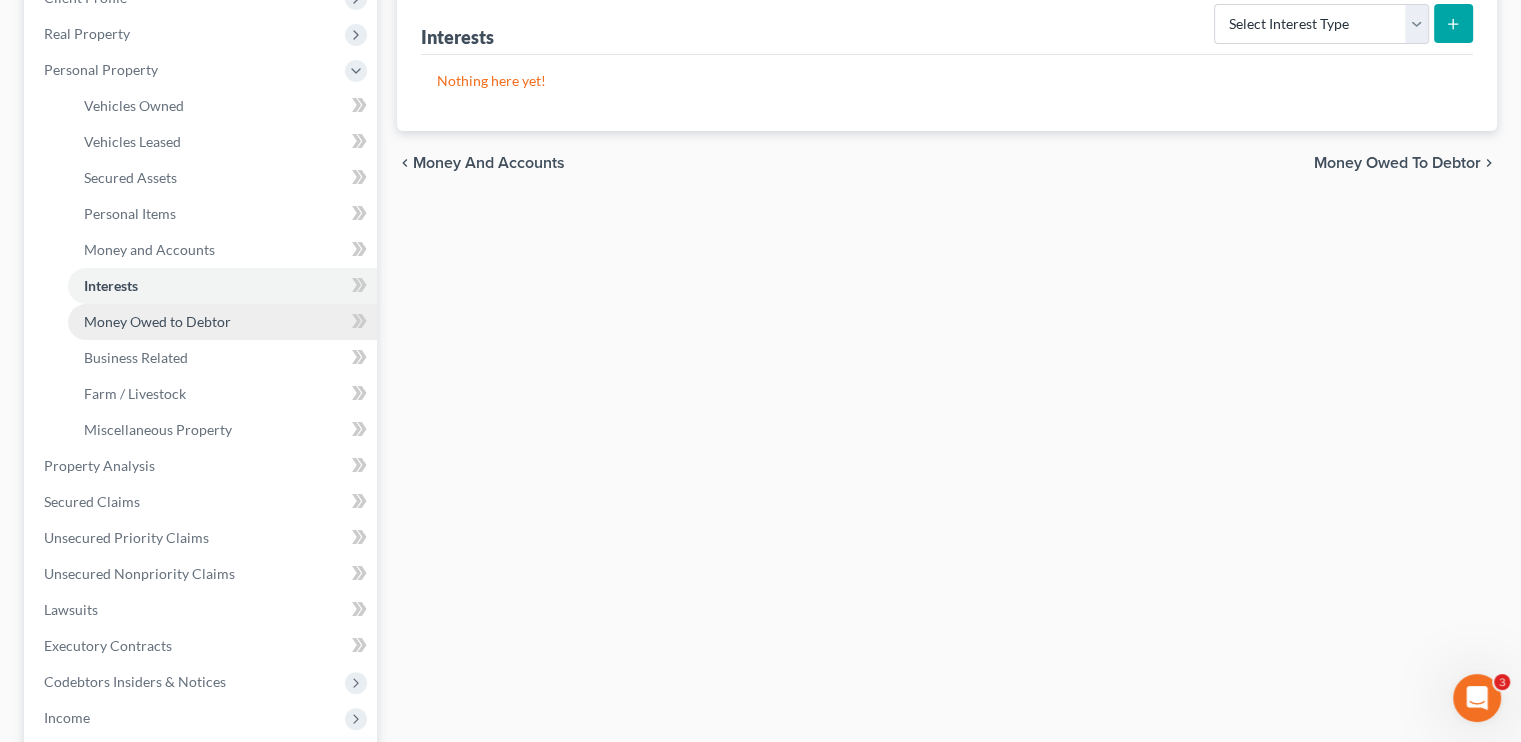 click on "Money Owed to Debtor" at bounding box center (157, 321) 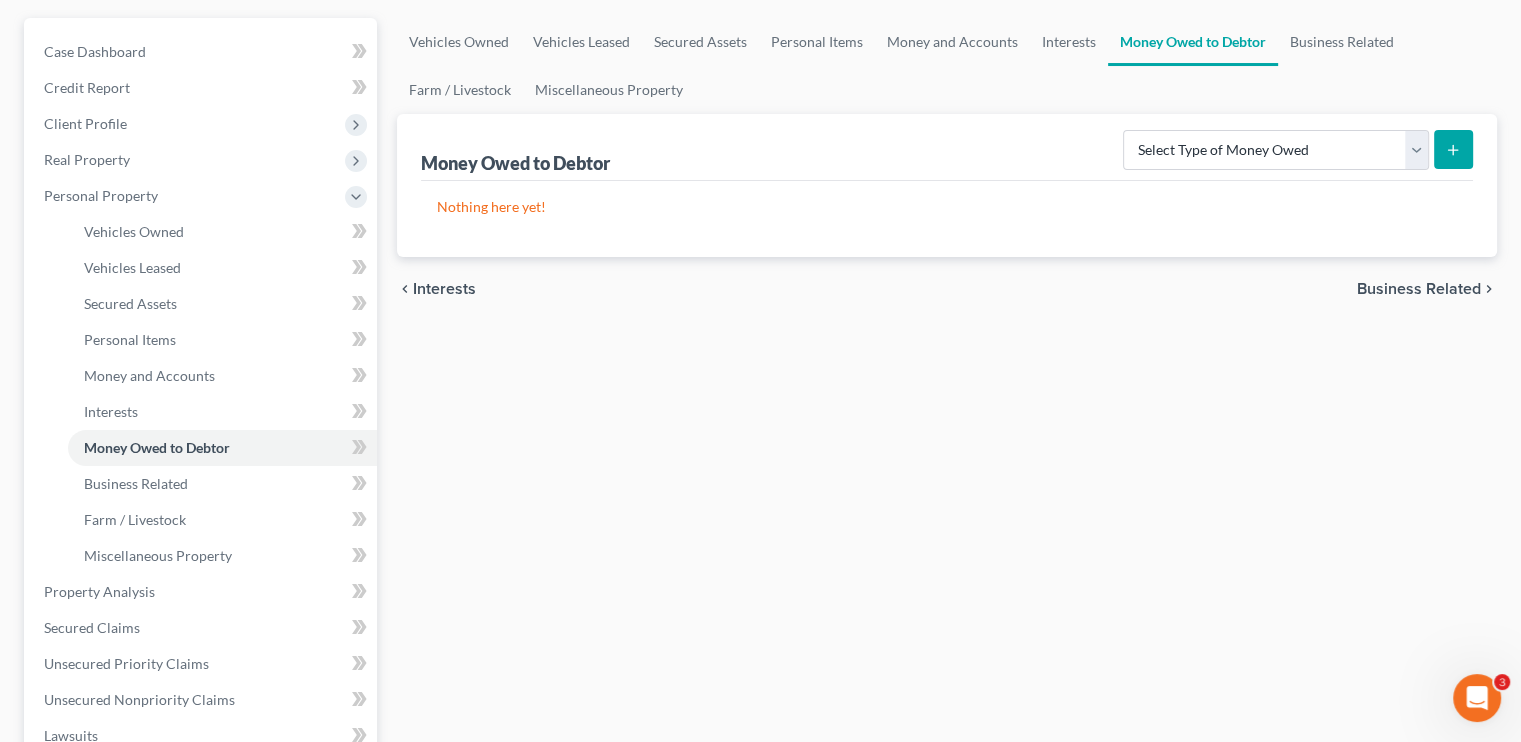 scroll, scrollTop: 200, scrollLeft: 0, axis: vertical 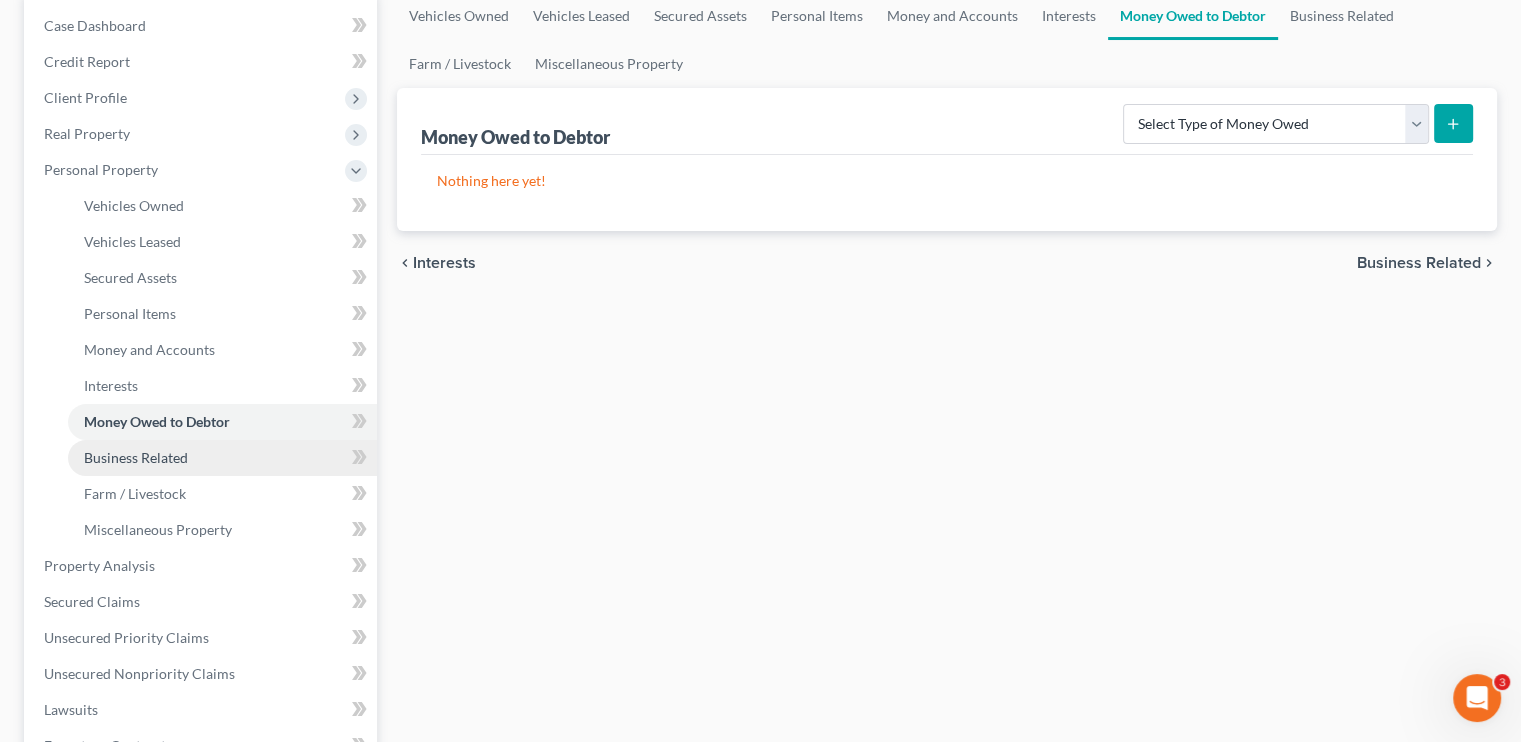 click on "Business Related" at bounding box center (136, 457) 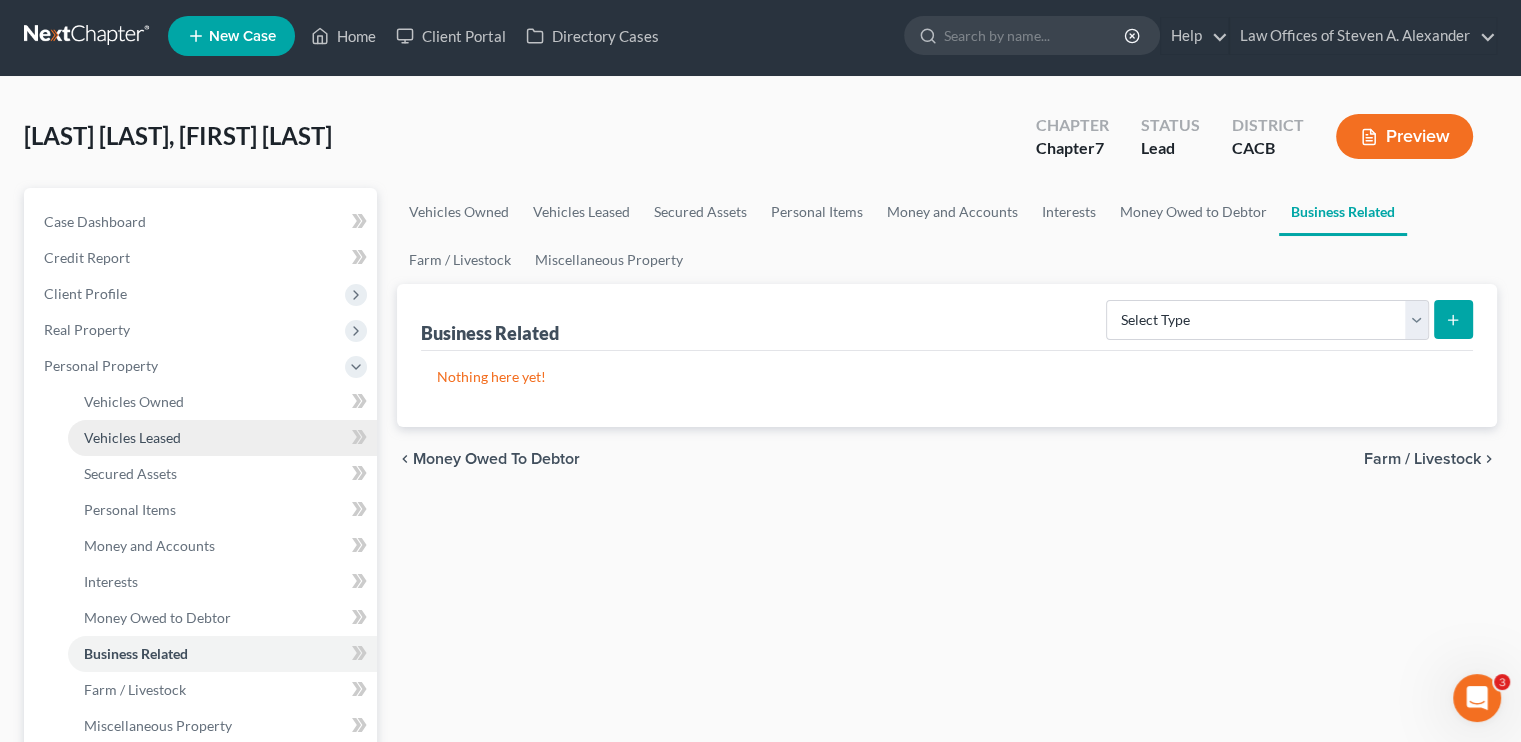 scroll, scrollTop: 0, scrollLeft: 0, axis: both 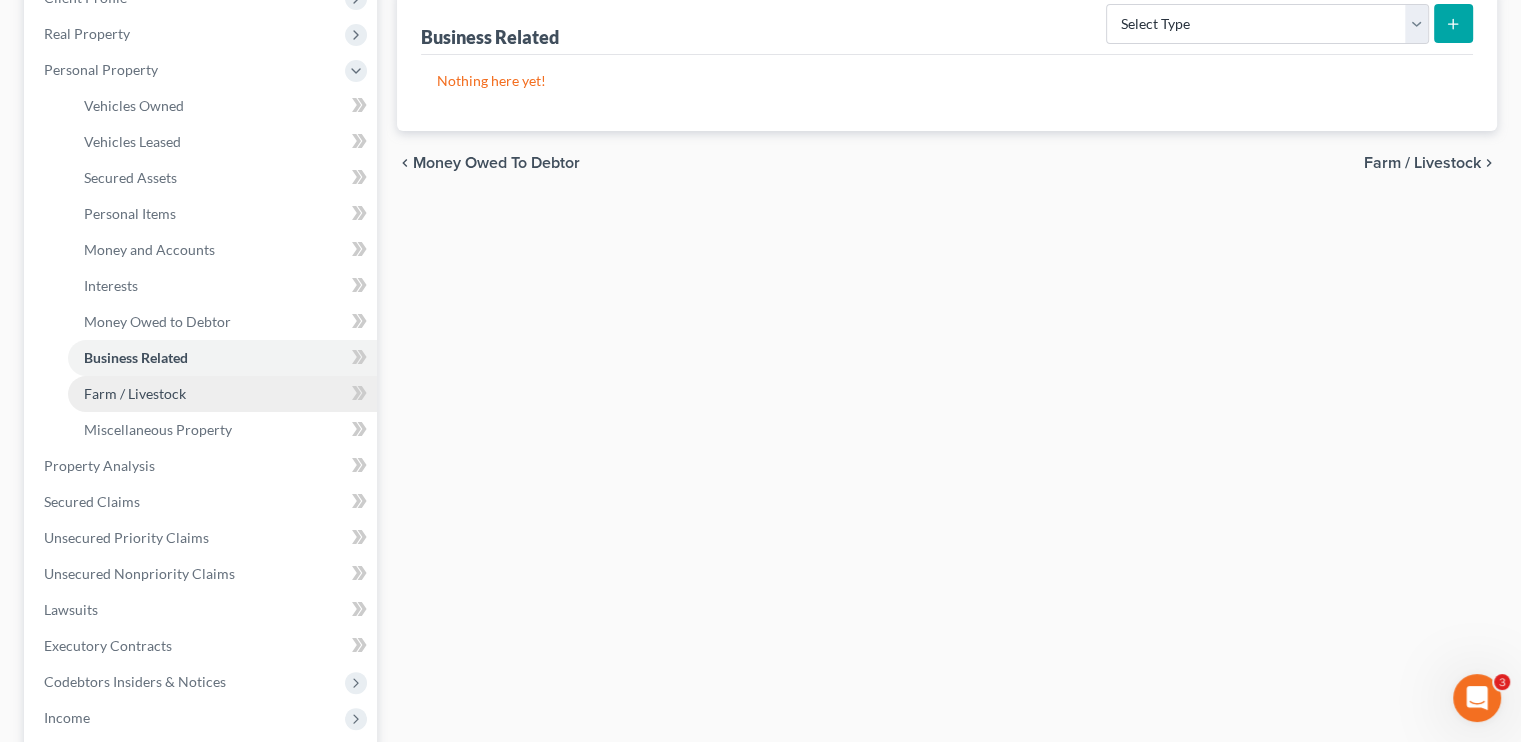 click on "Farm / Livestock" at bounding box center [135, 393] 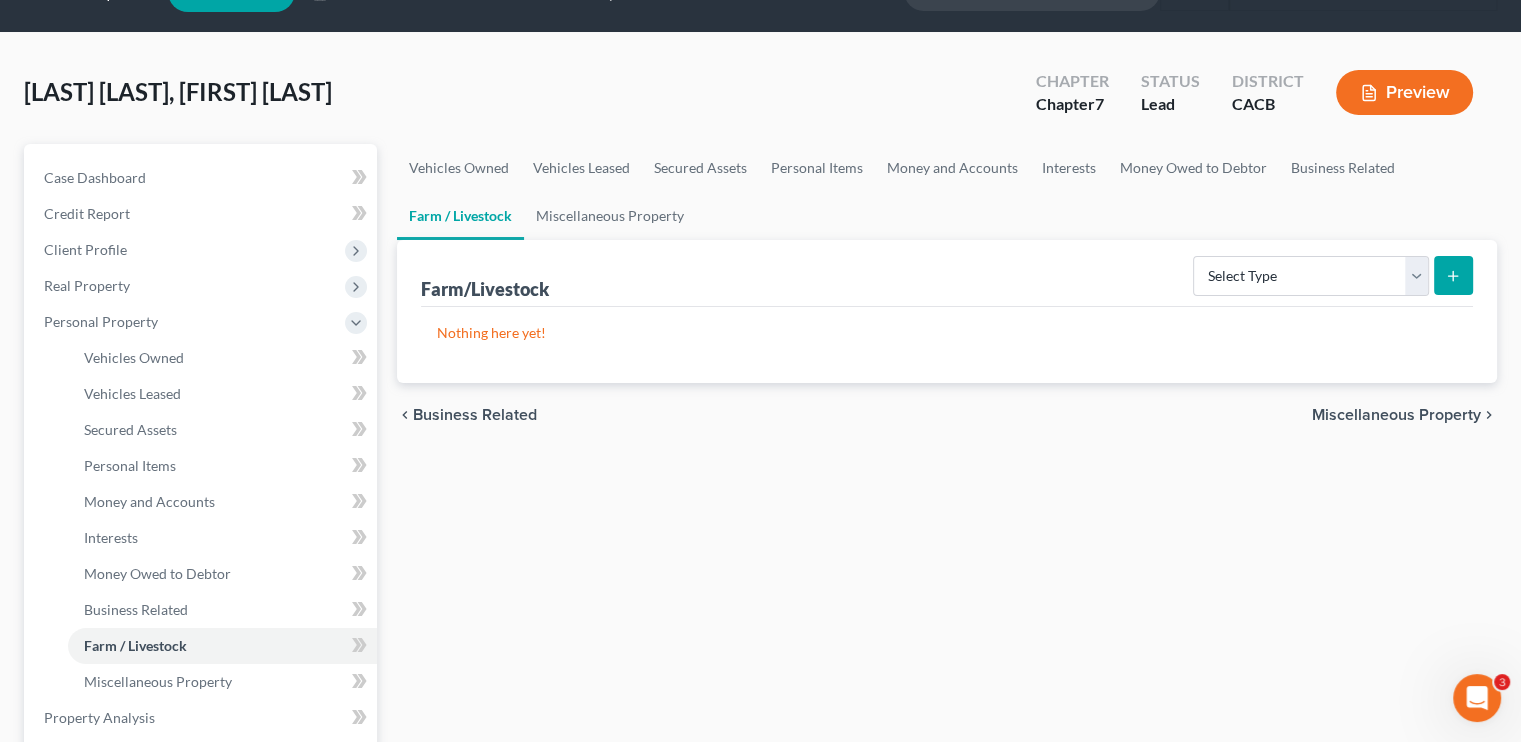 scroll, scrollTop: 0, scrollLeft: 0, axis: both 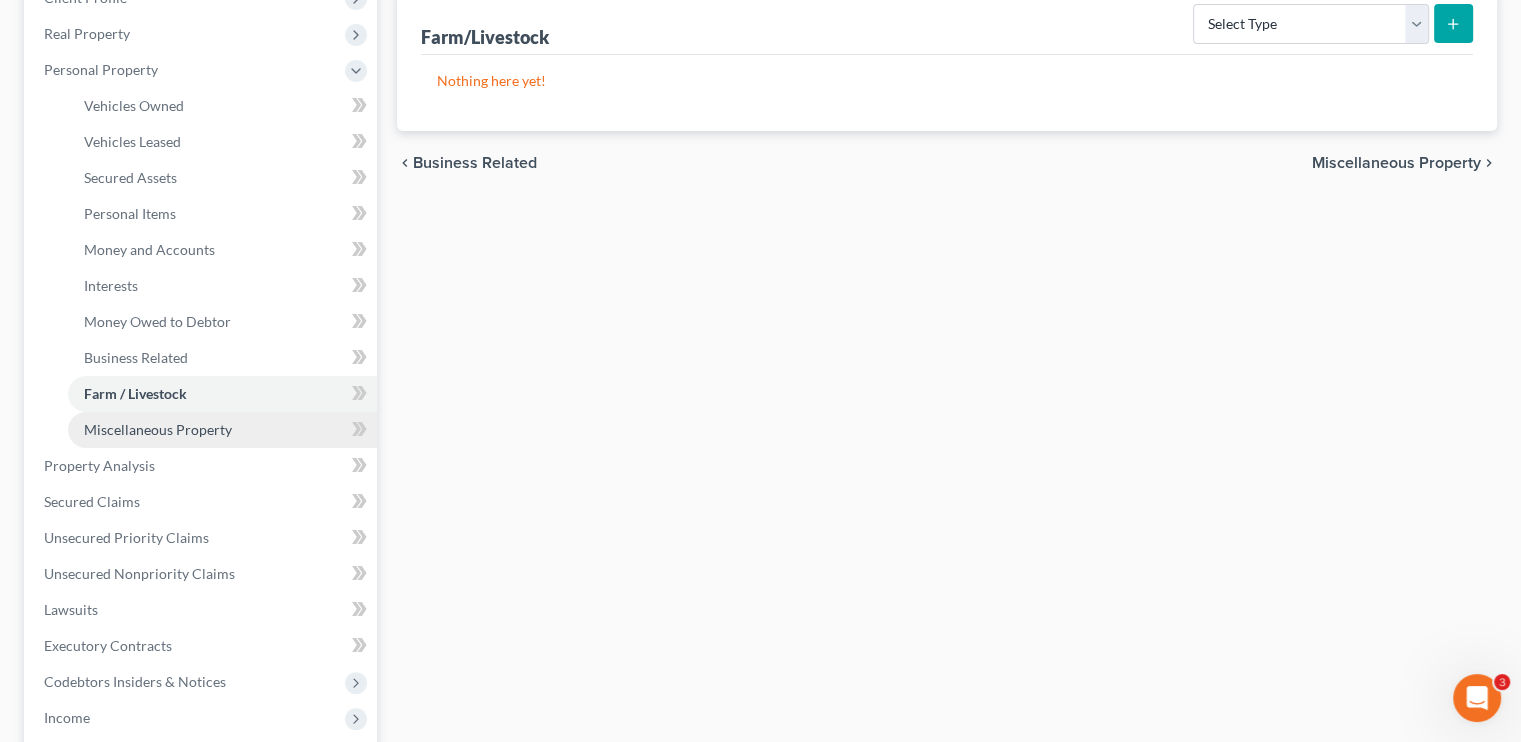 click on "Miscellaneous Property" at bounding box center (222, 430) 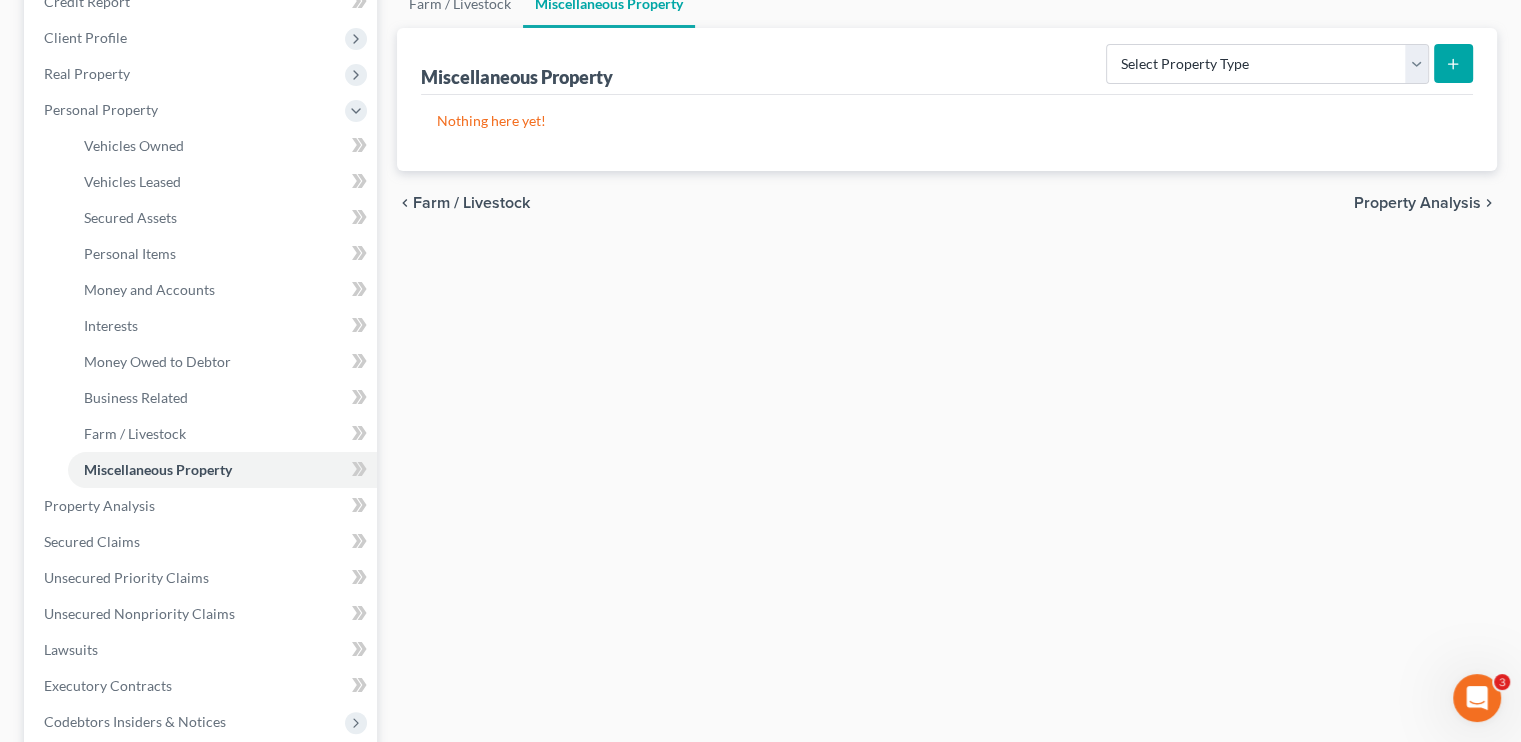scroll, scrollTop: 100, scrollLeft: 0, axis: vertical 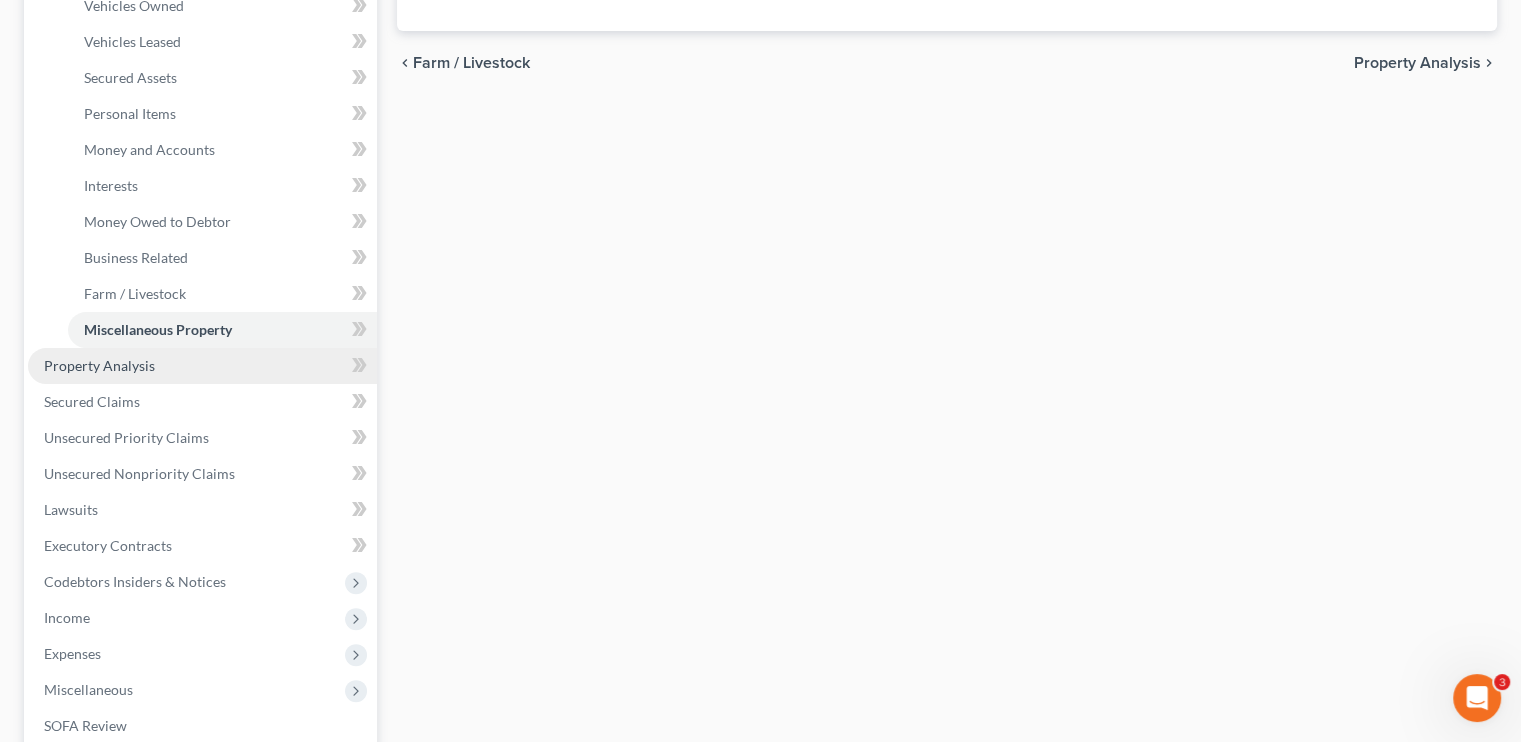 click on "Property Analysis" at bounding box center (99, 365) 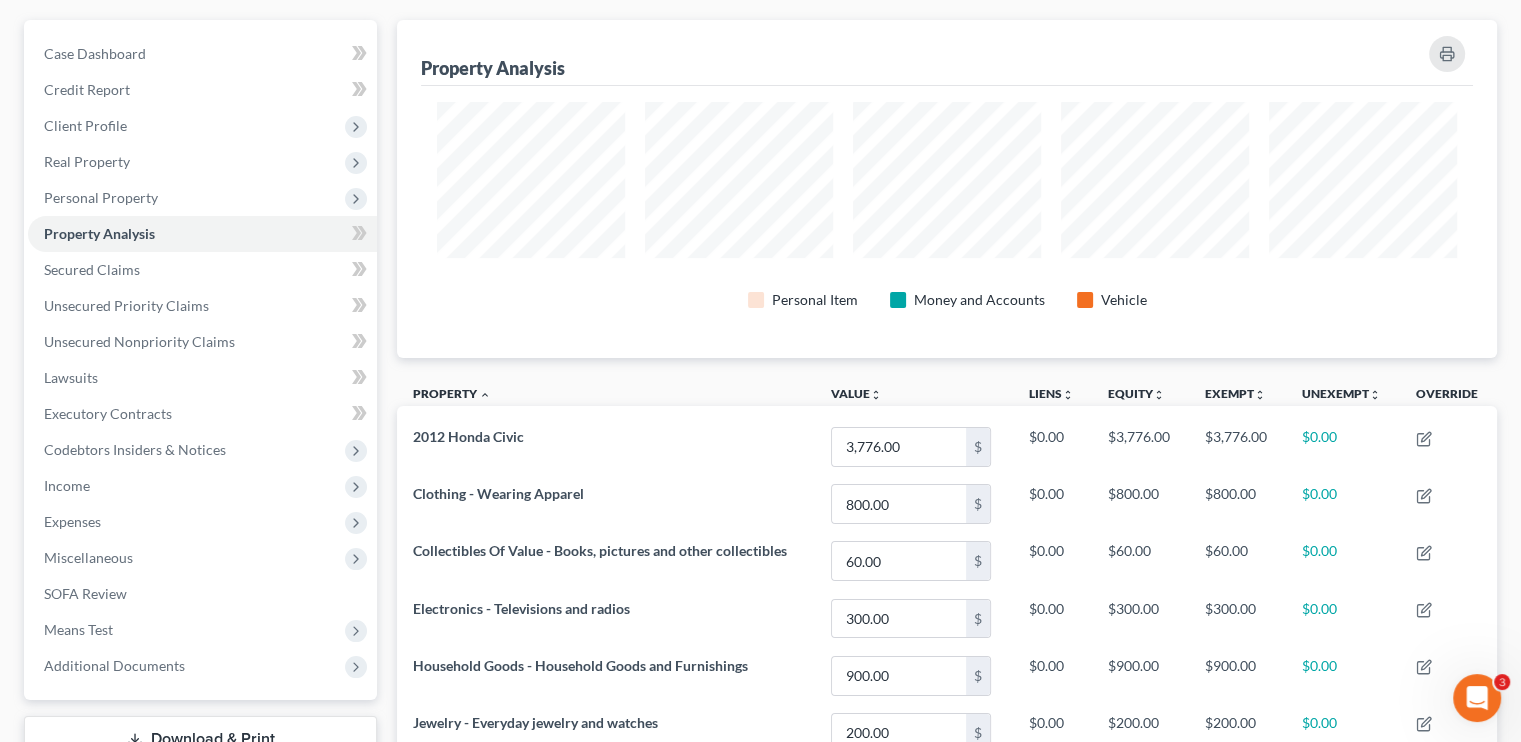 scroll, scrollTop: 200, scrollLeft: 0, axis: vertical 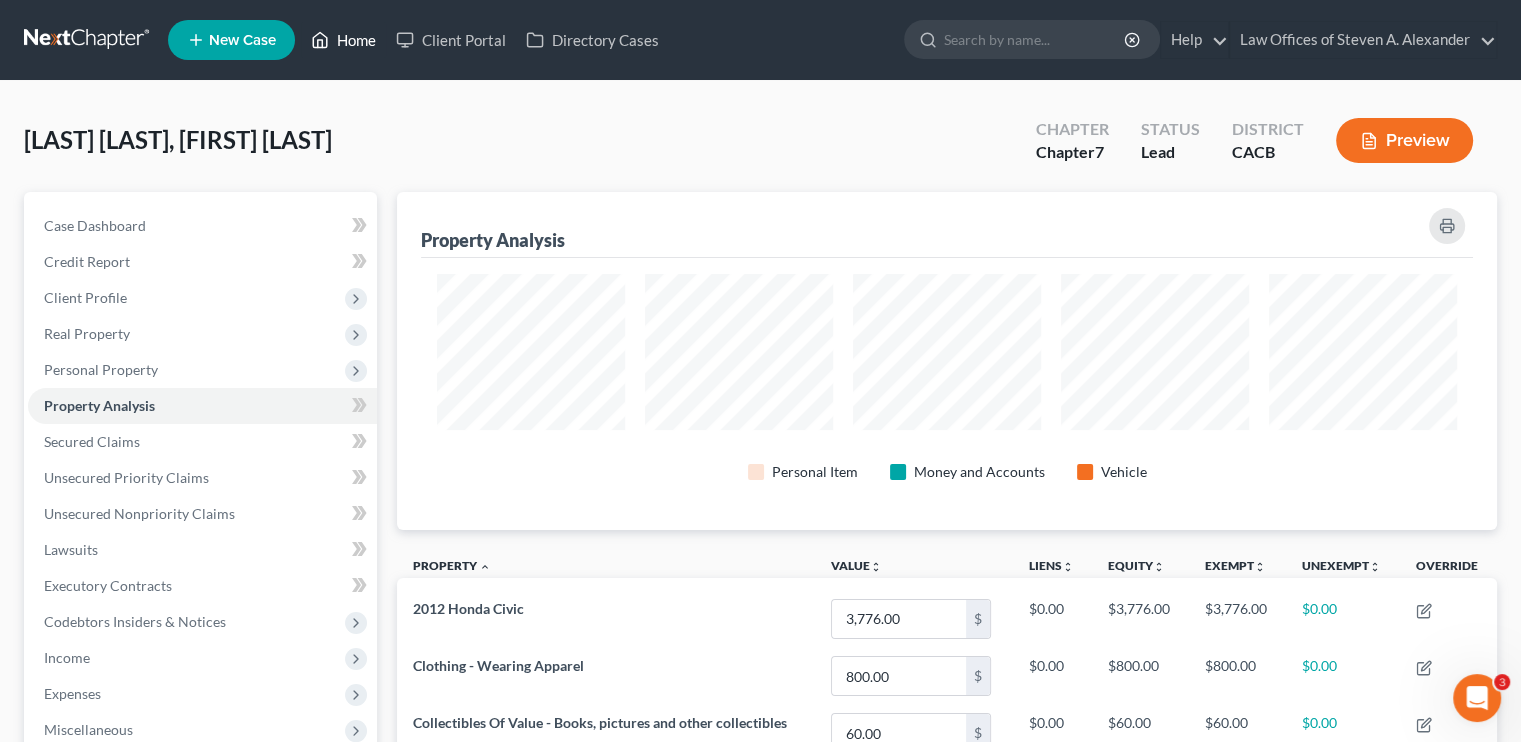 click on "Home" at bounding box center (343, 40) 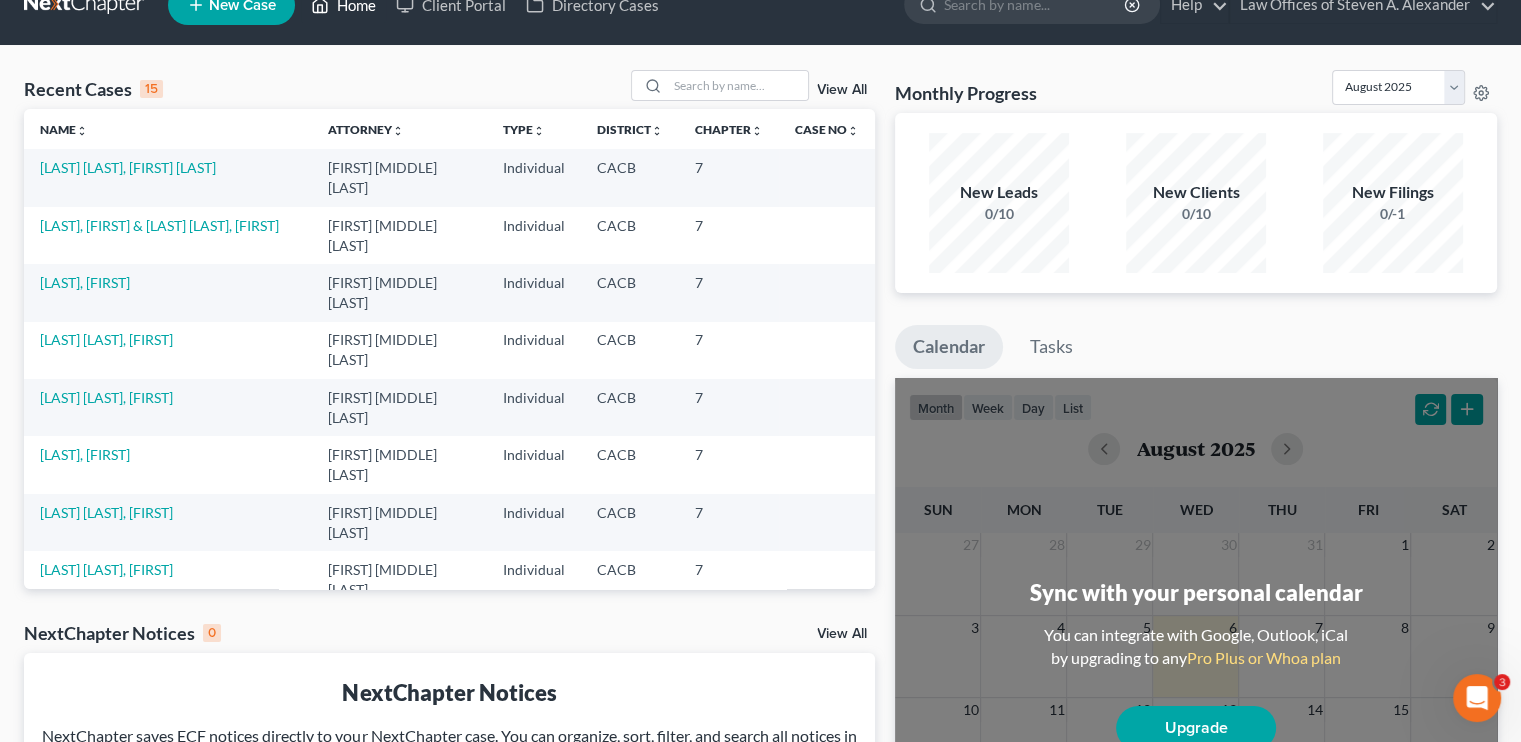scroll, scrollTop: 0, scrollLeft: 0, axis: both 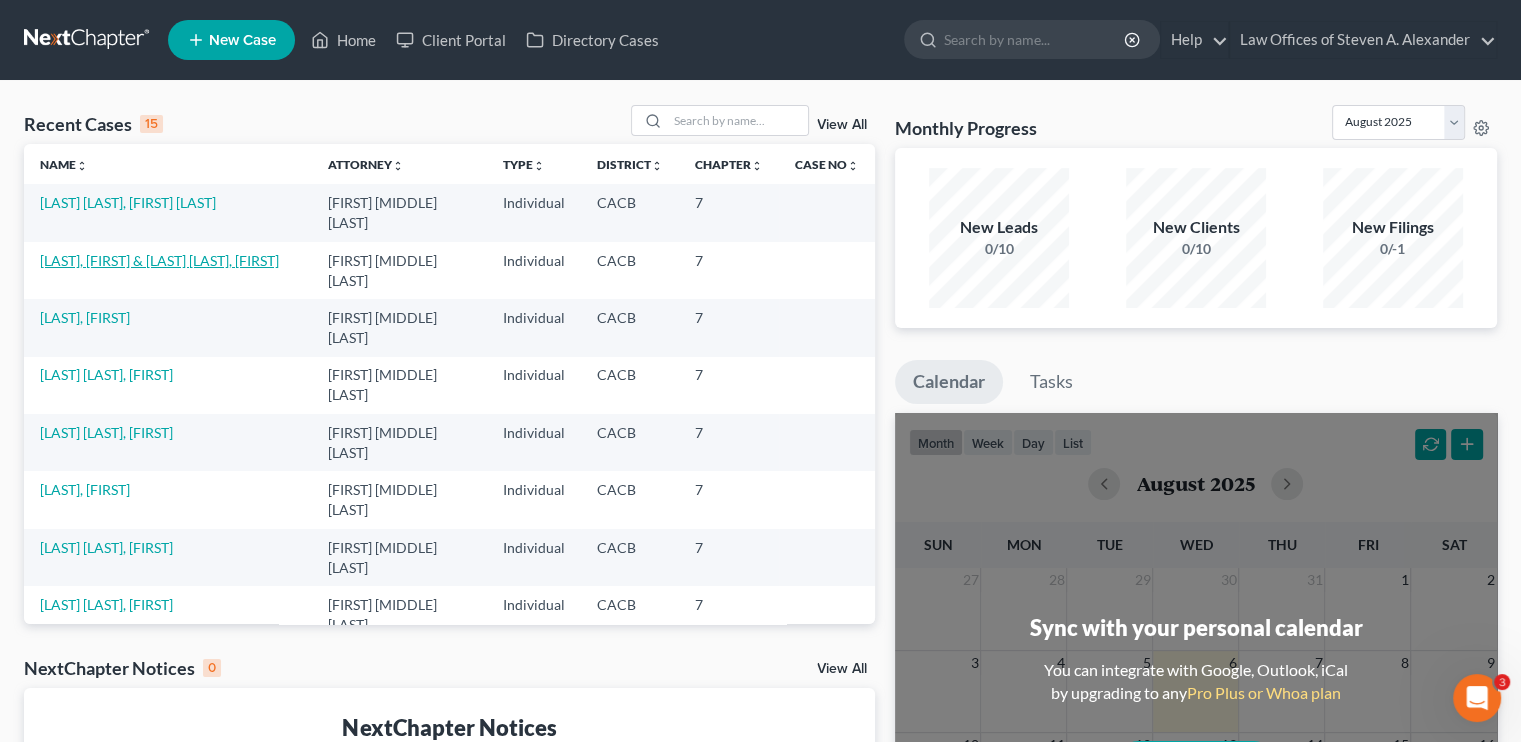 click on "Hernandez, Salvador & Monterroso  Perez, Heidi" at bounding box center [159, 260] 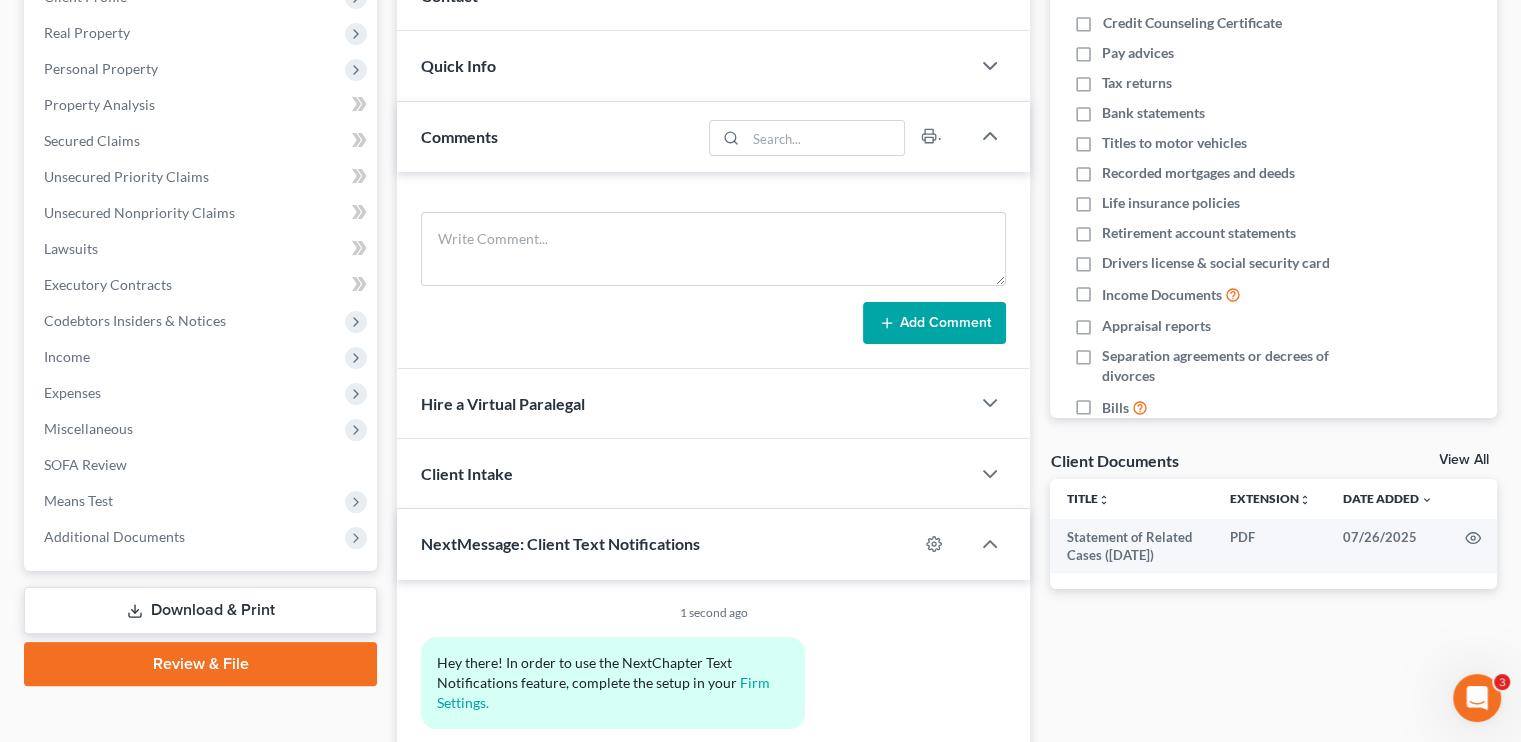 click on "Download & Print" at bounding box center (200, 610) 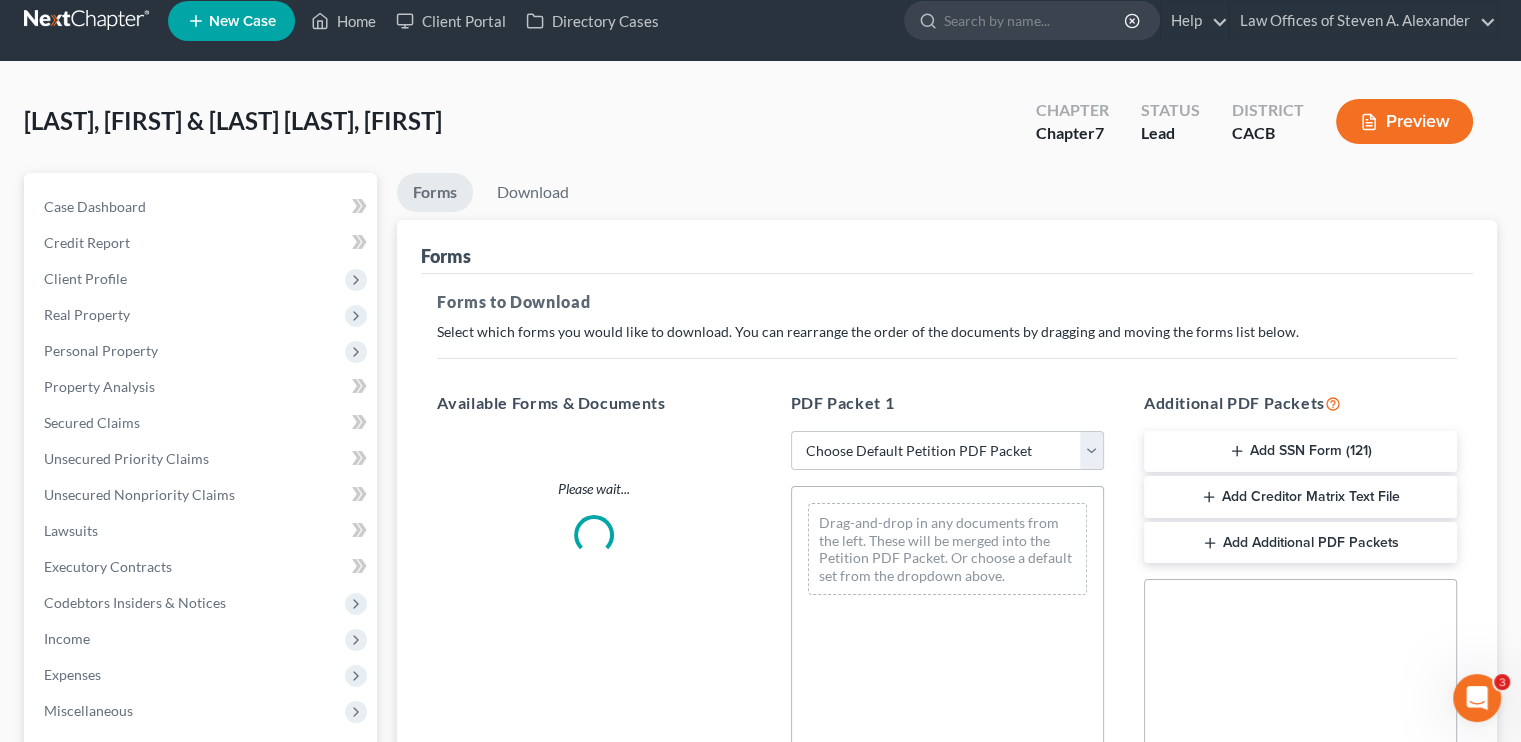 scroll, scrollTop: 0, scrollLeft: 0, axis: both 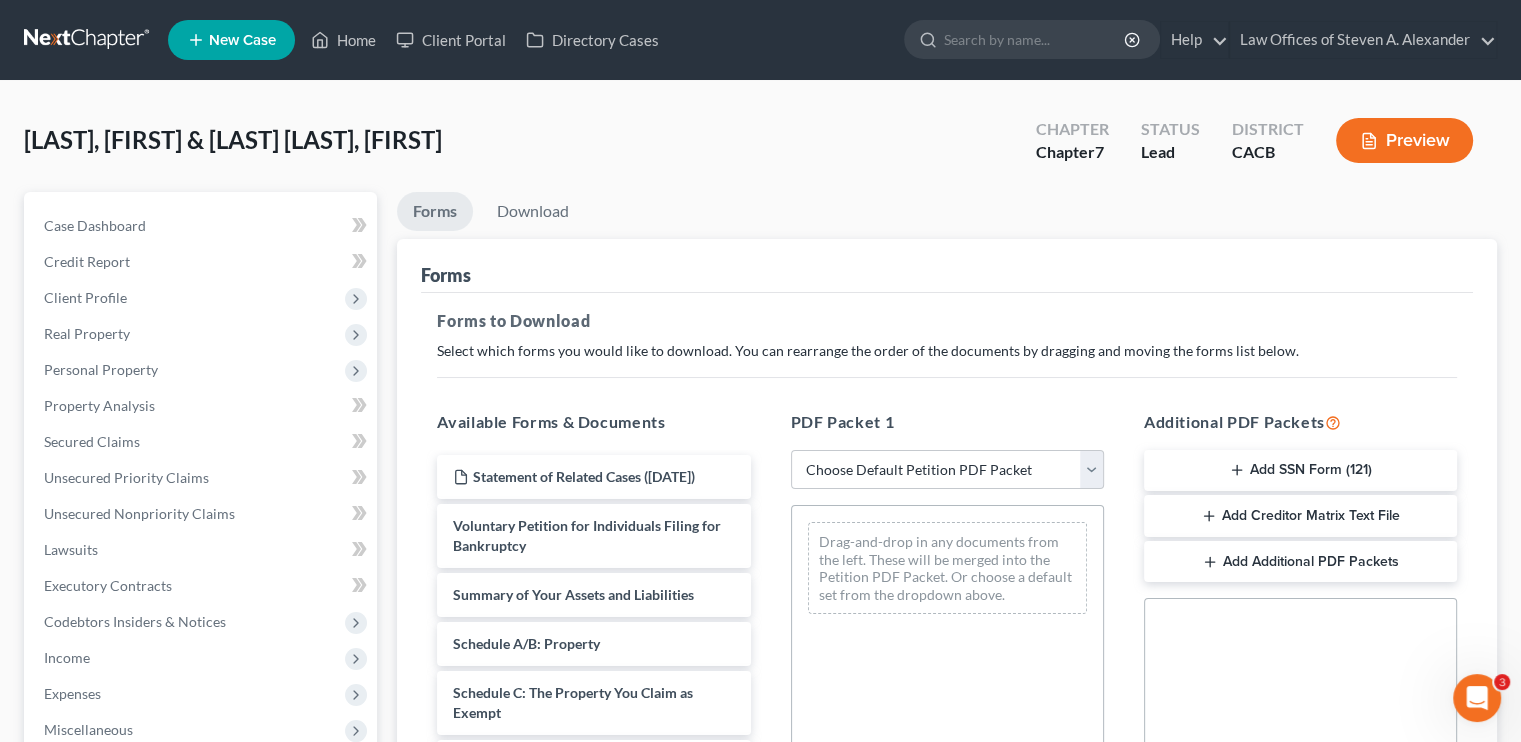 click on "Add SSN Form (121)" at bounding box center (1300, 471) 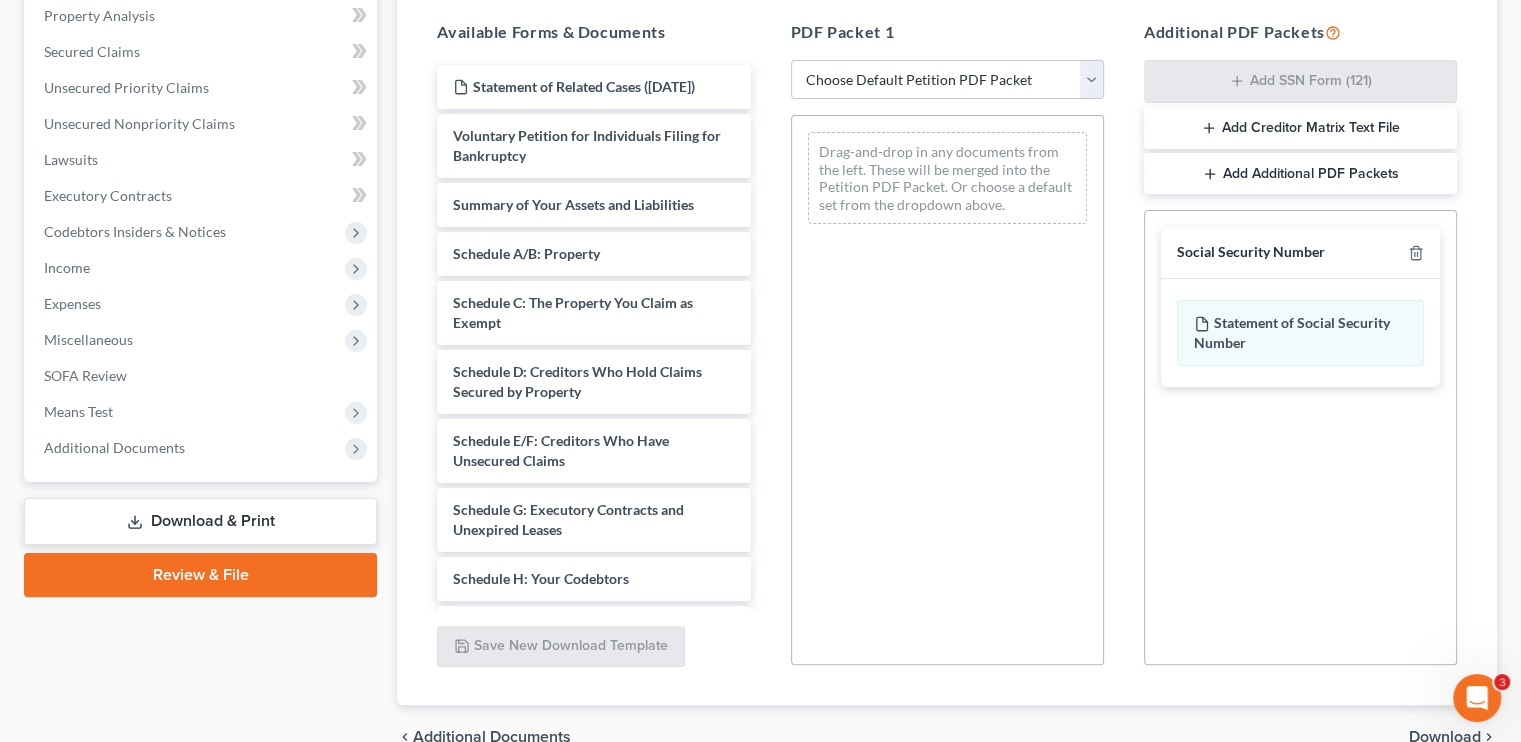 scroll, scrollTop: 491, scrollLeft: 0, axis: vertical 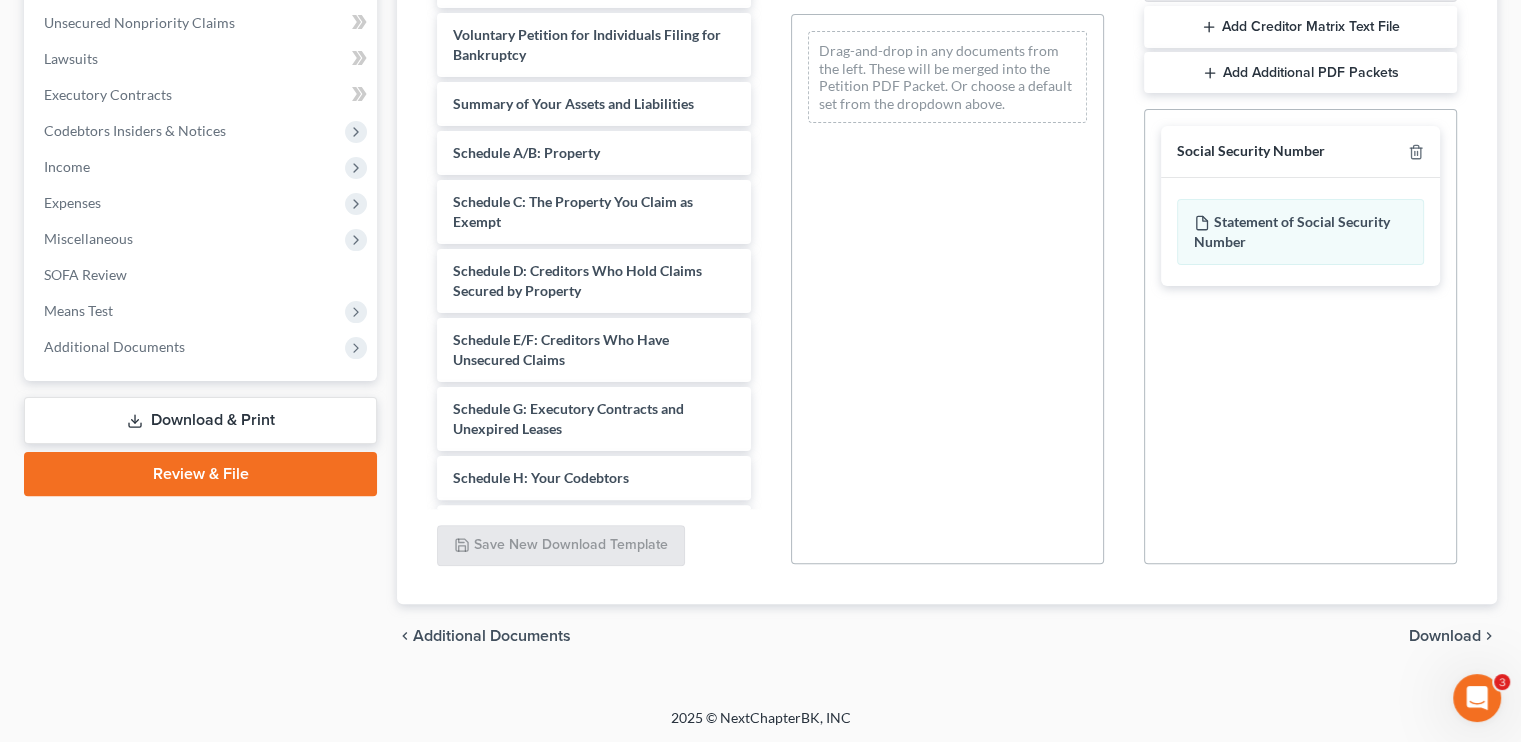 click on "Download" at bounding box center [1445, 636] 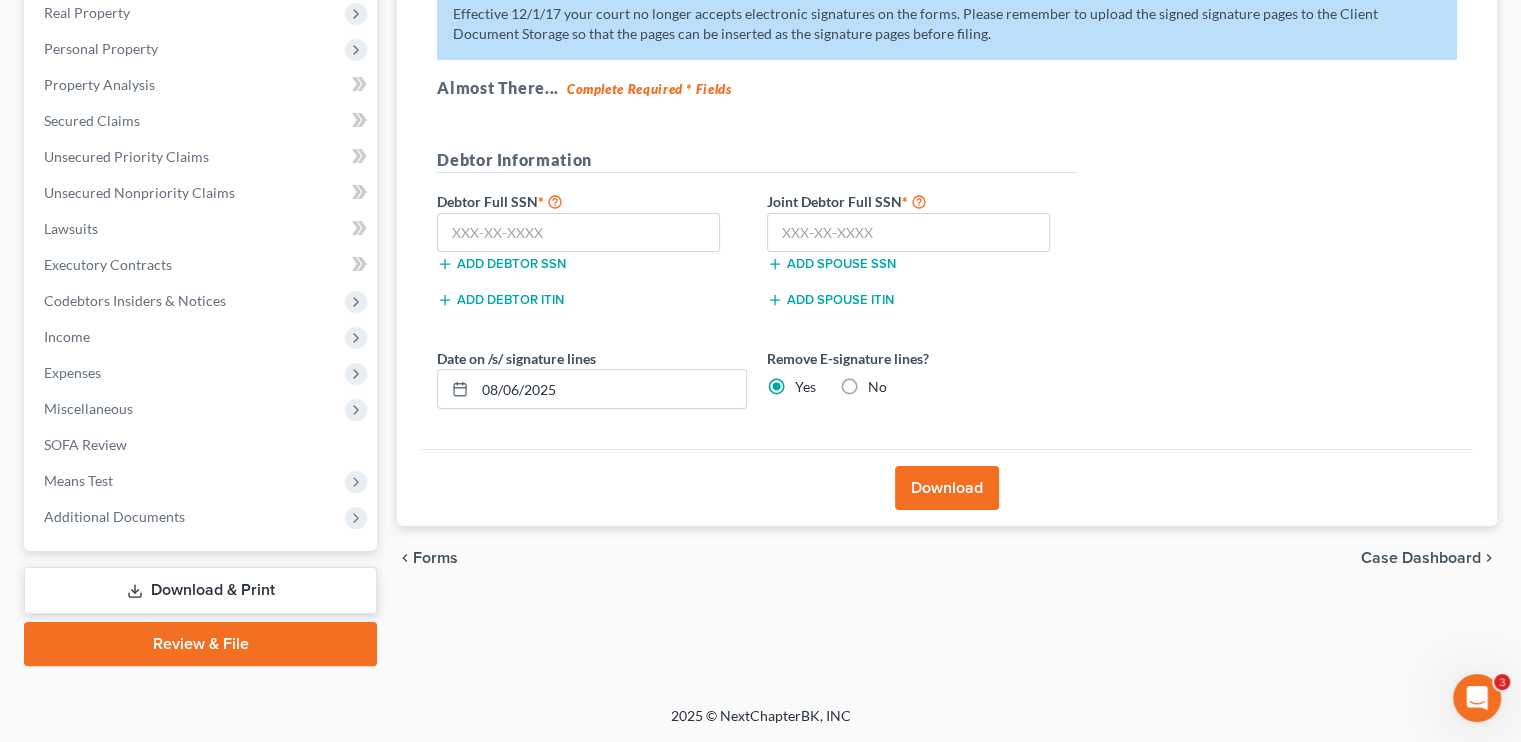 scroll, scrollTop: 319, scrollLeft: 0, axis: vertical 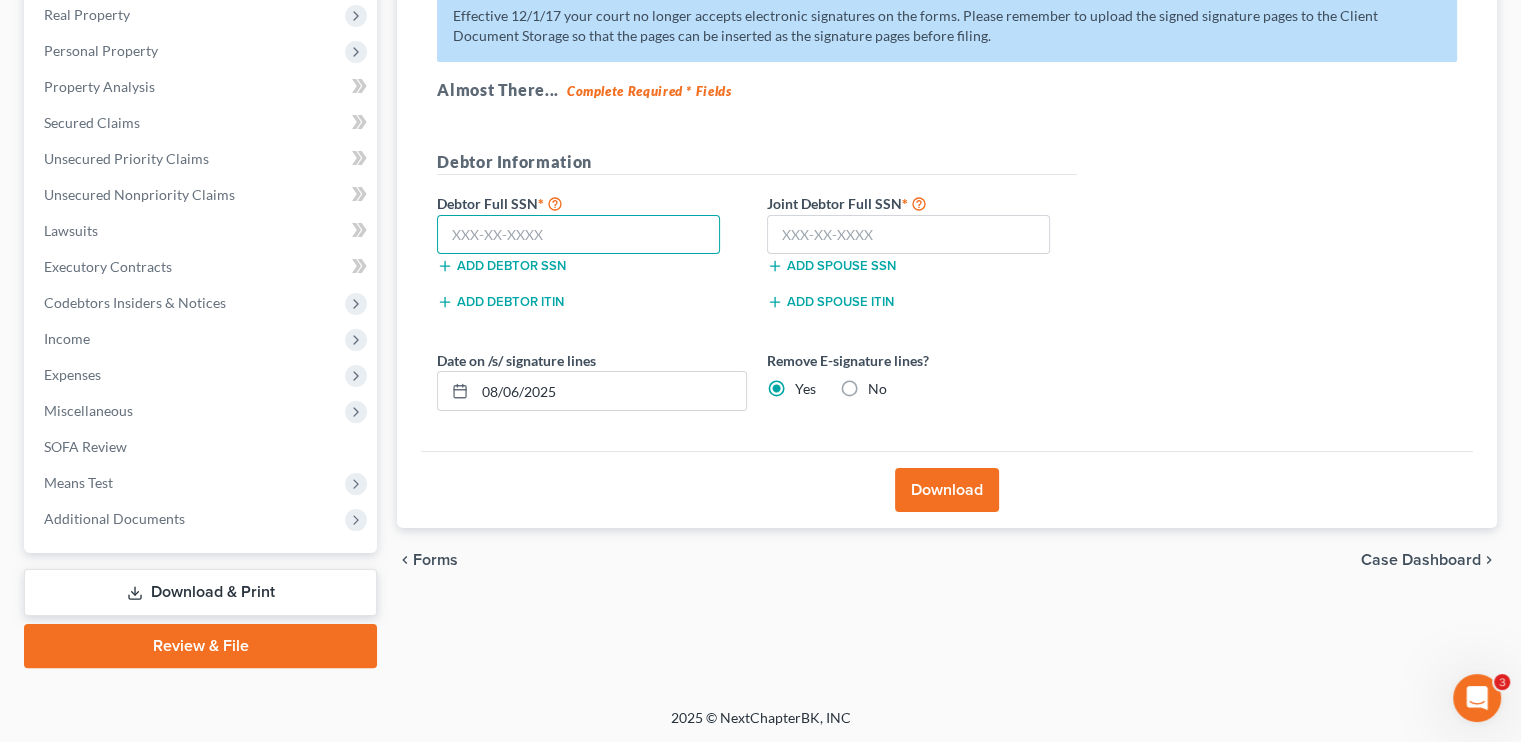 click at bounding box center [578, 235] 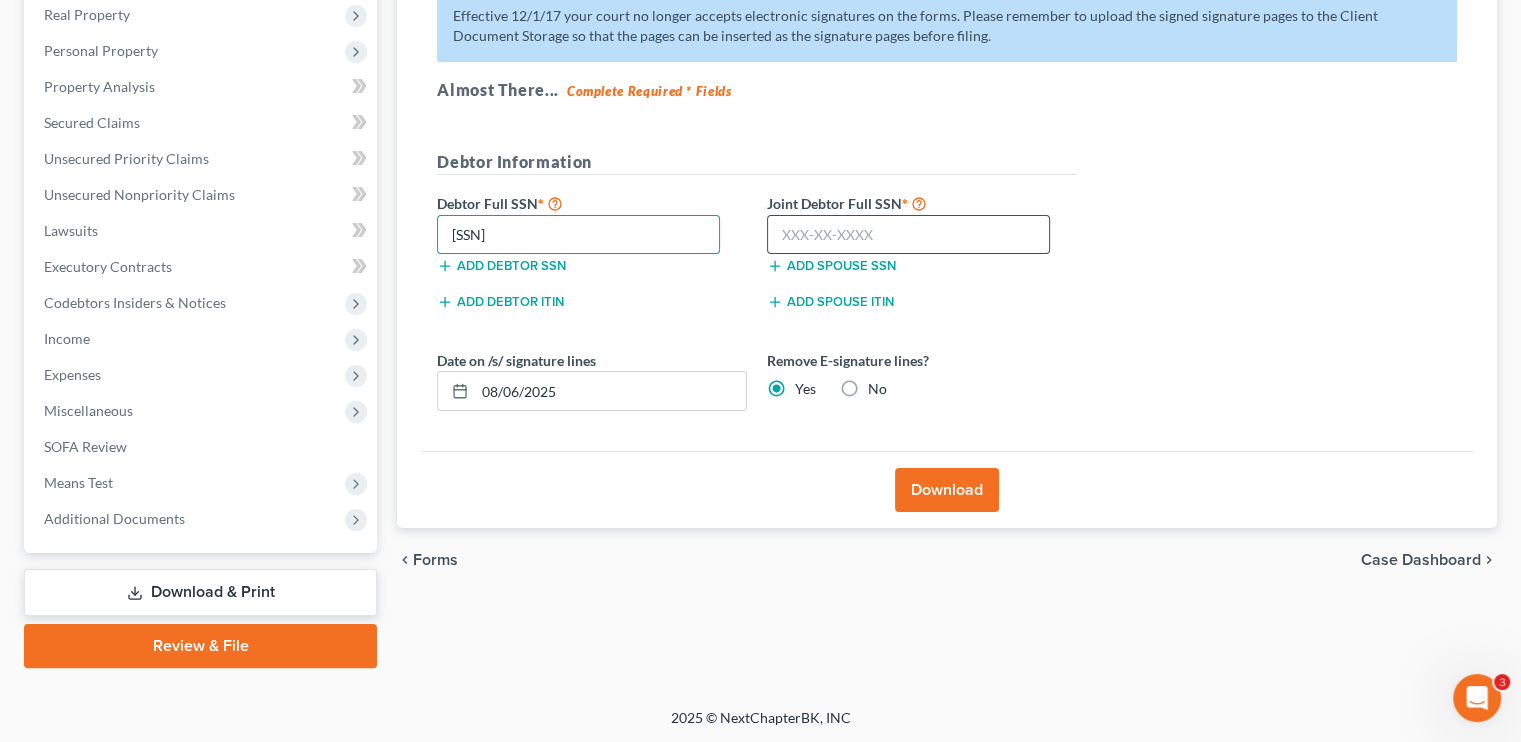 type on "551-75-8251" 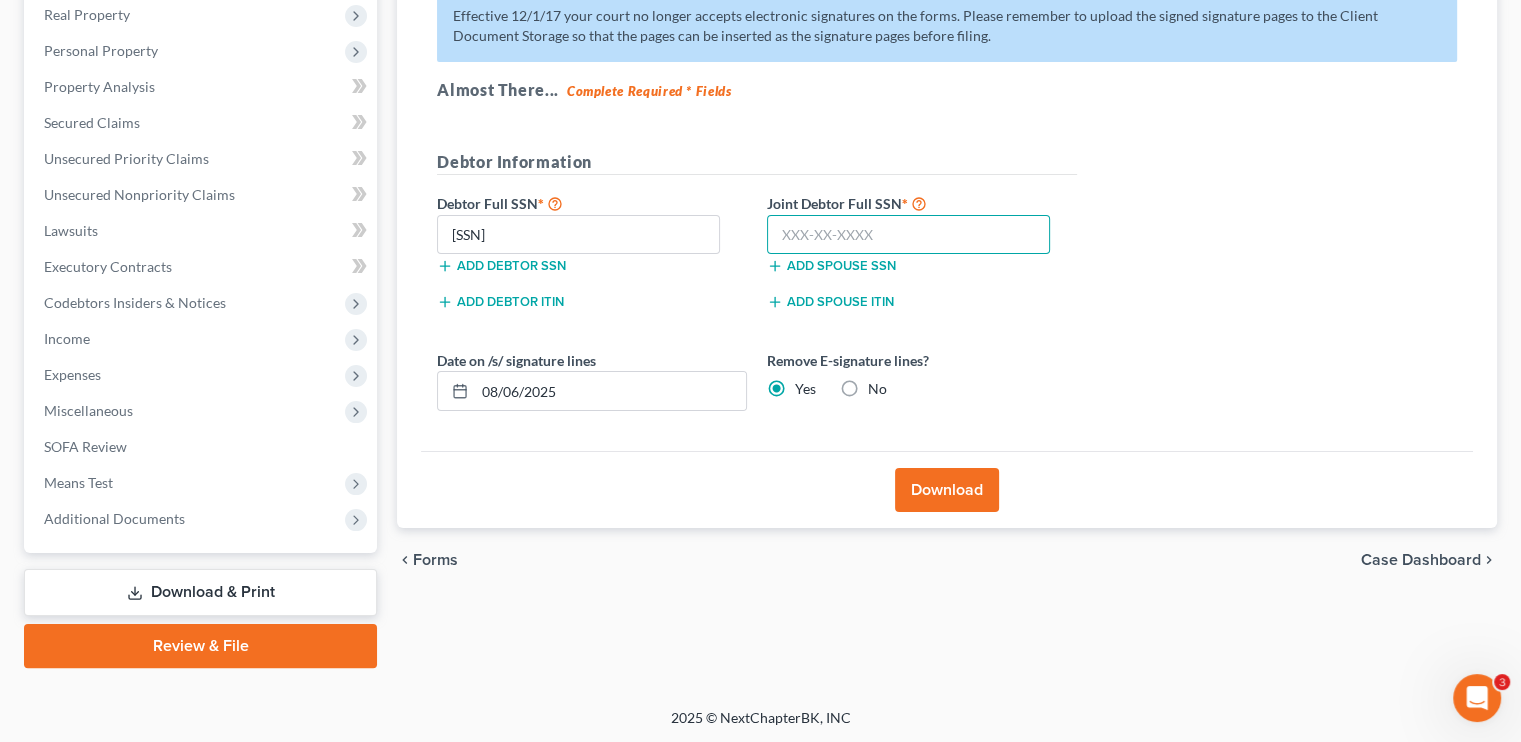 click at bounding box center [908, 235] 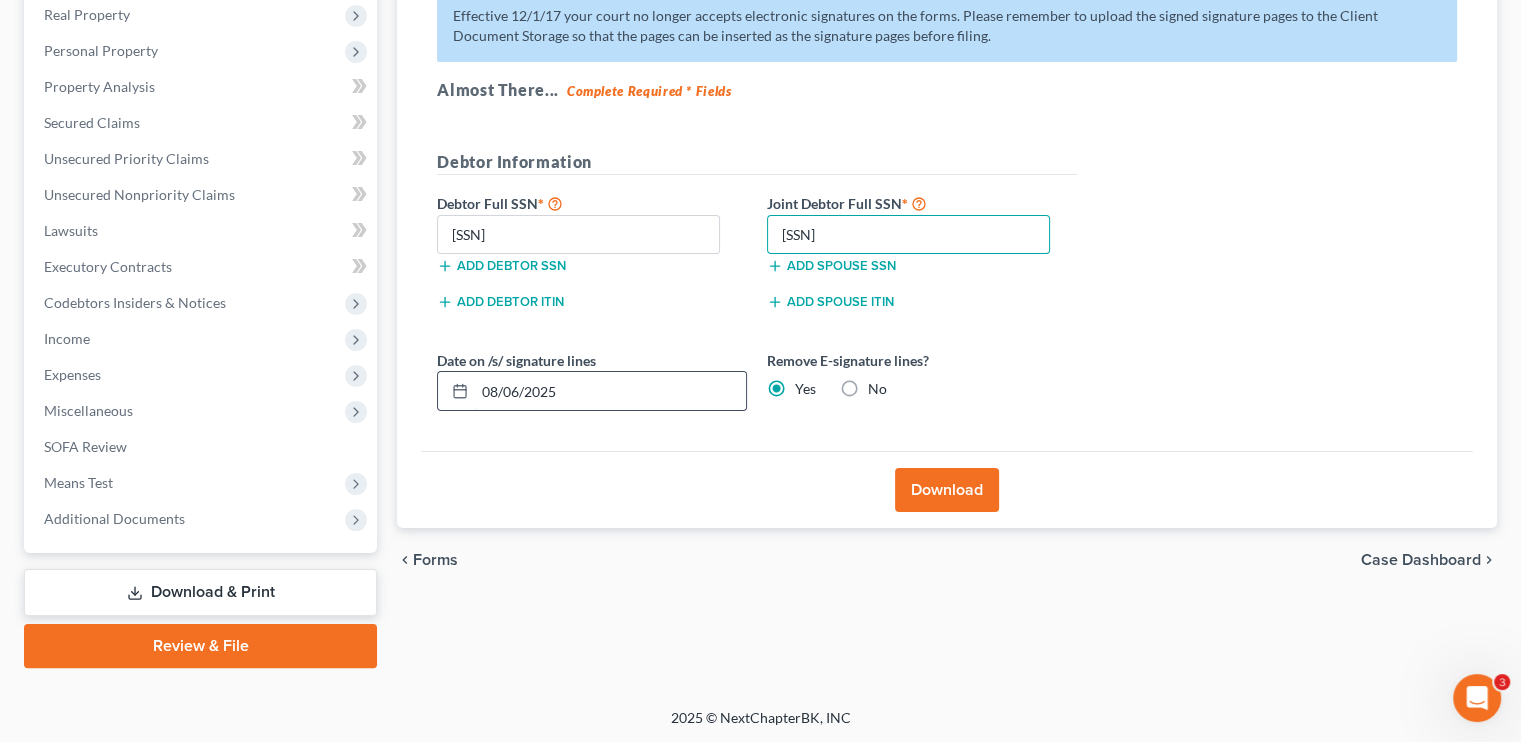 type on "624-13-8014" 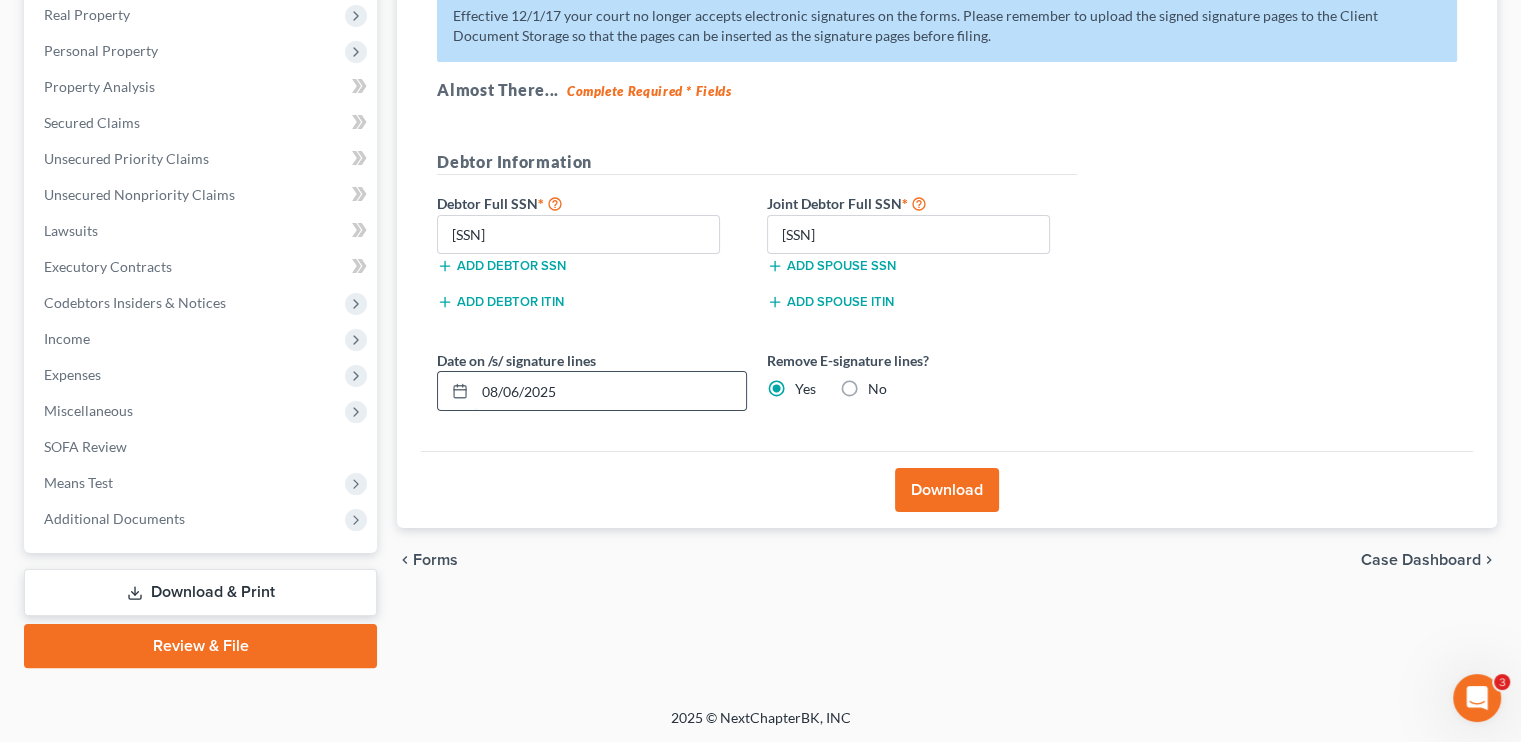 drag, startPoint x: 557, startPoint y: 384, endPoint x: 476, endPoint y: 407, distance: 84.20214 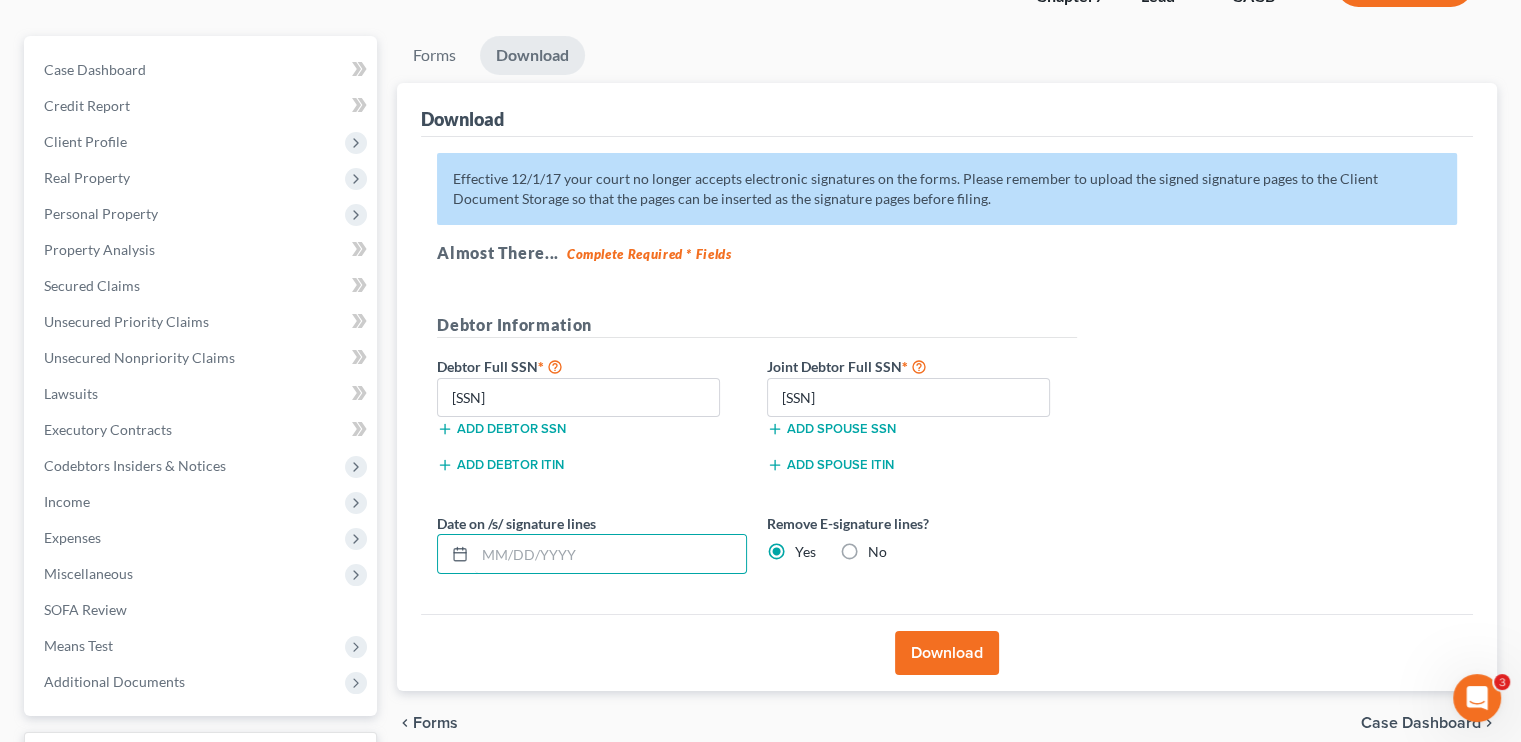 scroll, scrollTop: 219, scrollLeft: 0, axis: vertical 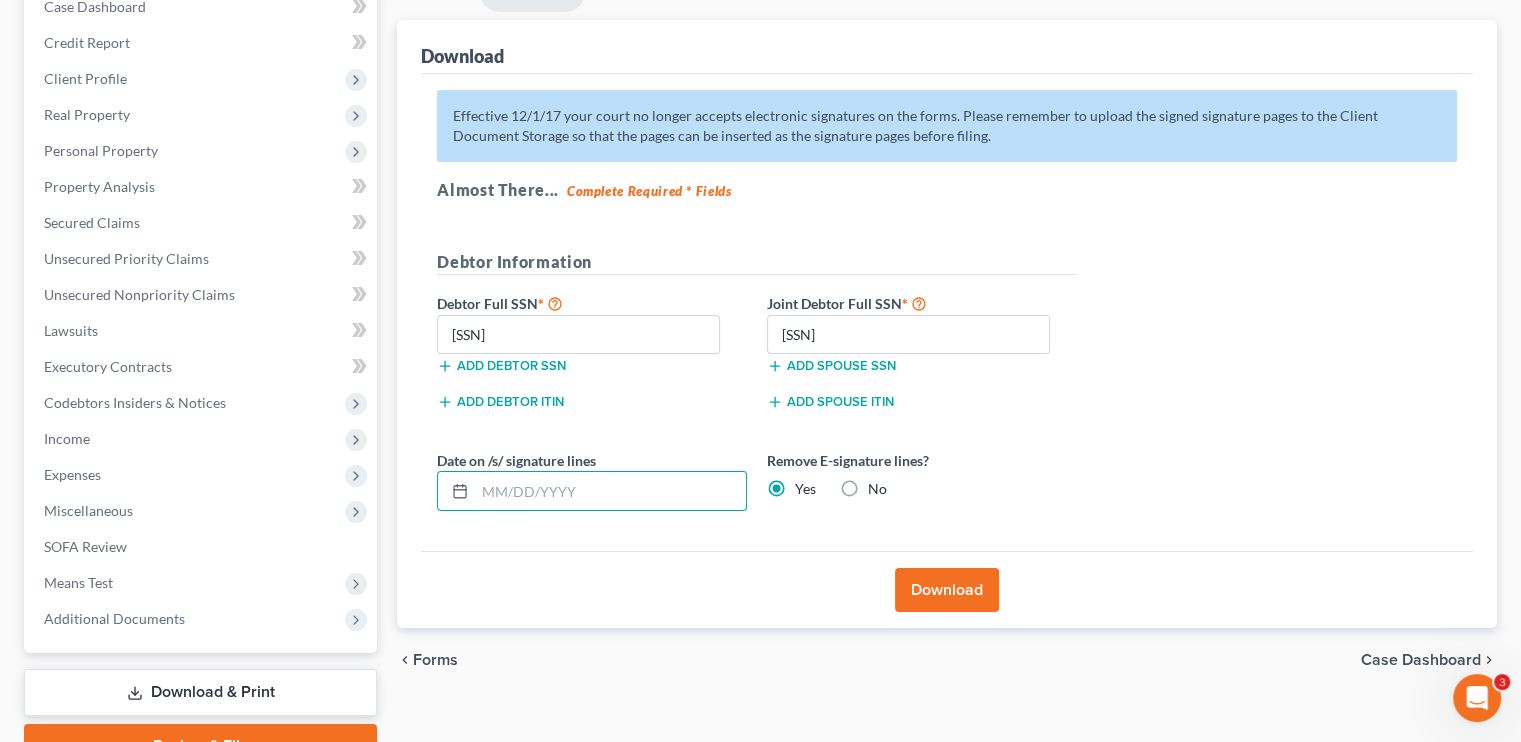 type 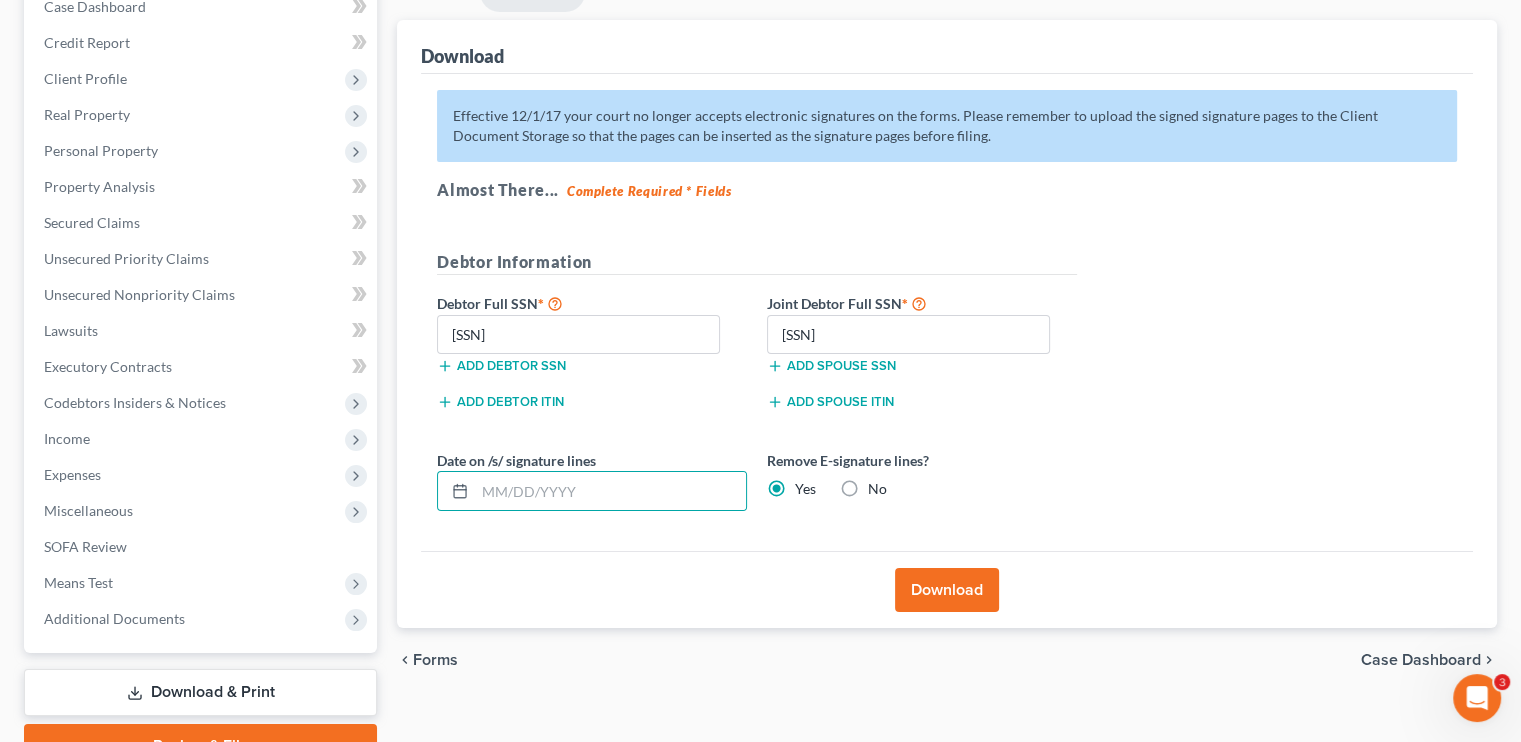 click on "Download" at bounding box center [947, 590] 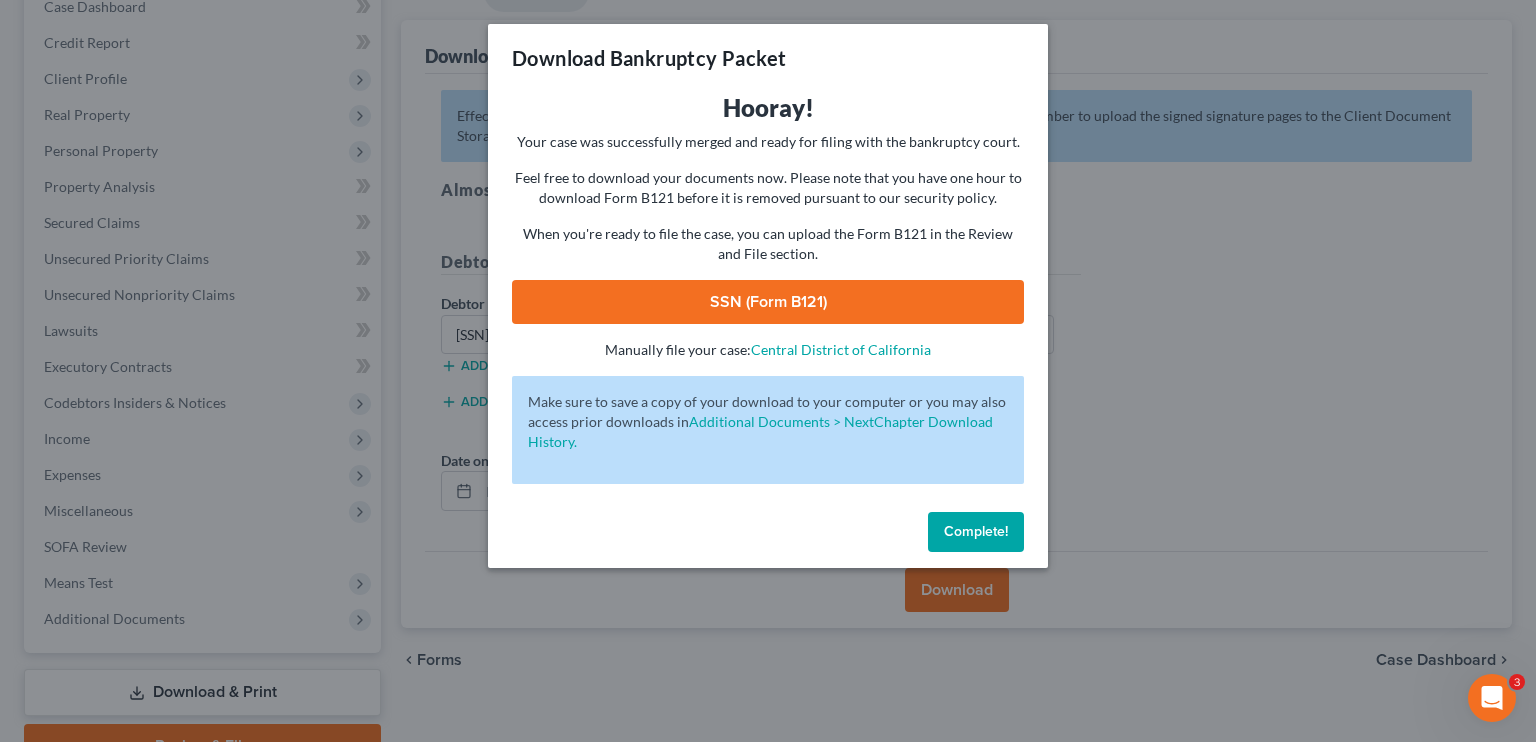 click on "SSN (Form B121)" at bounding box center [768, 302] 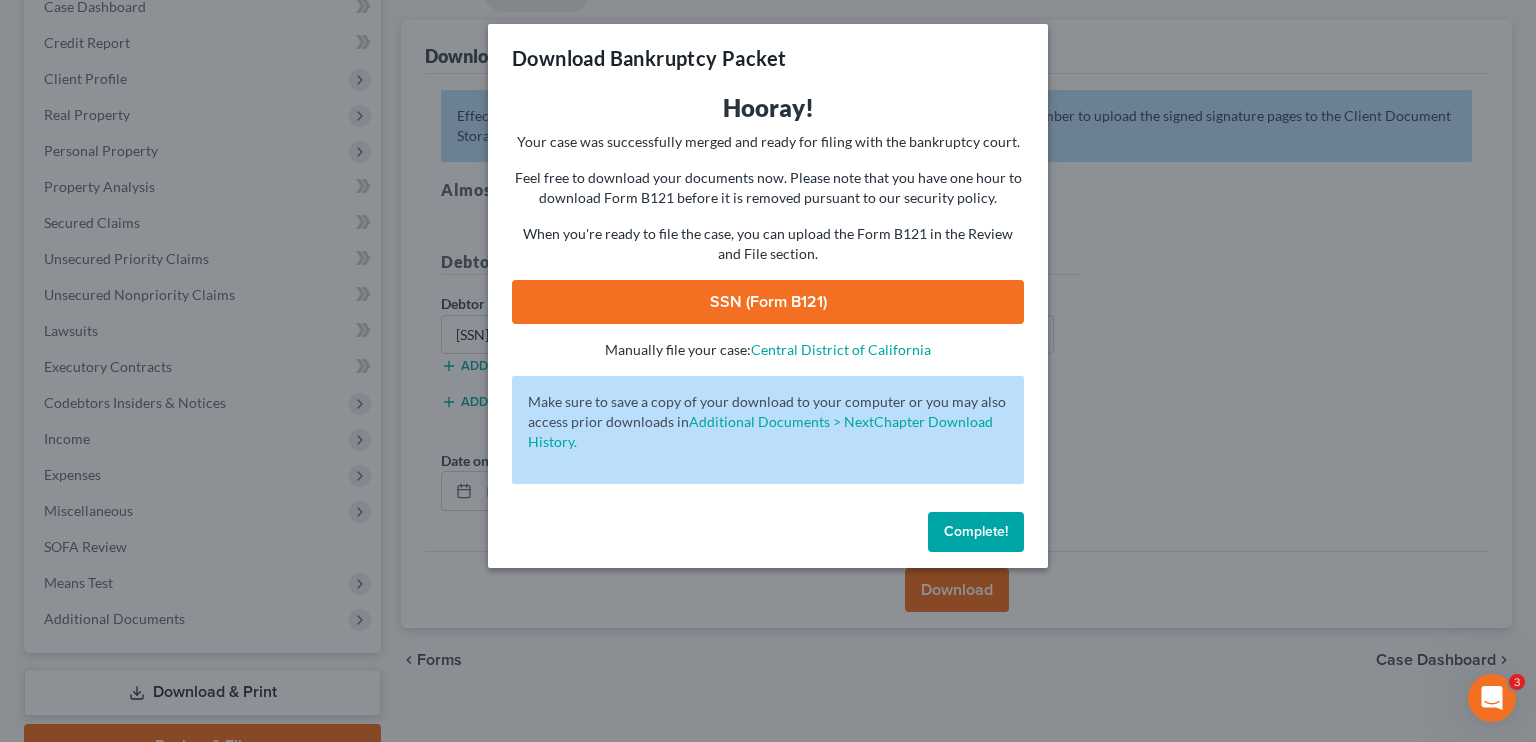 click on "Complete!" at bounding box center [976, 532] 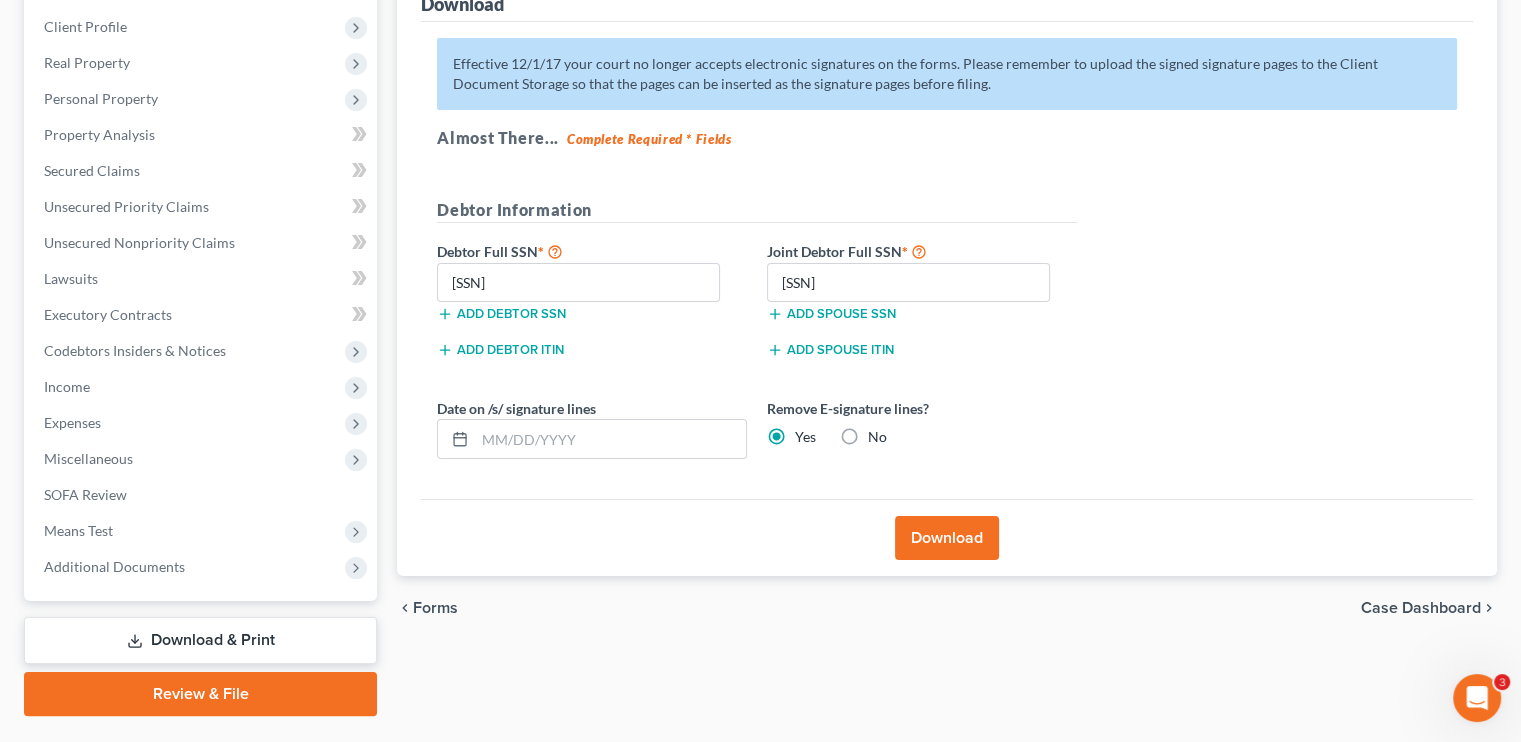scroll, scrollTop: 319, scrollLeft: 0, axis: vertical 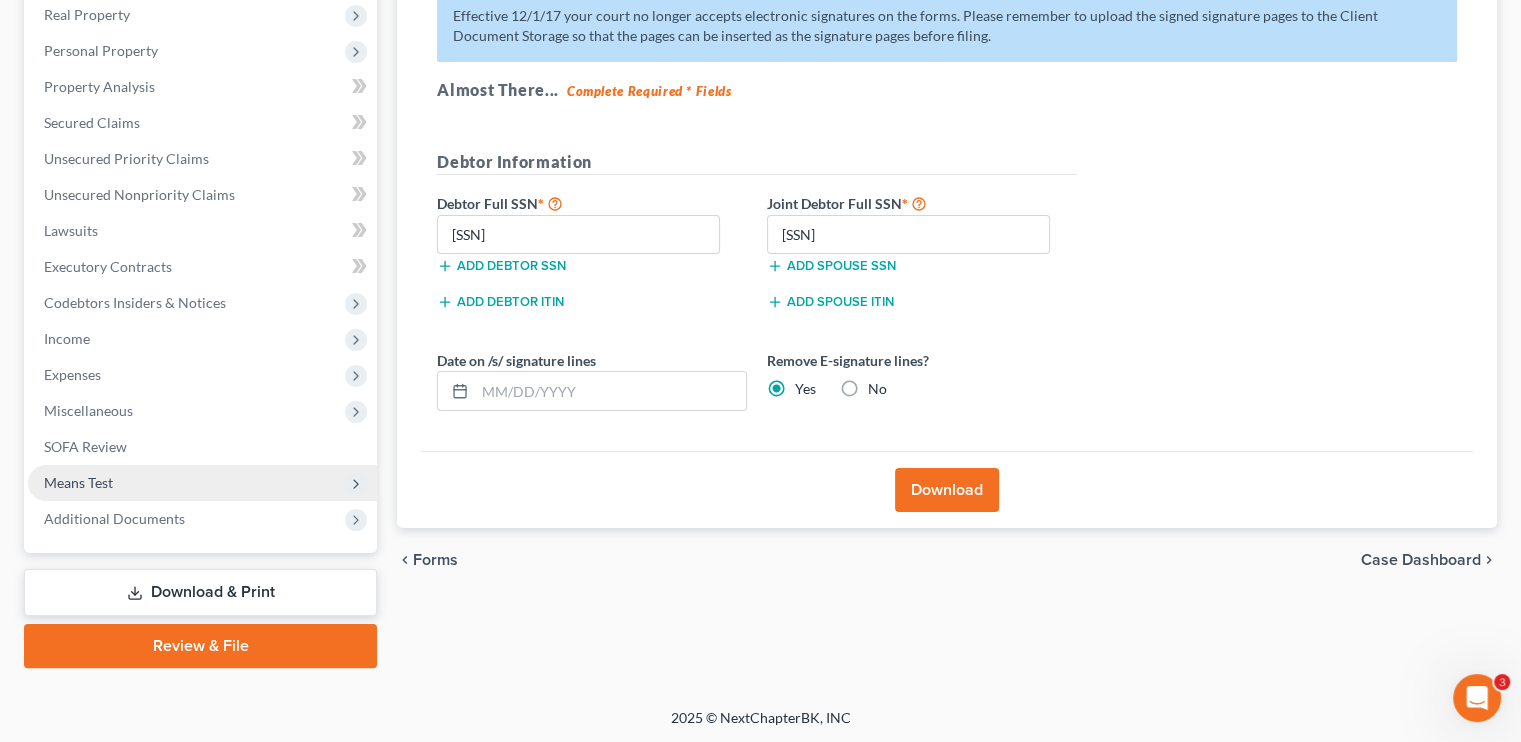 click on "Means Test" at bounding box center (202, 483) 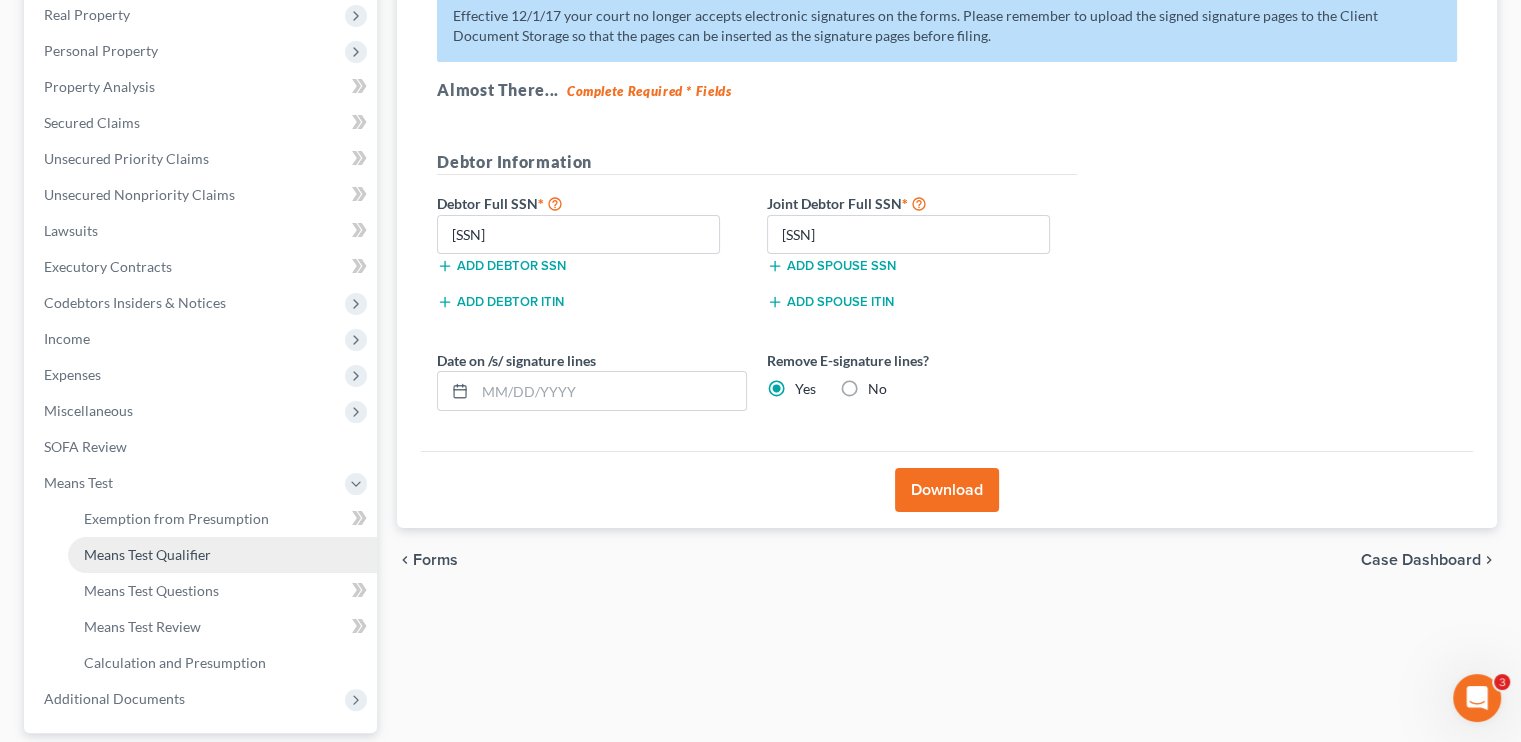 click on "Means Test Qualifier" at bounding box center (222, 555) 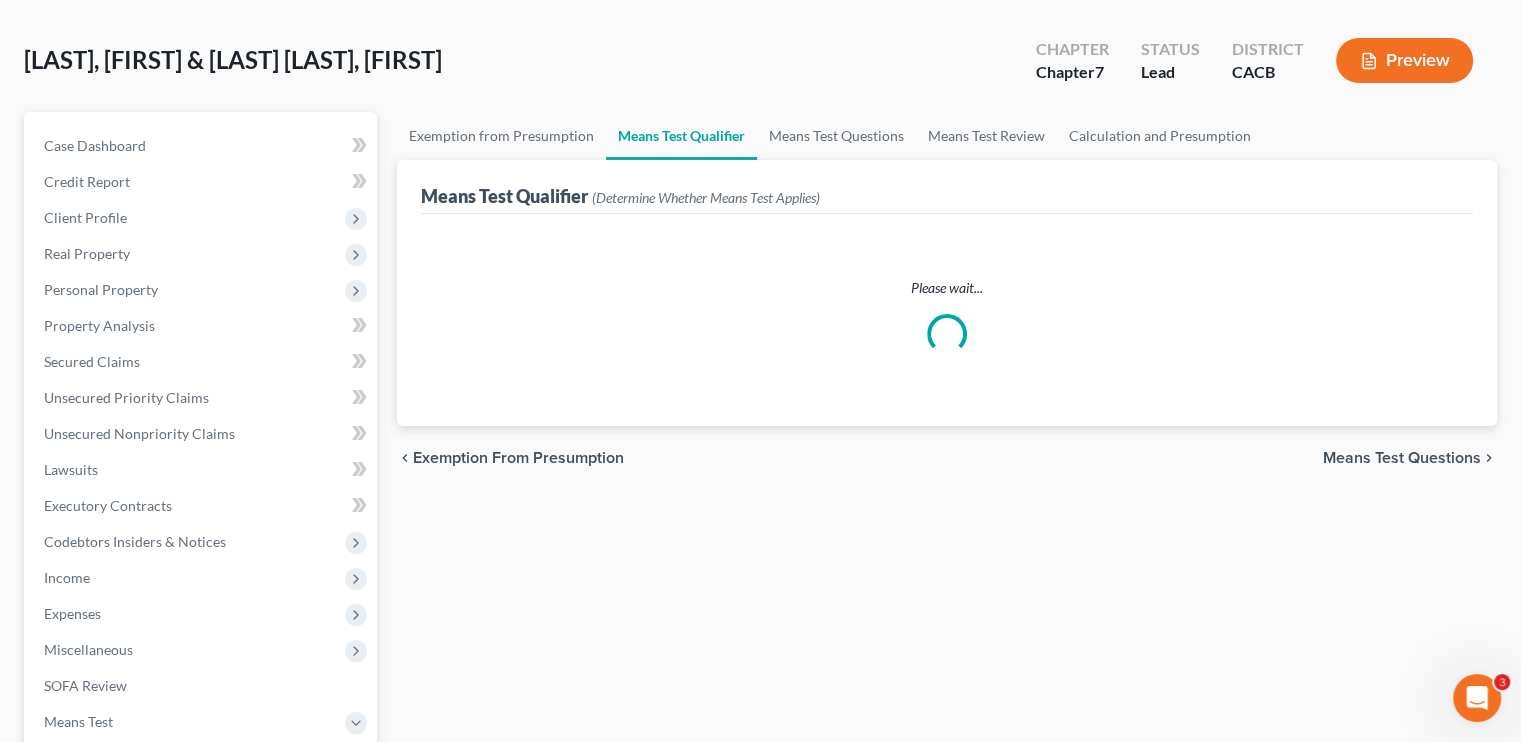 scroll, scrollTop: 0, scrollLeft: 0, axis: both 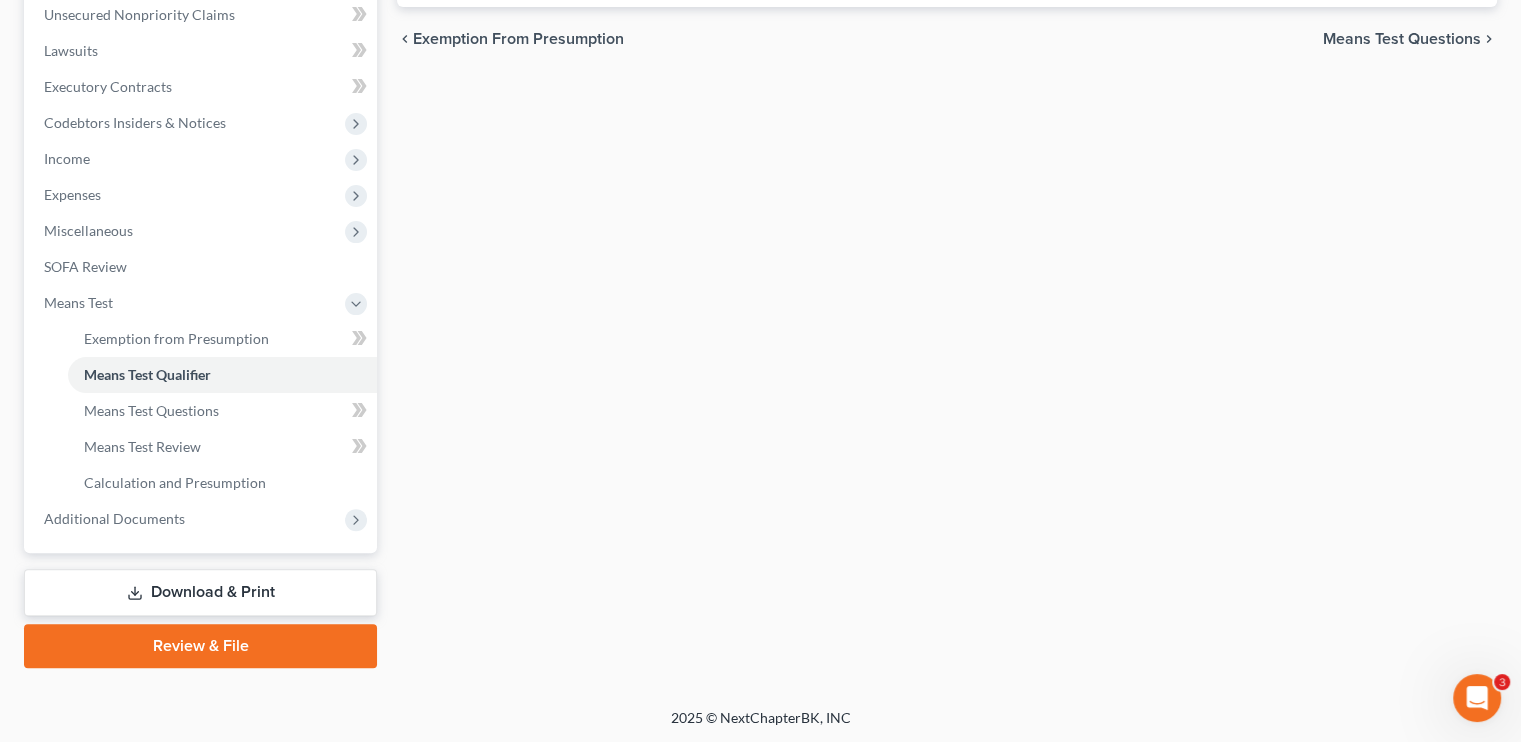 click on "Download & Print" at bounding box center (200, 592) 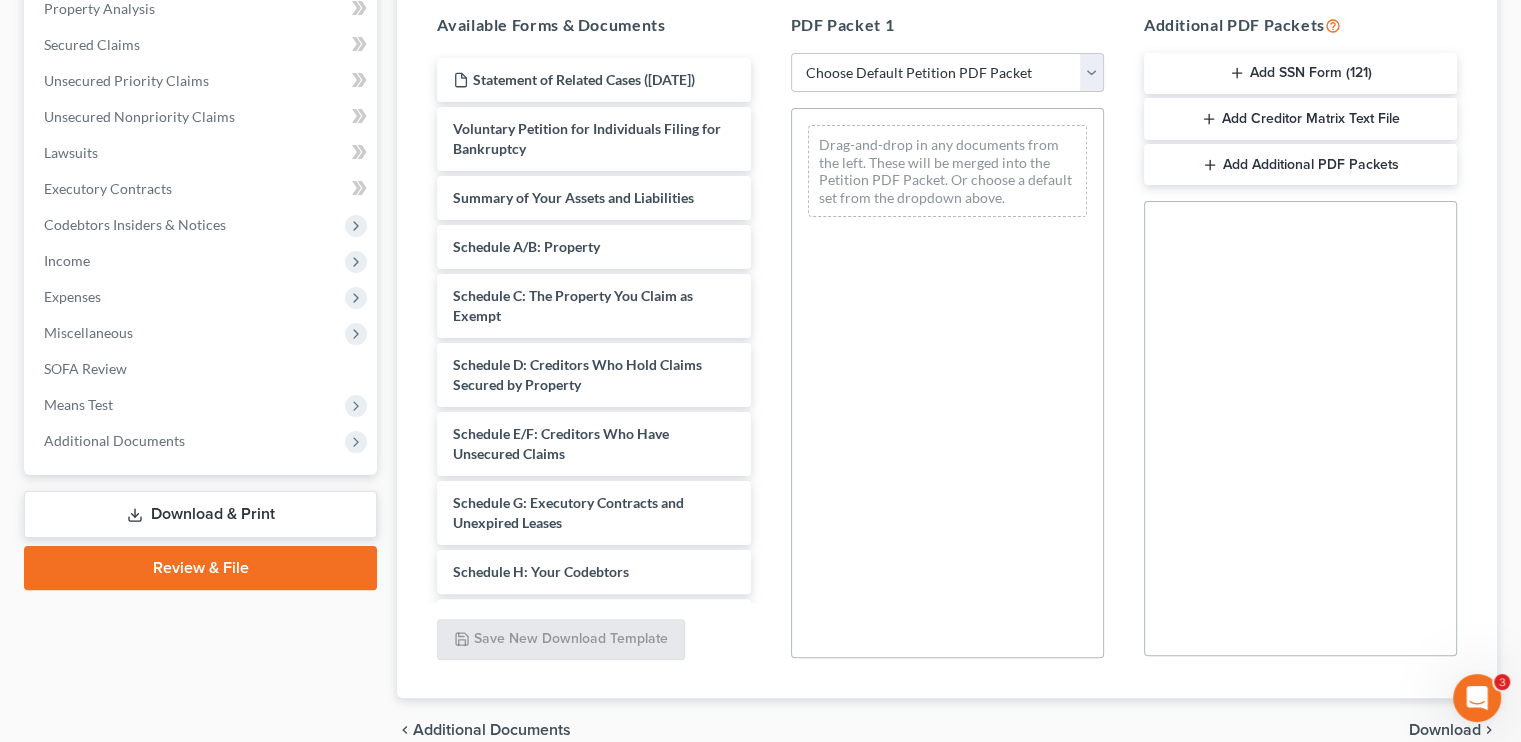 scroll, scrollTop: 400, scrollLeft: 0, axis: vertical 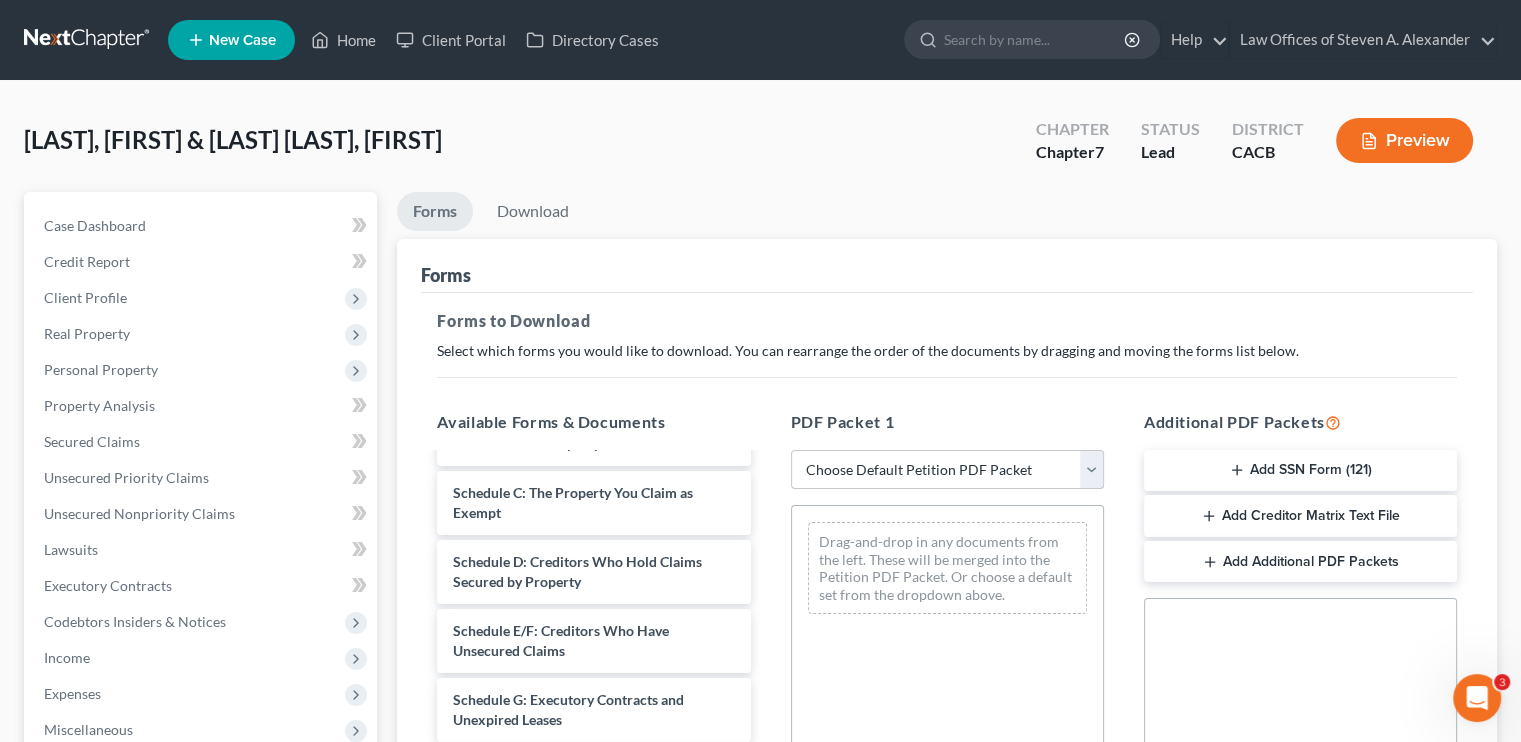 click on "Choose Default Petition PDF Packet Complete Bankruptcy Petition (all forms and schedules) Emergency Filing Forms (Petition and Creditor List Only) Amended Forms Signature Pages Only Claudia Lara Petition 2021" at bounding box center (947, 470) 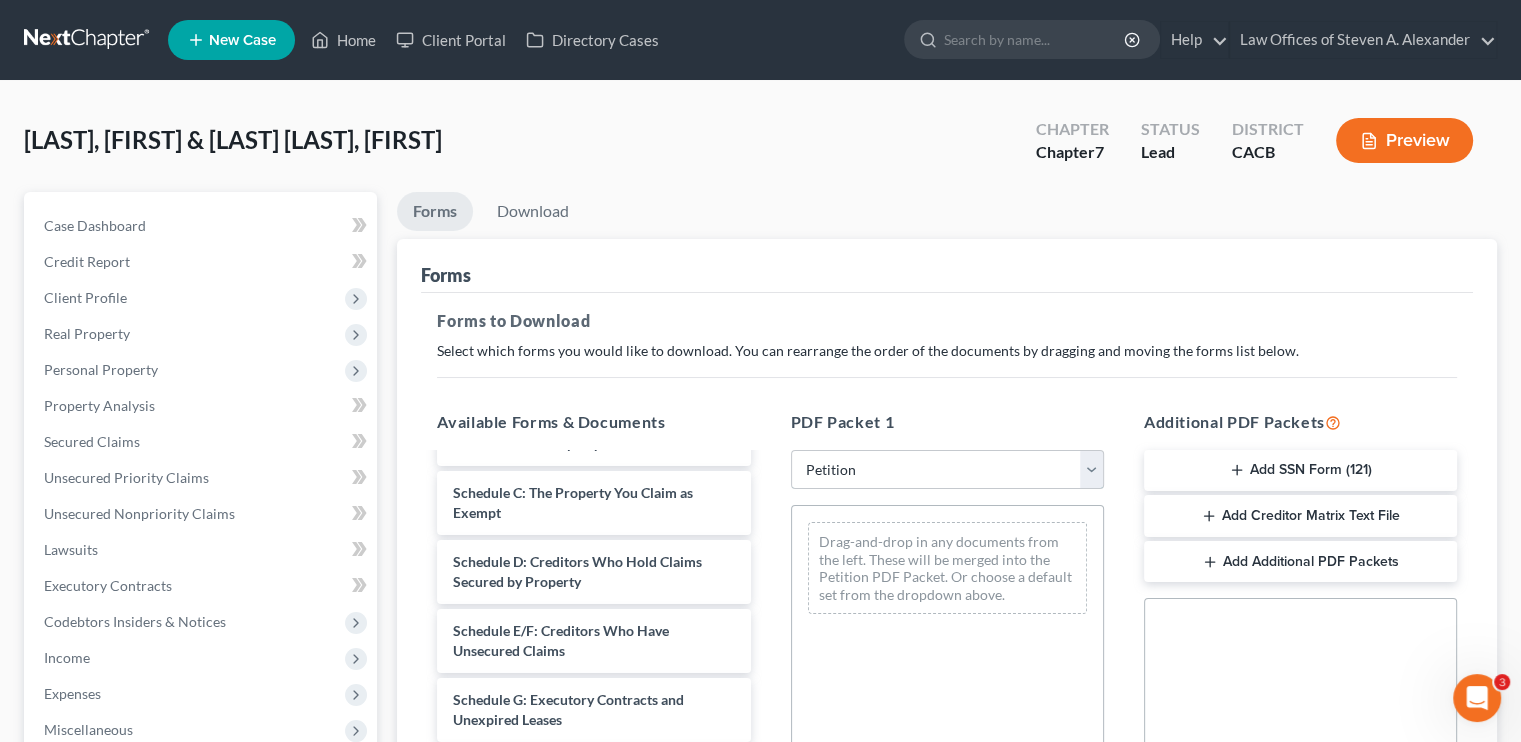 click on "Choose Default Petition PDF Packet Complete Bankruptcy Petition (all forms and schedules) Emergency Filing Forms (Petition and Creditor List Only) Amended Forms Signature Pages Only Claudia Lara Petition 2021" at bounding box center (947, 470) 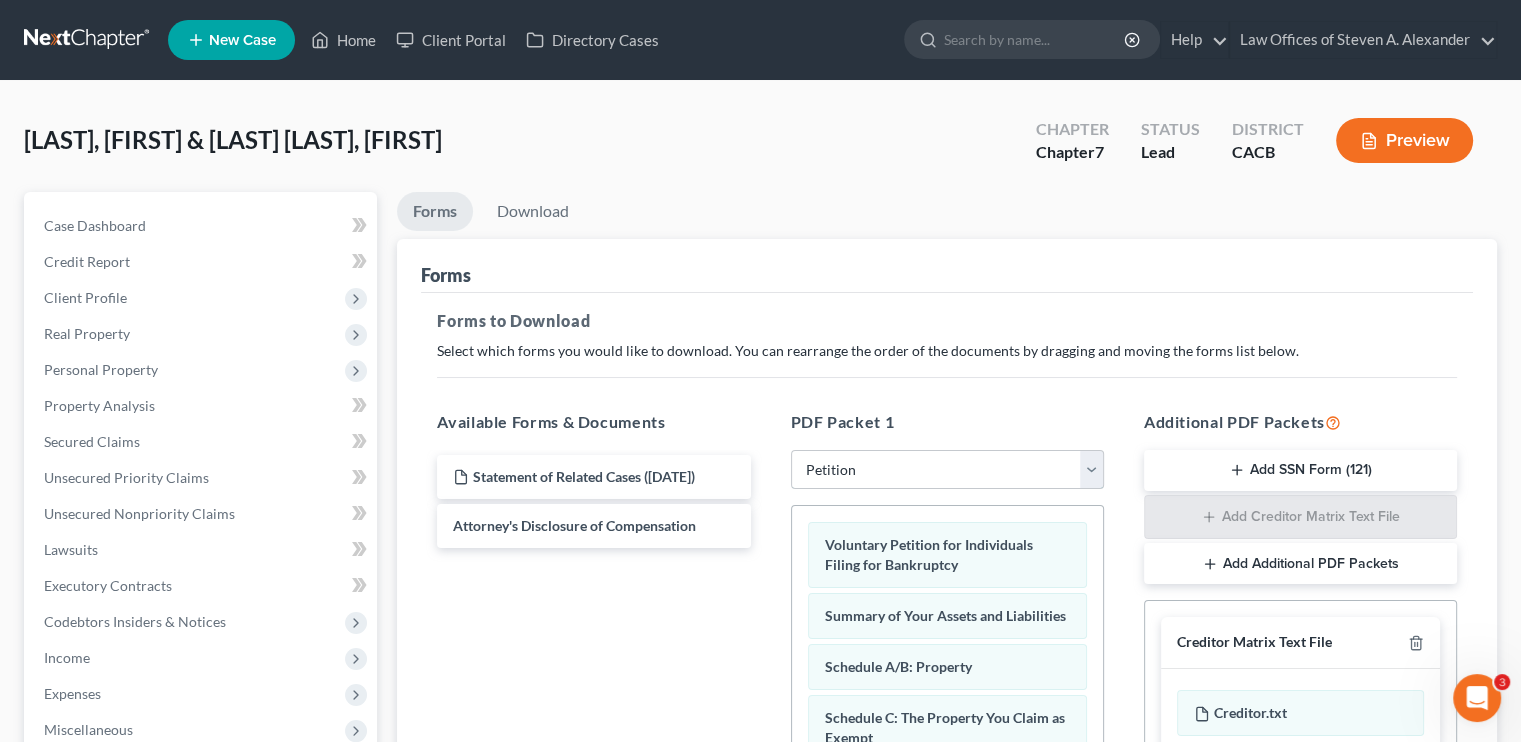 scroll, scrollTop: 0, scrollLeft: 0, axis: both 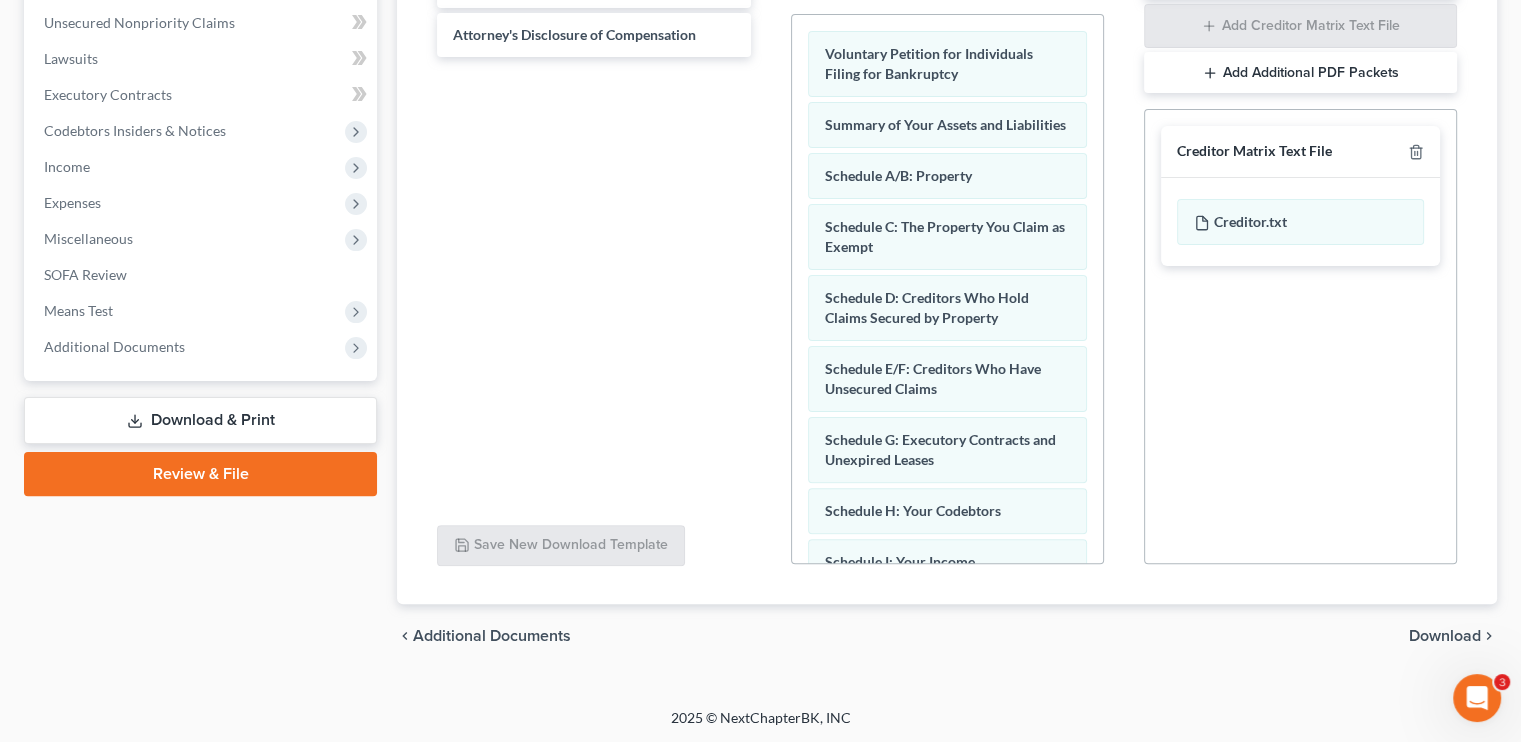 click on "Download" at bounding box center [1445, 636] 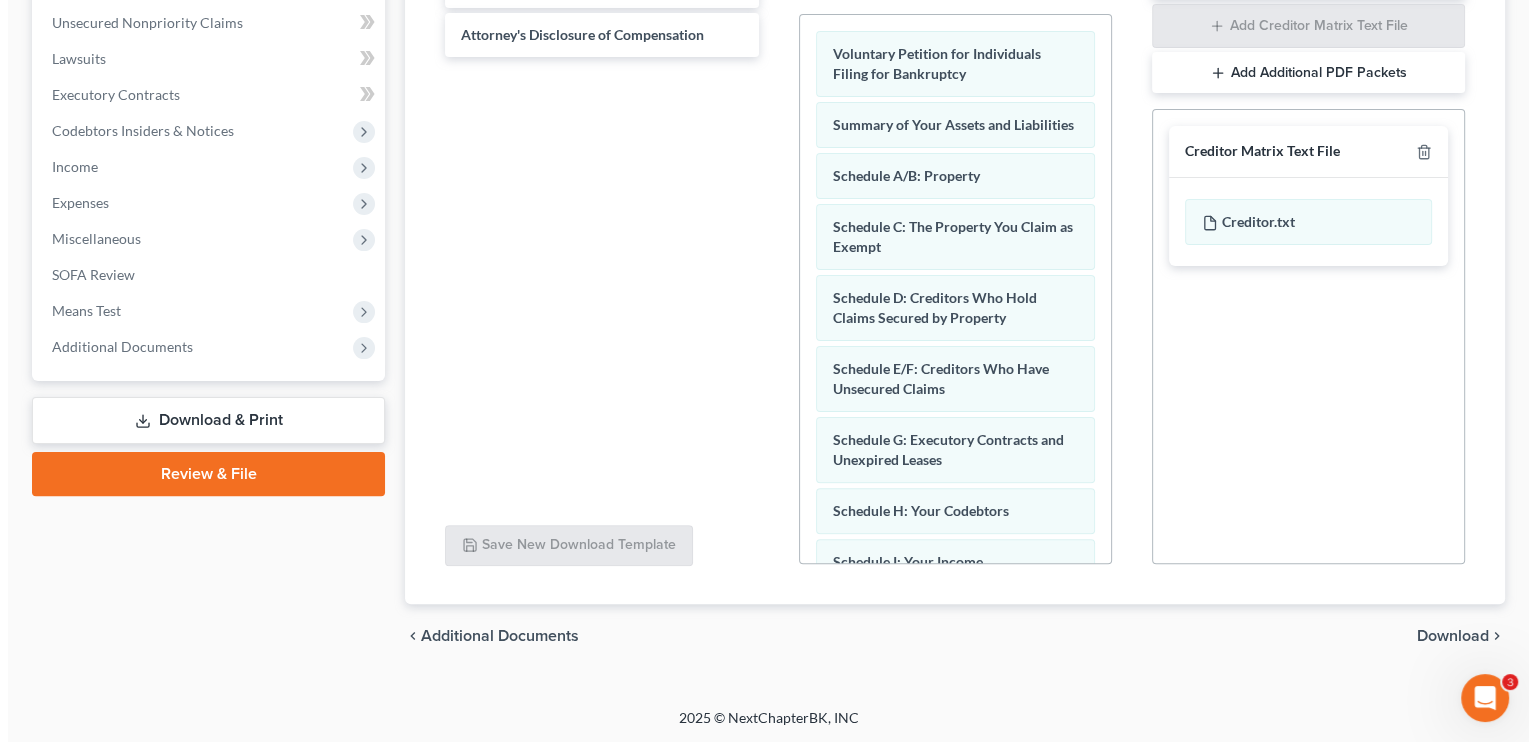 scroll, scrollTop: 319, scrollLeft: 0, axis: vertical 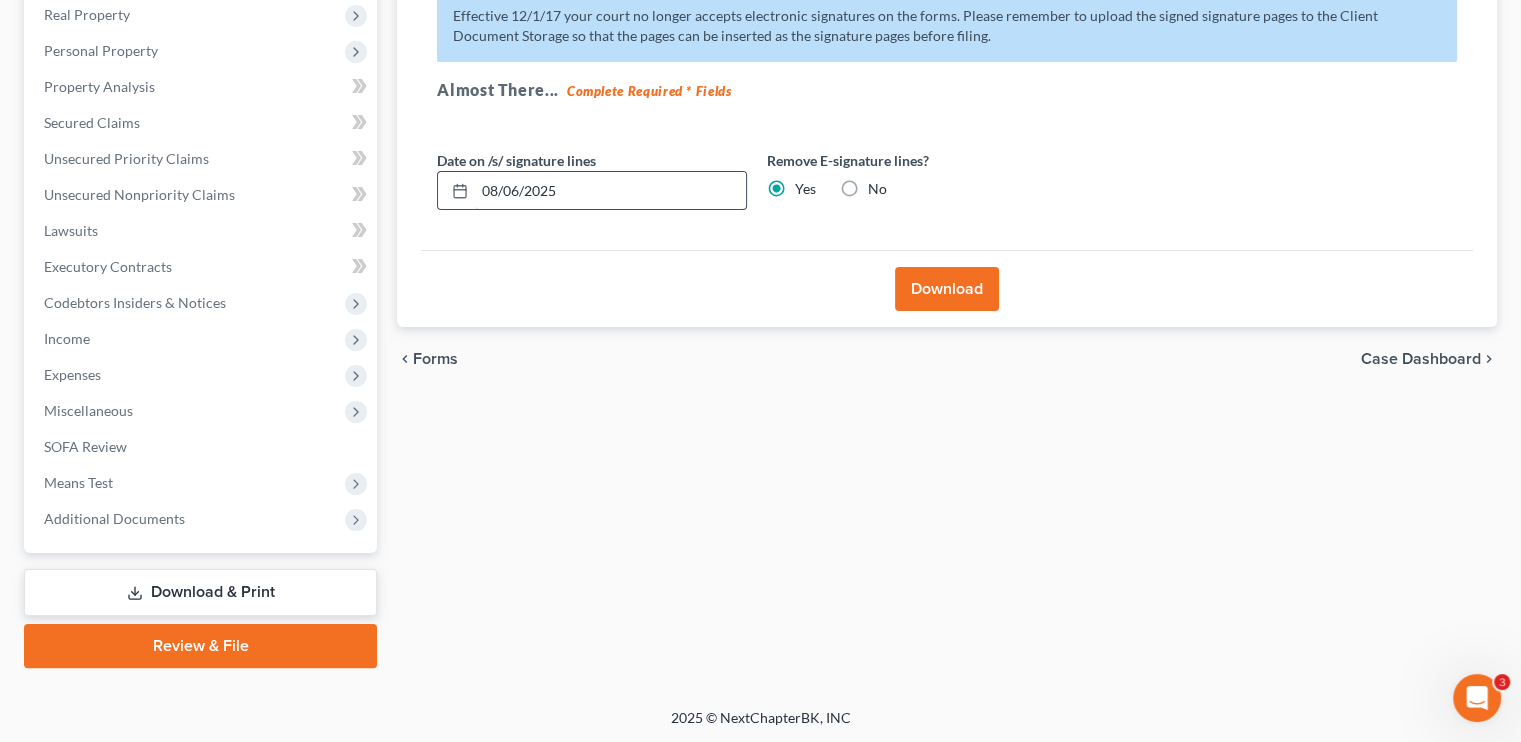 drag, startPoint x: 550, startPoint y: 188, endPoint x: 560, endPoint y: 183, distance: 11.18034 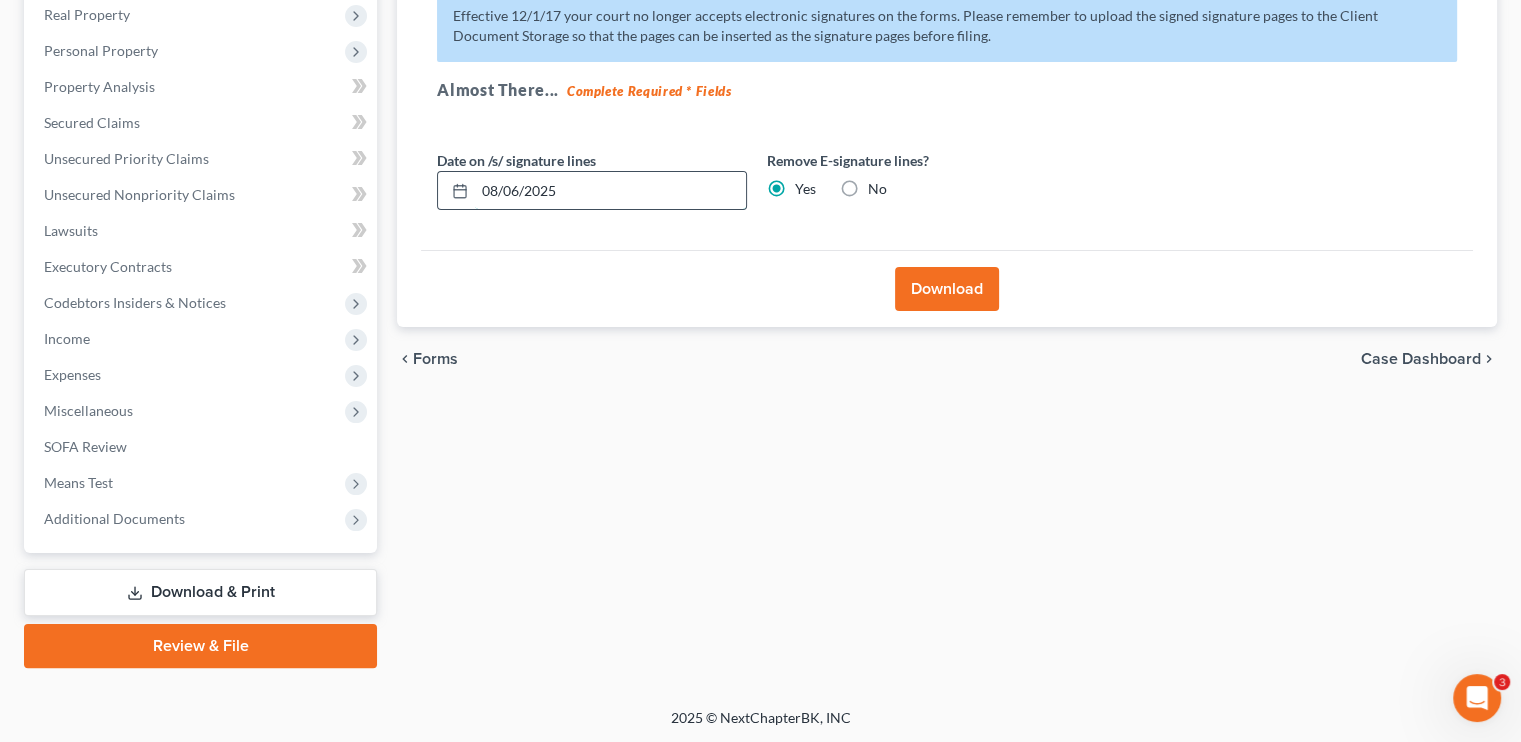 click on "08/06/2025" at bounding box center [610, 191] 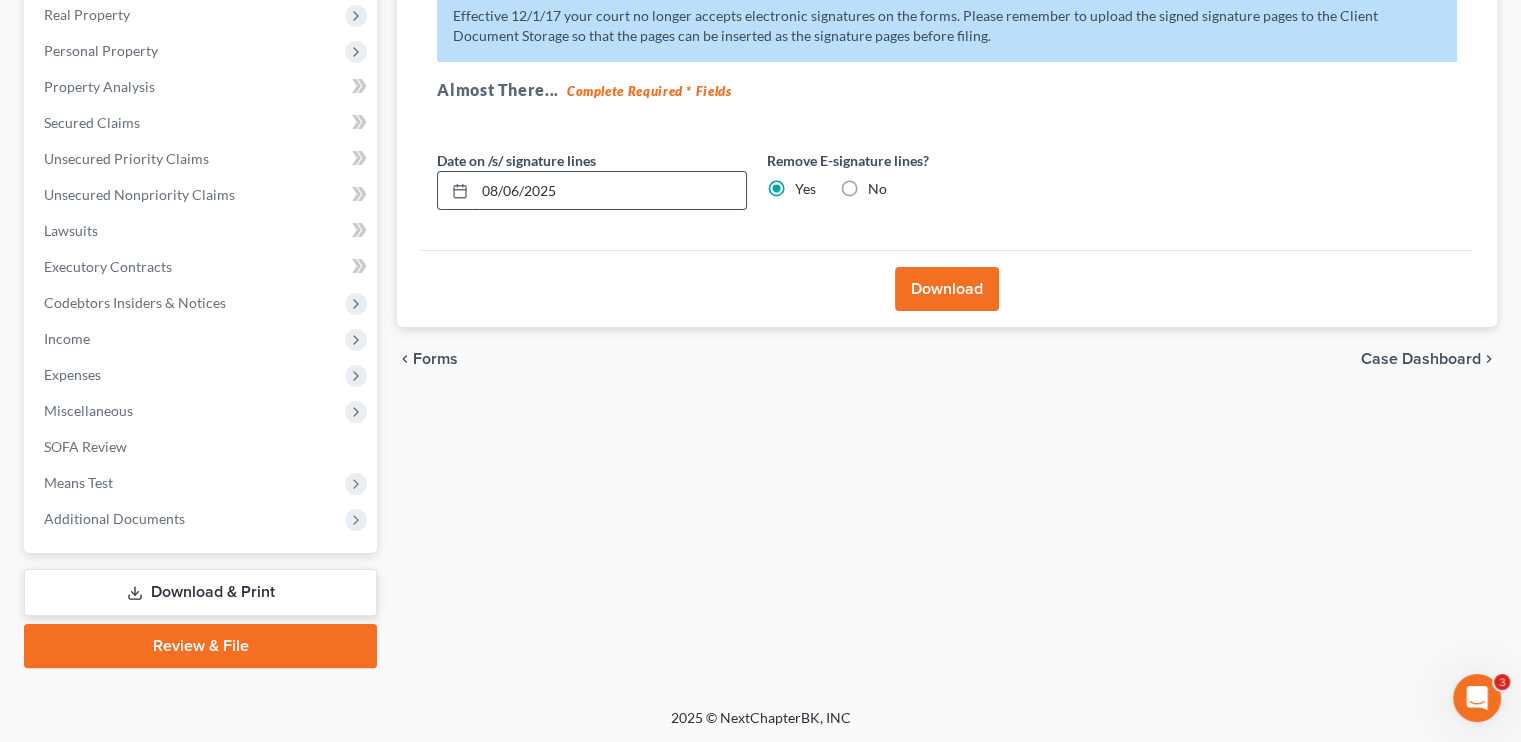 drag, startPoint x: 557, startPoint y: 186, endPoint x: 484, endPoint y: 193, distance: 73.33485 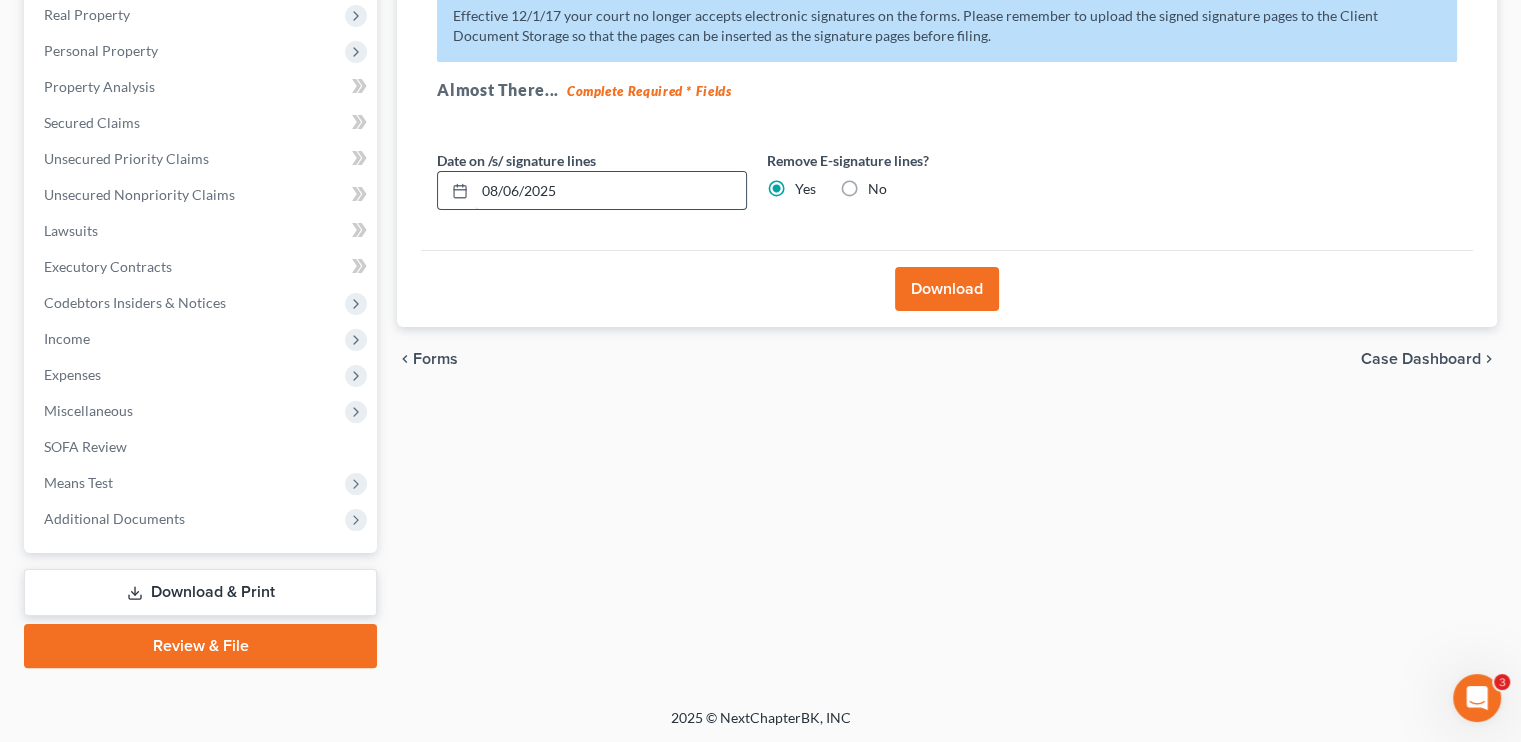 click on "08/06/2025" at bounding box center [610, 191] 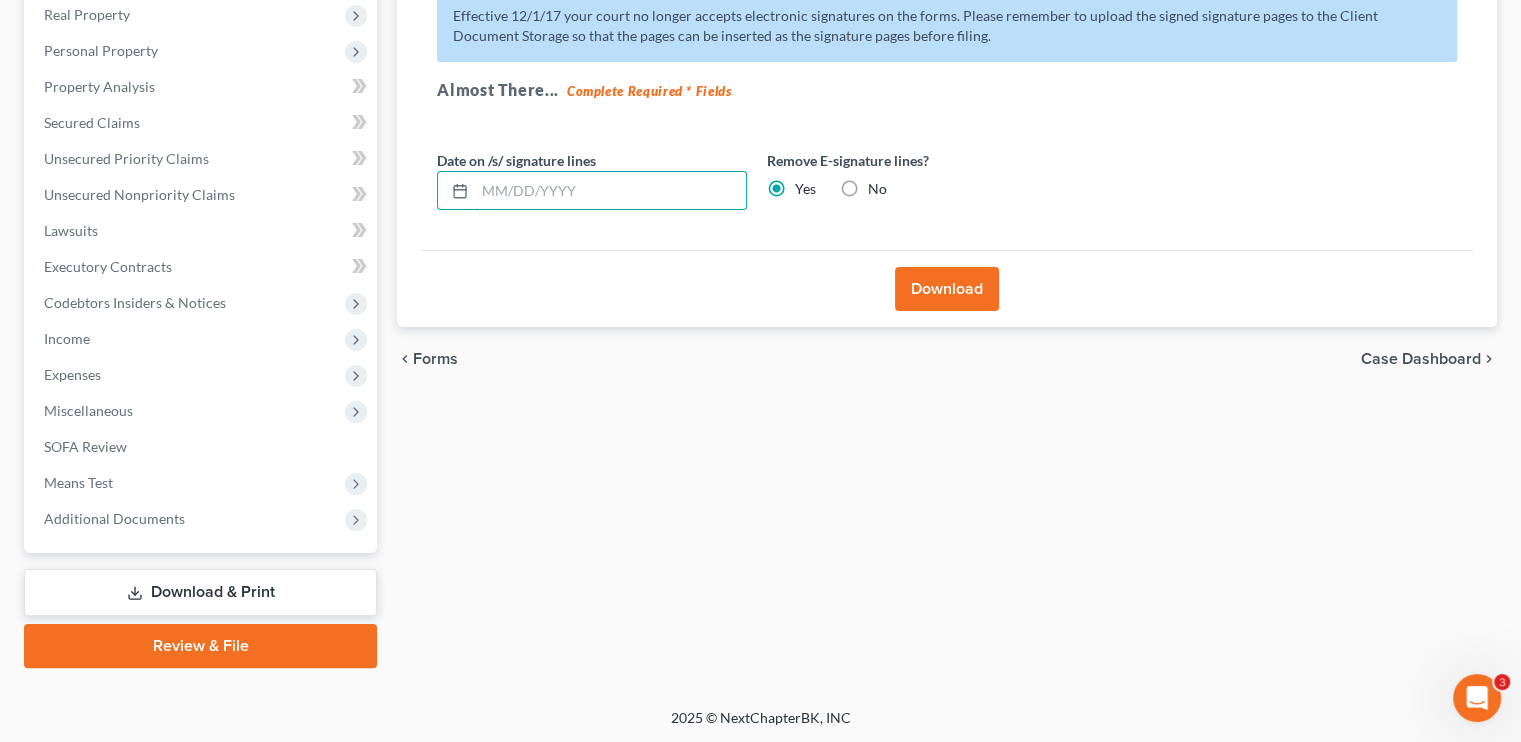 type 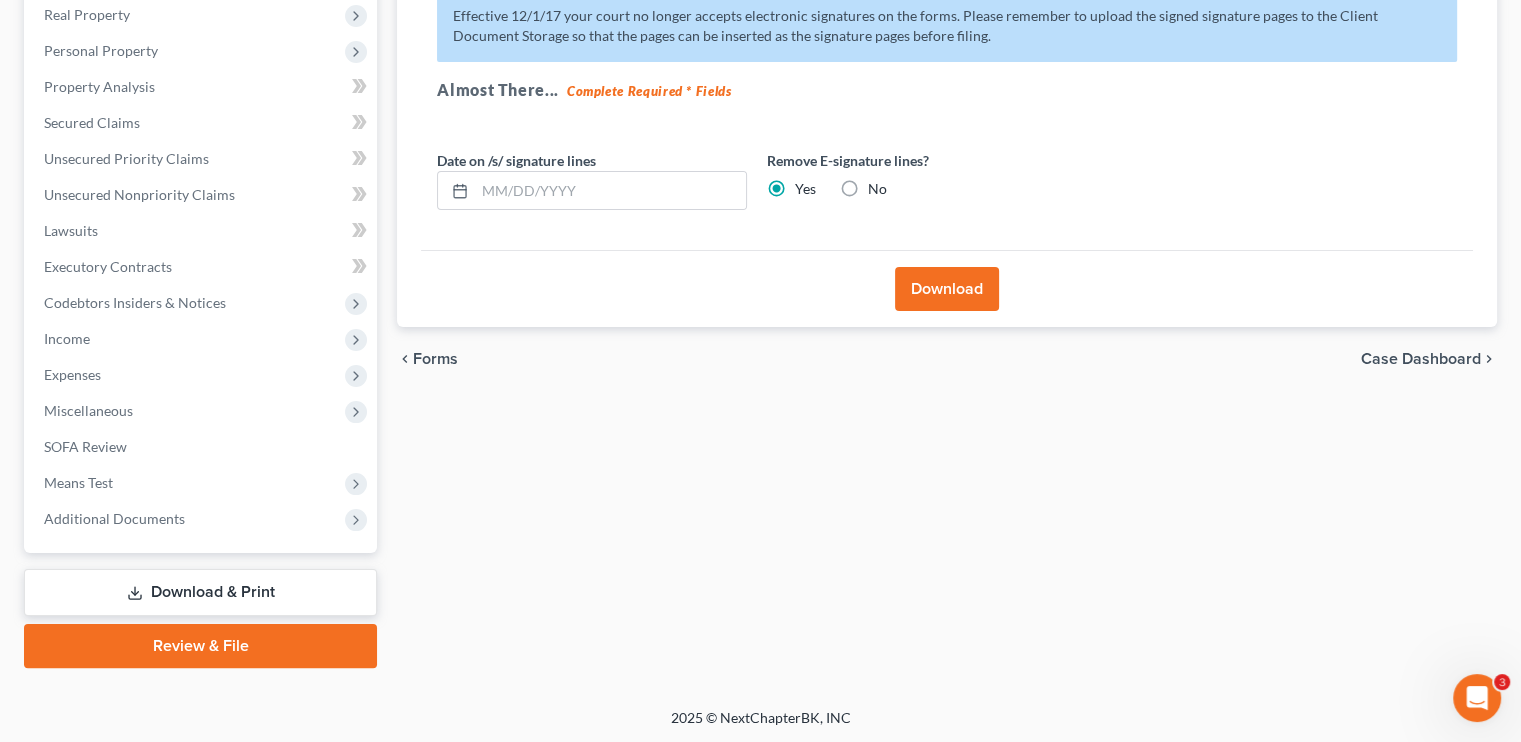 click on "Download" at bounding box center [947, 289] 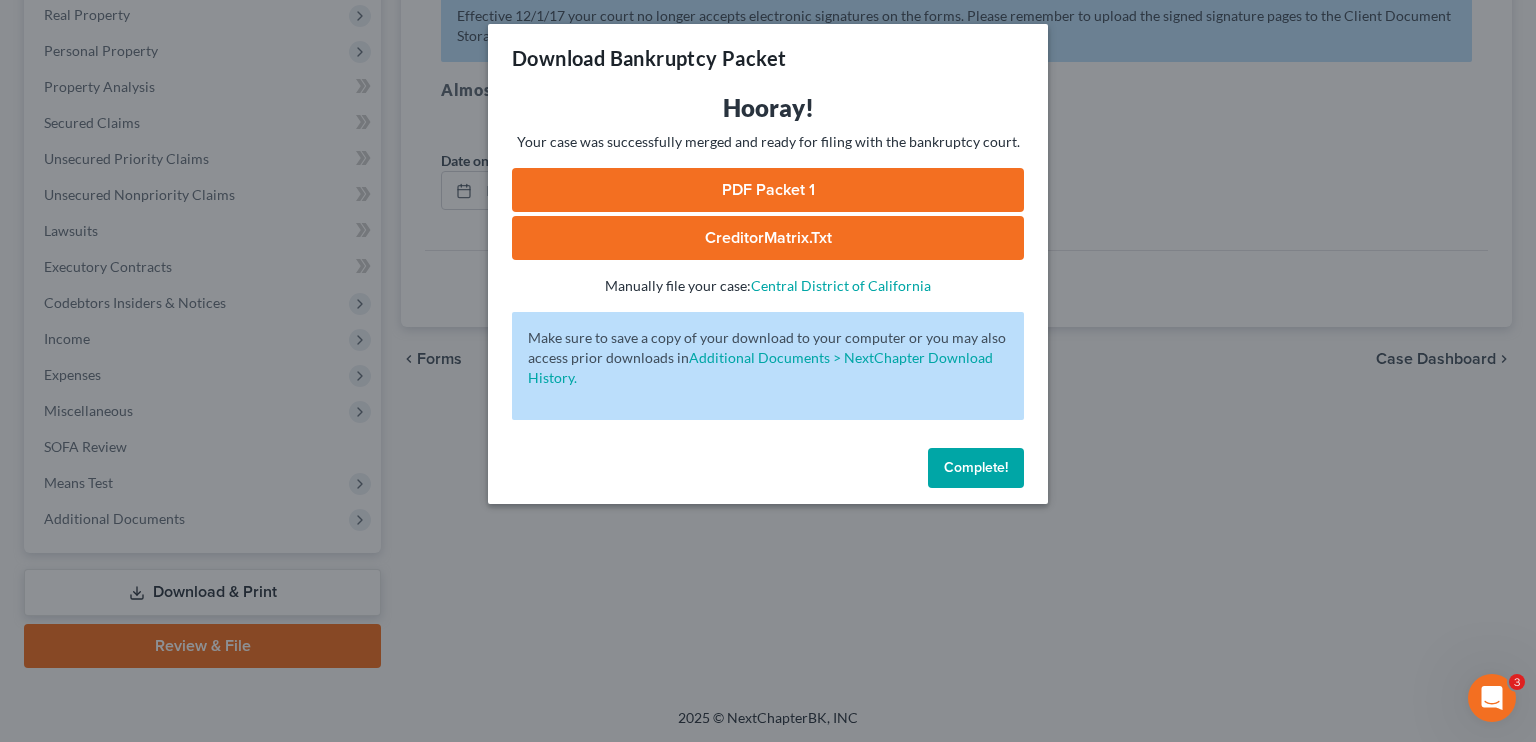 click on "PDF Packet 1" at bounding box center [768, 190] 